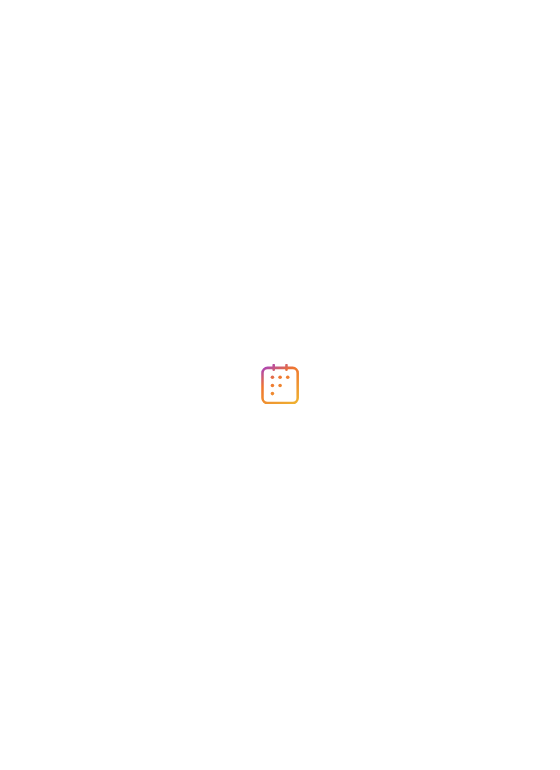 scroll, scrollTop: 0, scrollLeft: 0, axis: both 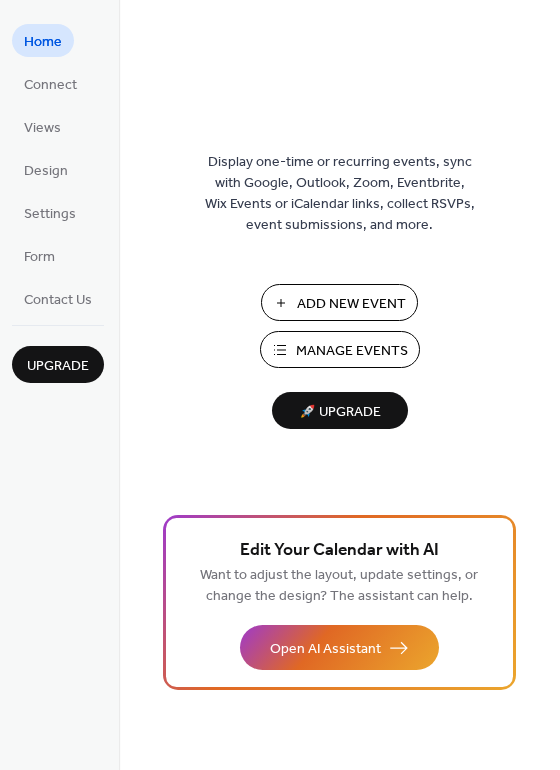 click on "Manage Events" at bounding box center [352, 351] 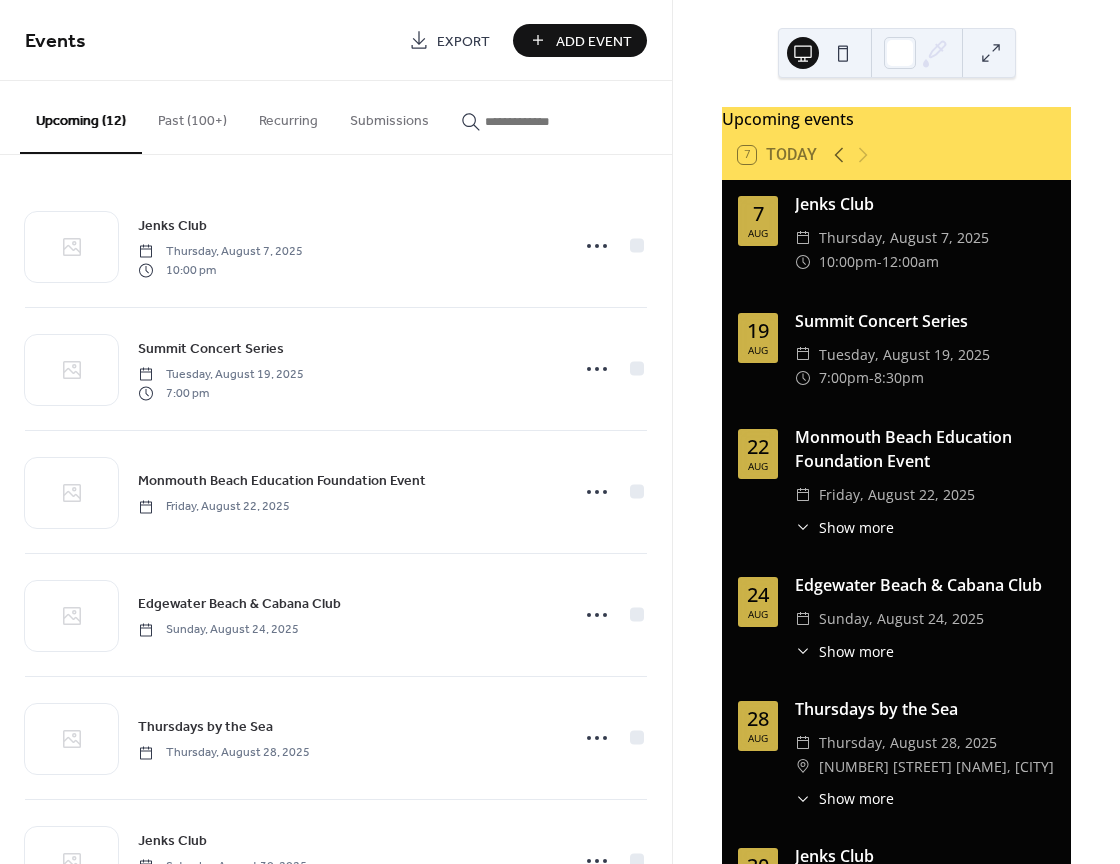 scroll, scrollTop: 0, scrollLeft: 0, axis: both 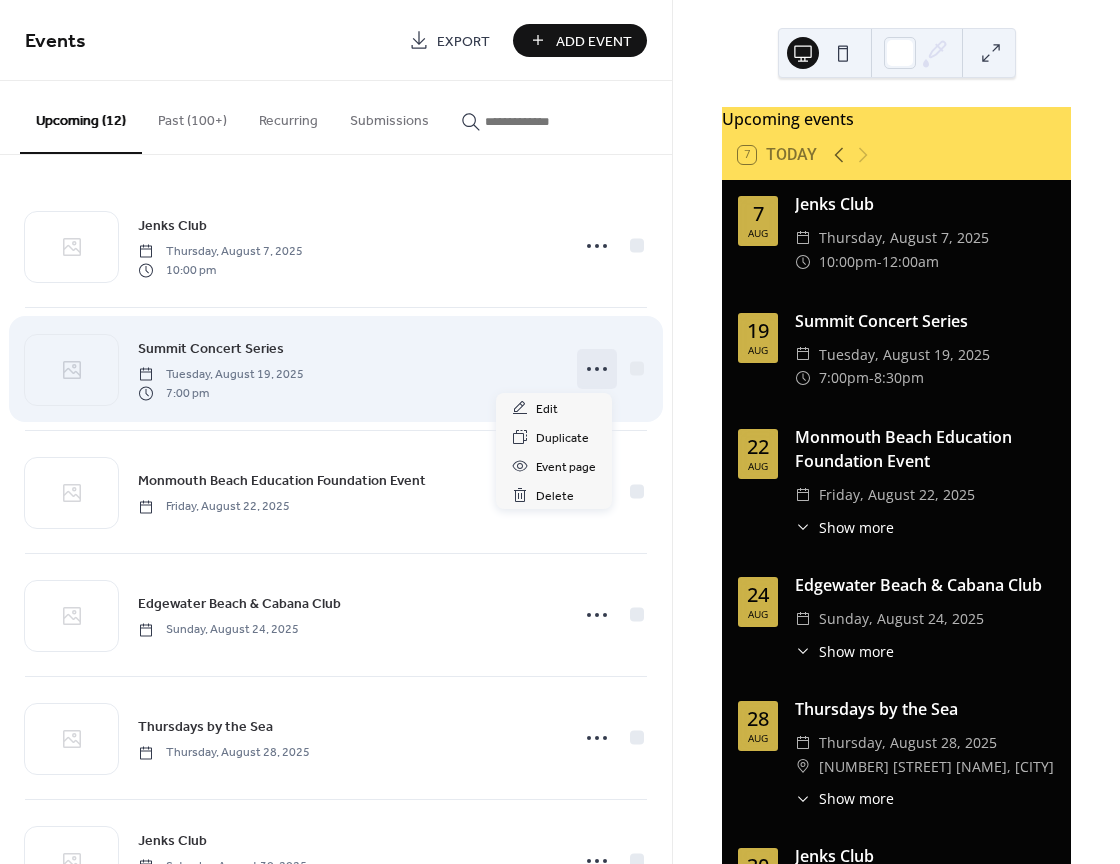 click 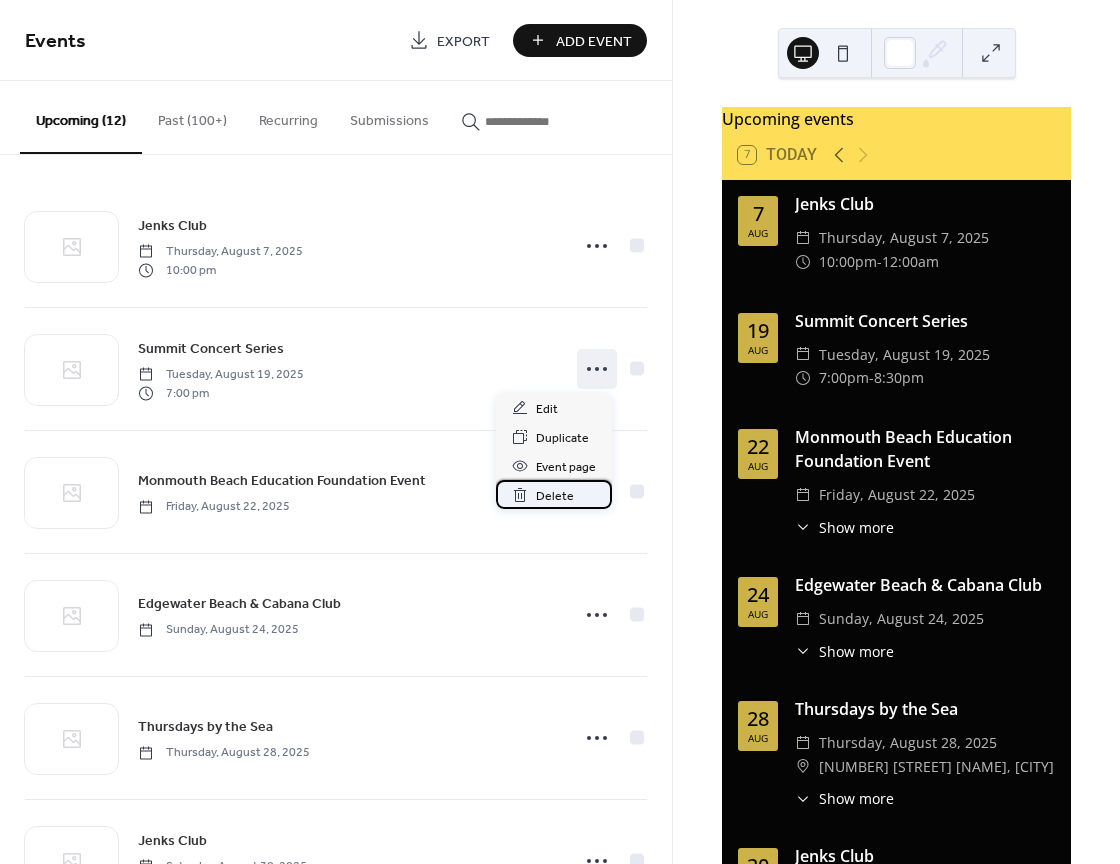 click on "Delete" at bounding box center (555, 496) 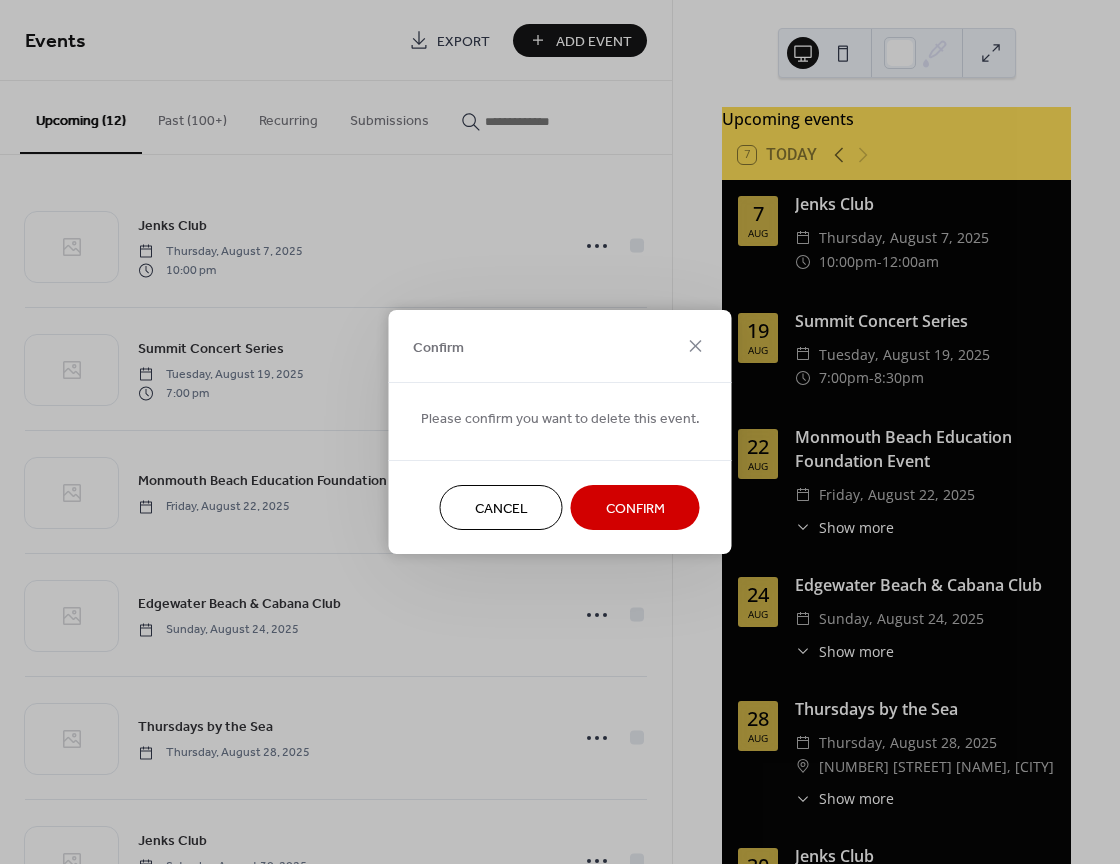click on "Confirm" at bounding box center (635, 509) 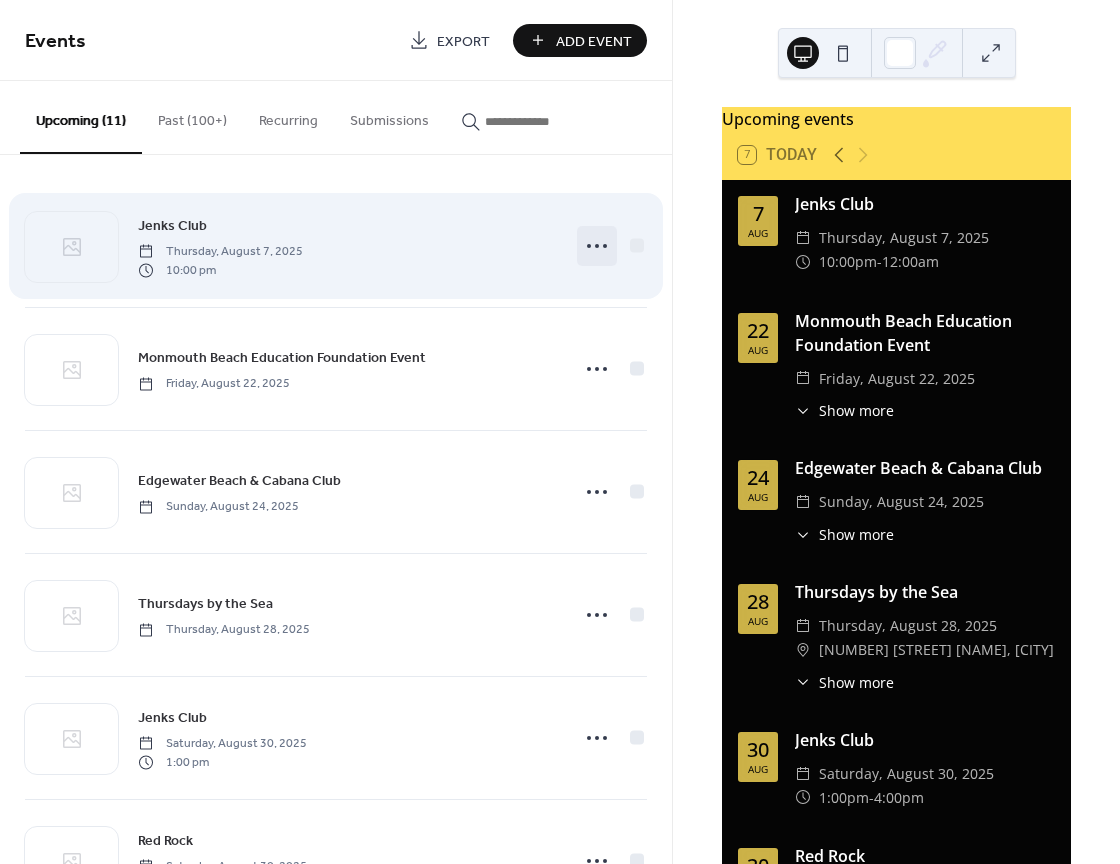 click 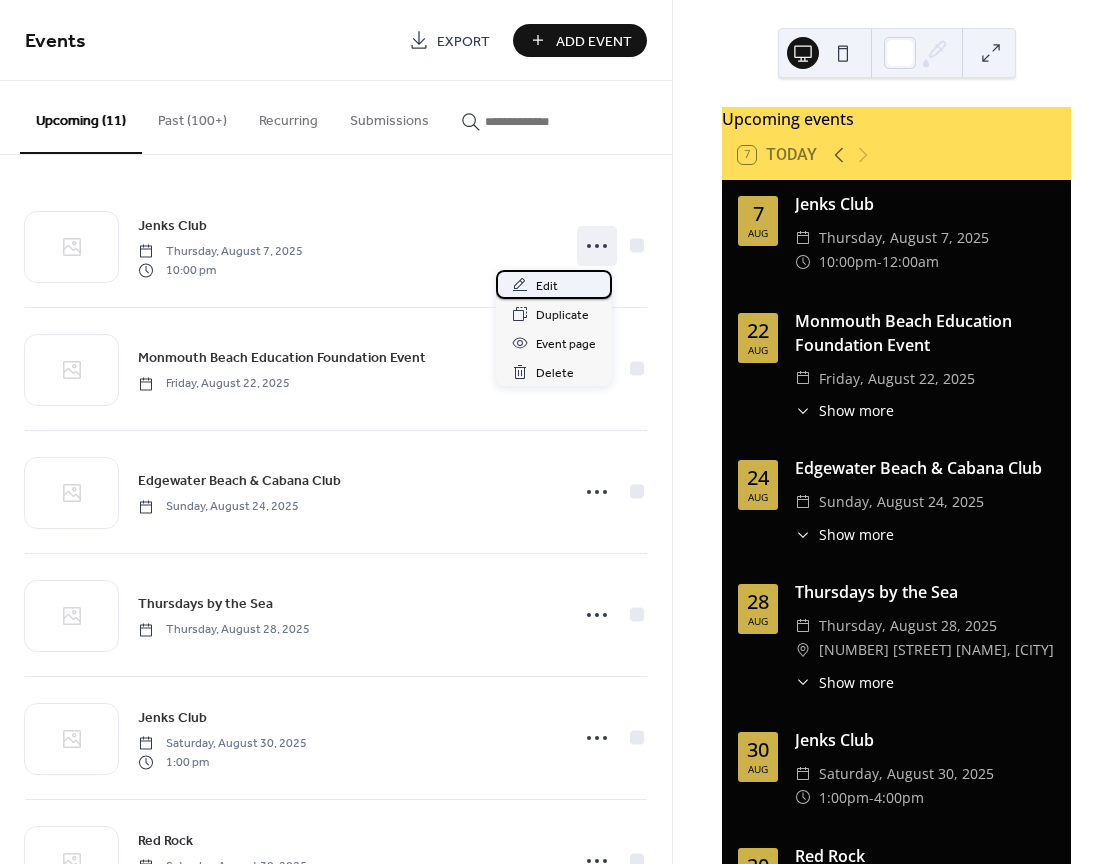 click on "Edit" at bounding box center [547, 286] 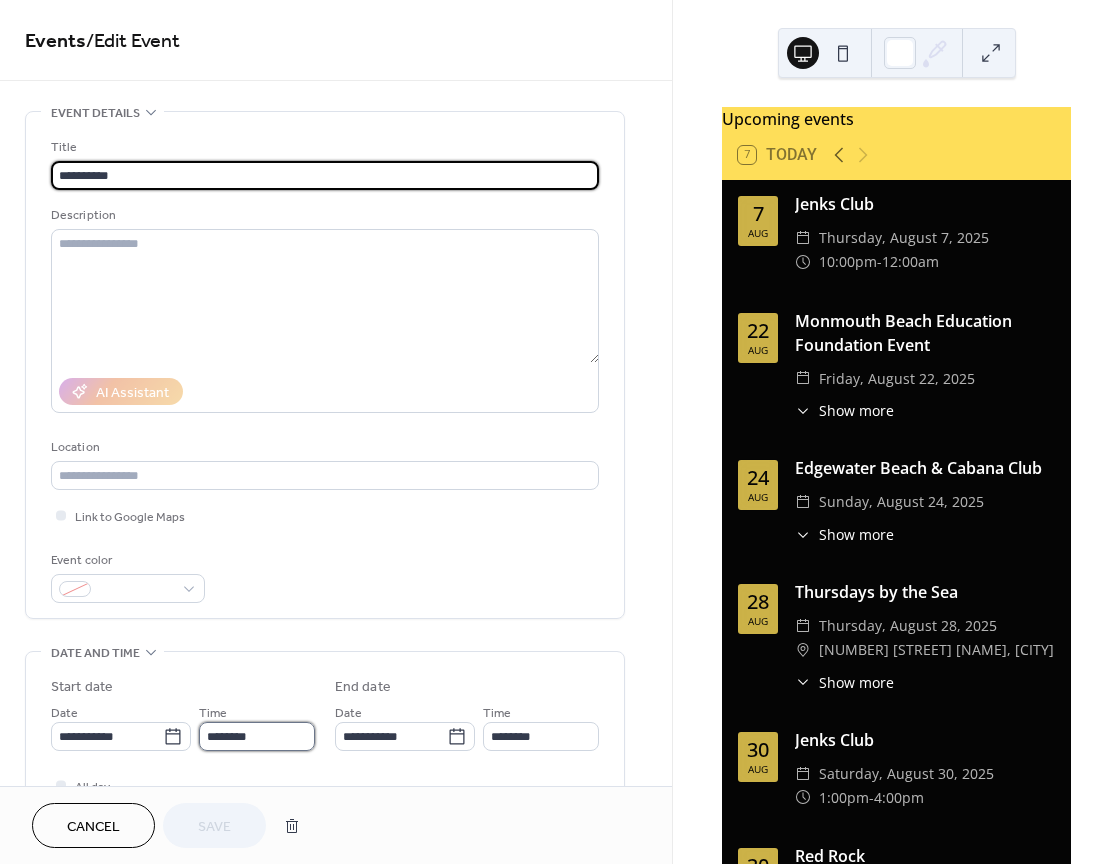 click on "********" at bounding box center (257, 736) 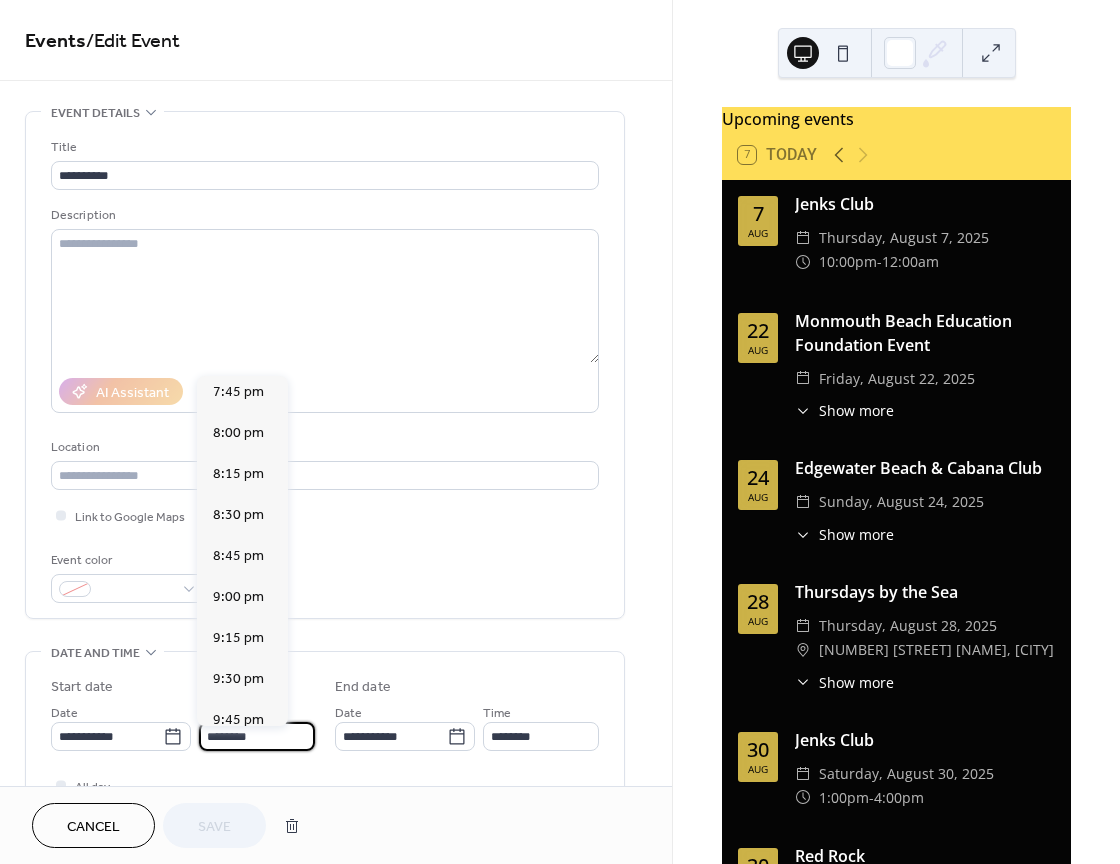 scroll, scrollTop: 3237, scrollLeft: 0, axis: vertical 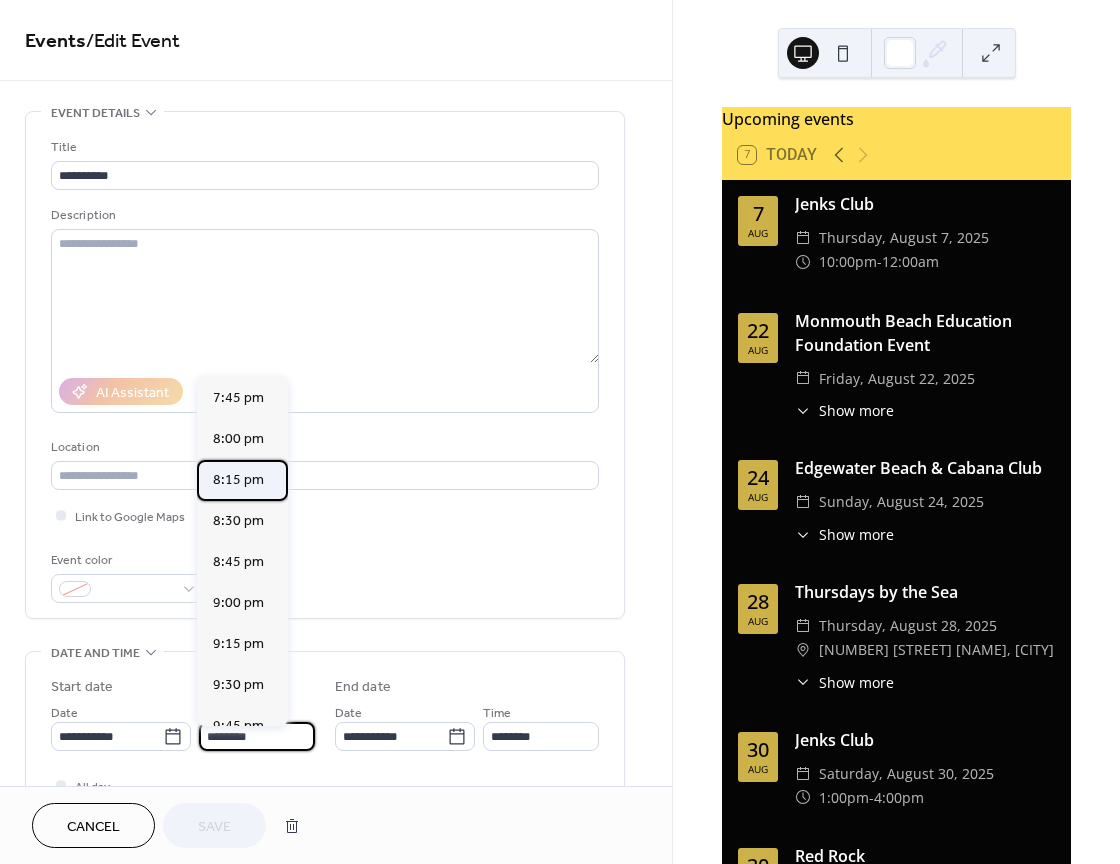 click on "8:15 pm" at bounding box center [238, 480] 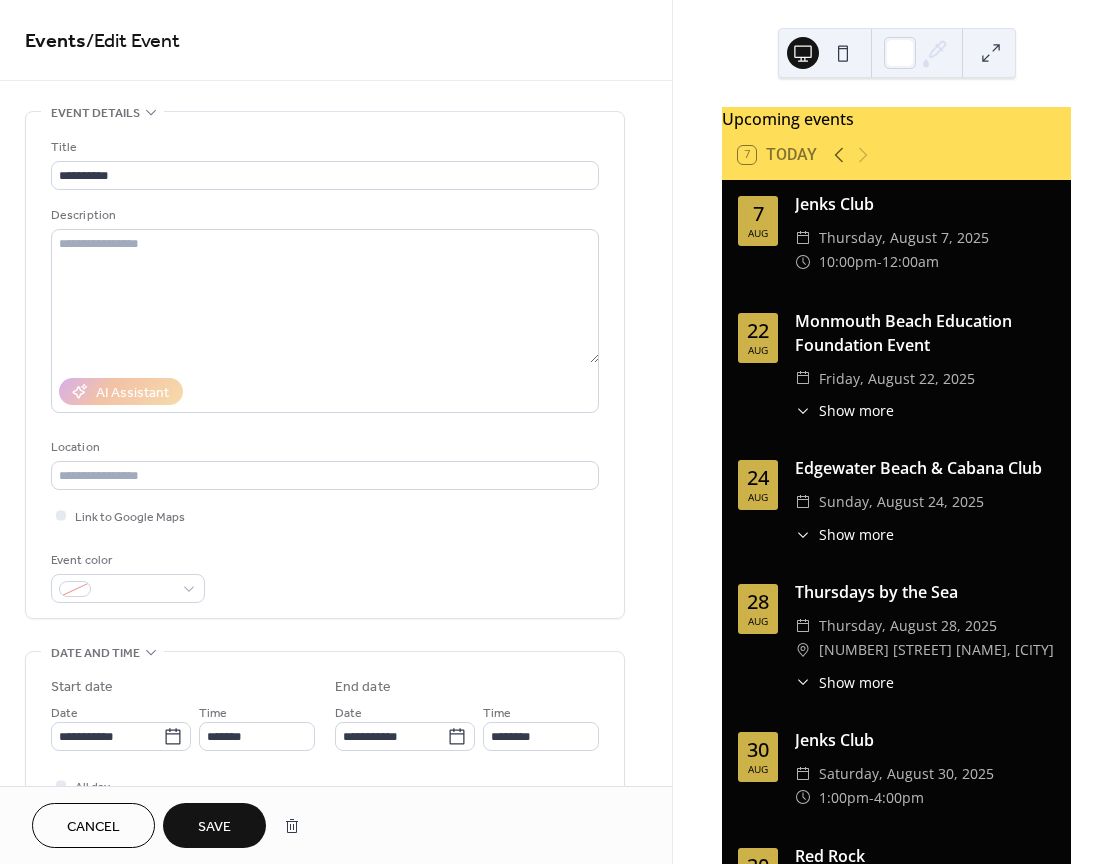 type on "*******" 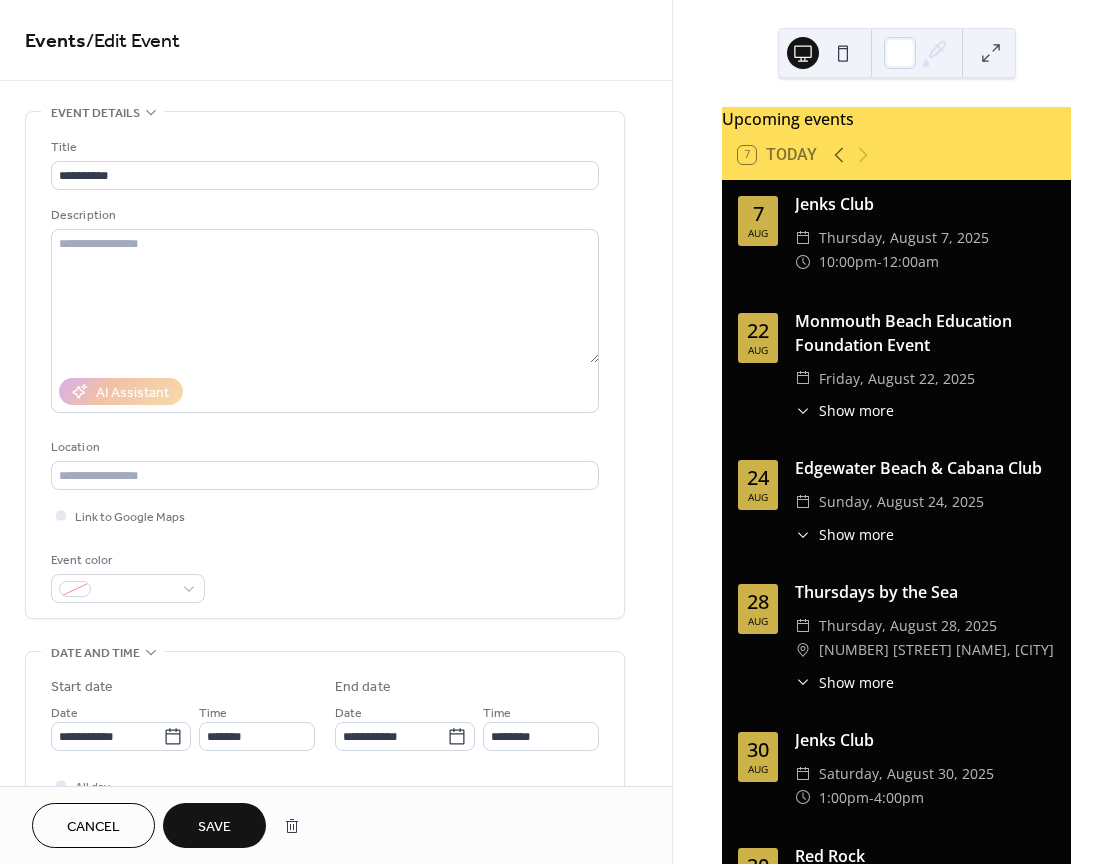 type on "**********" 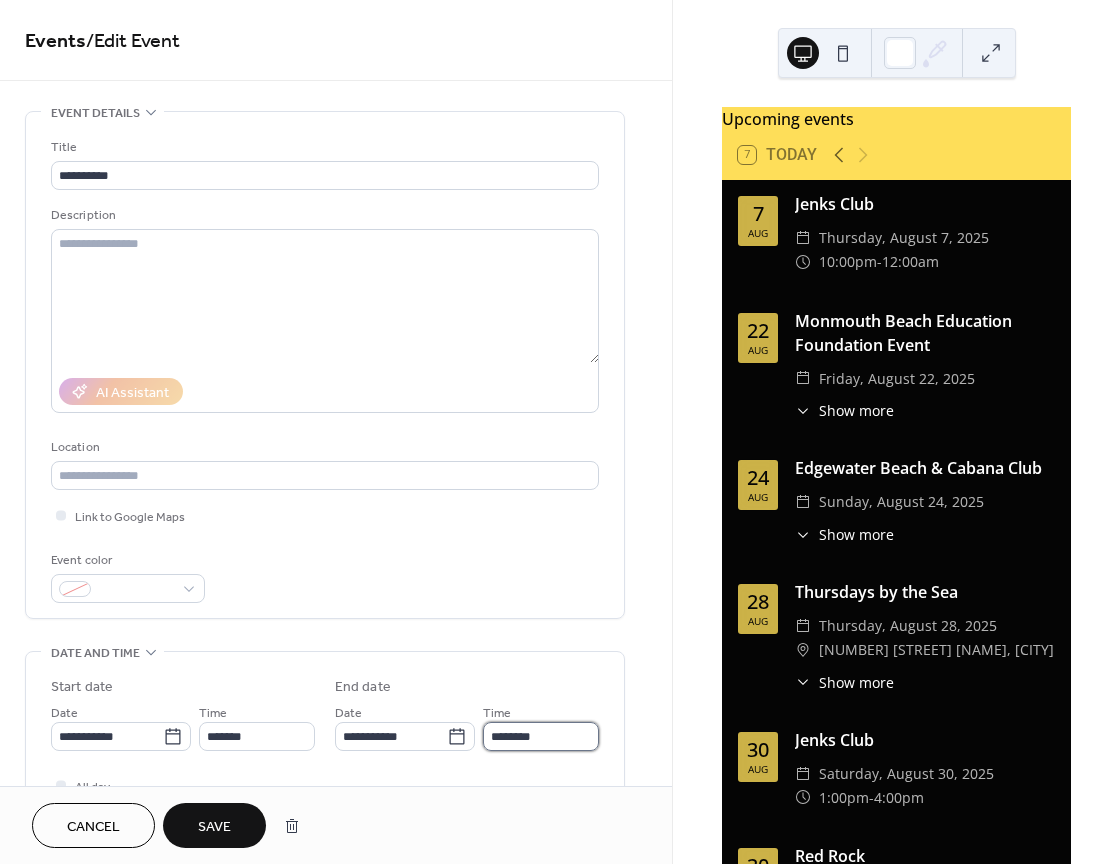 click on "********" at bounding box center [541, 736] 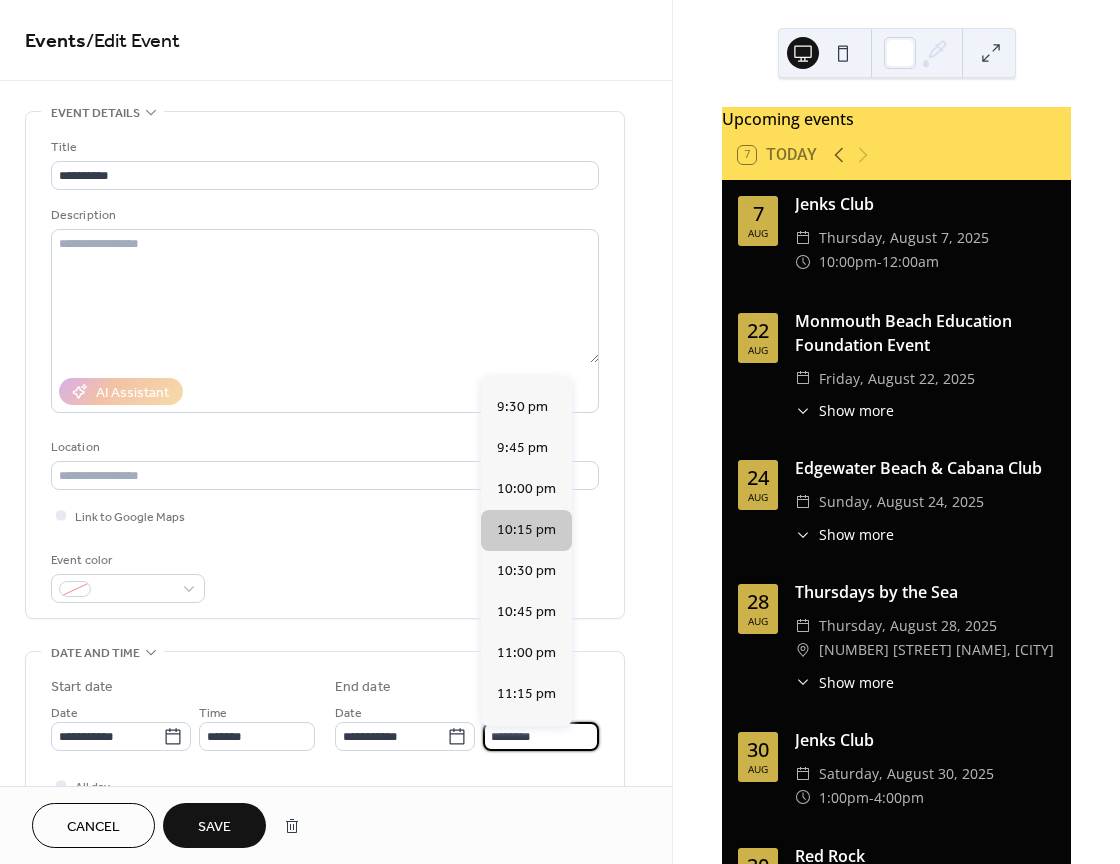 scroll, scrollTop: 157, scrollLeft: 0, axis: vertical 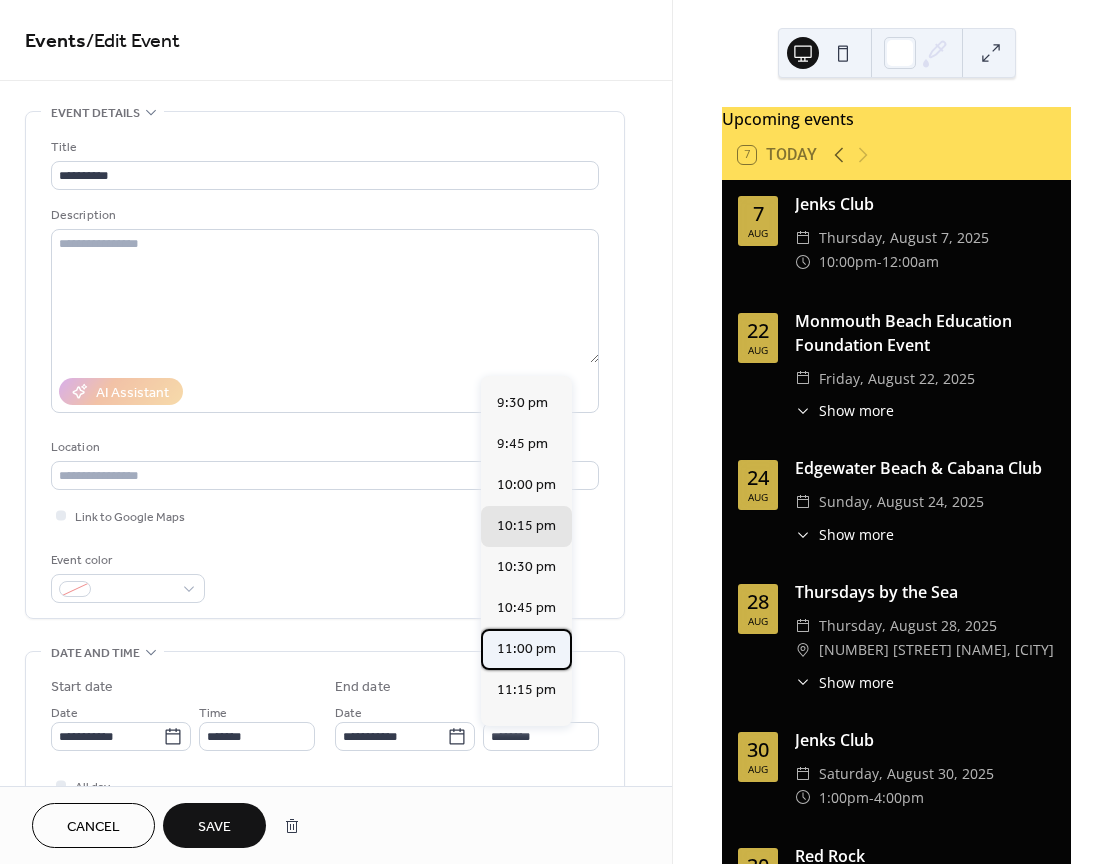 click on "11:00 pm" at bounding box center [526, 649] 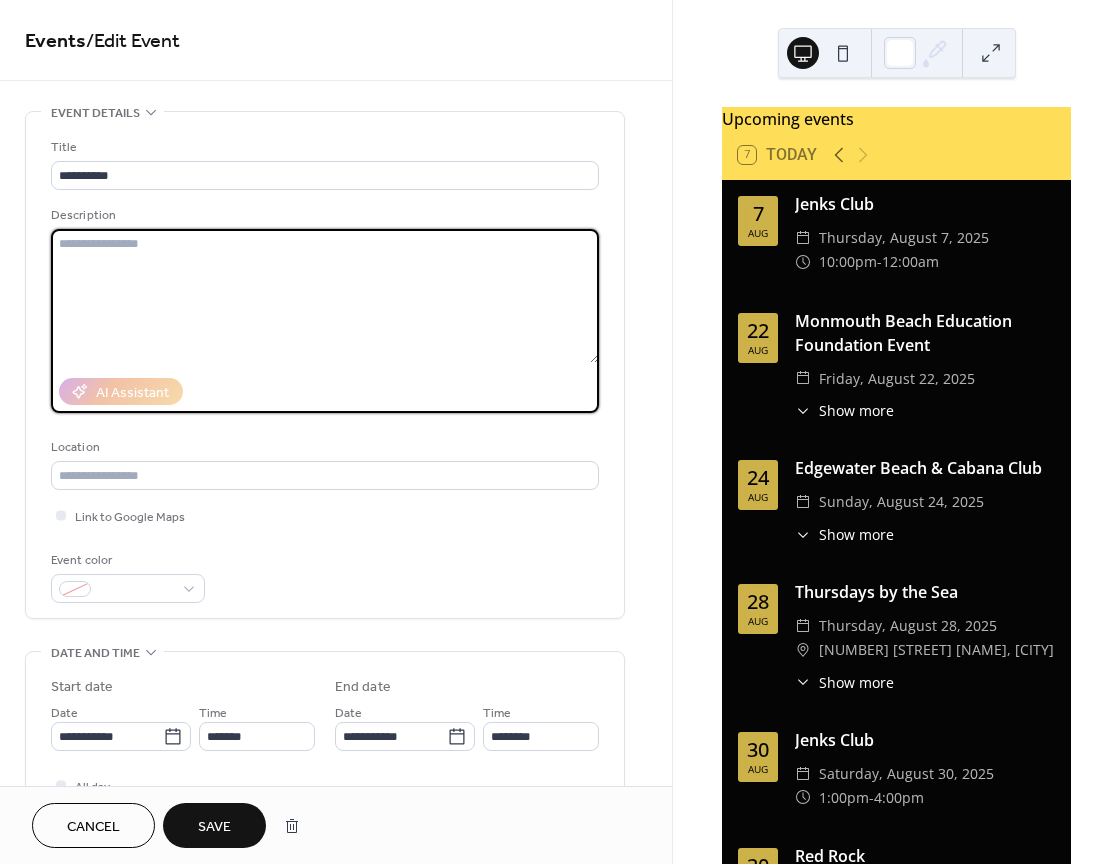 click at bounding box center [325, 296] 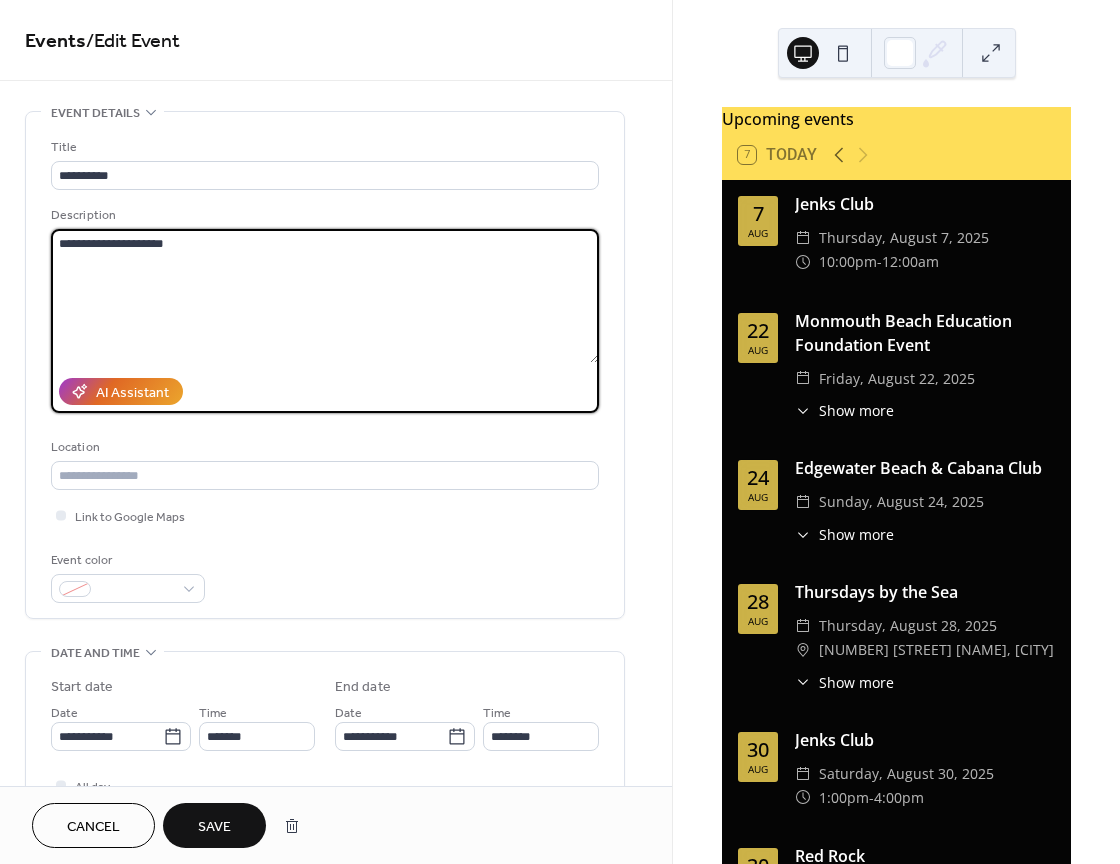 type on "**********" 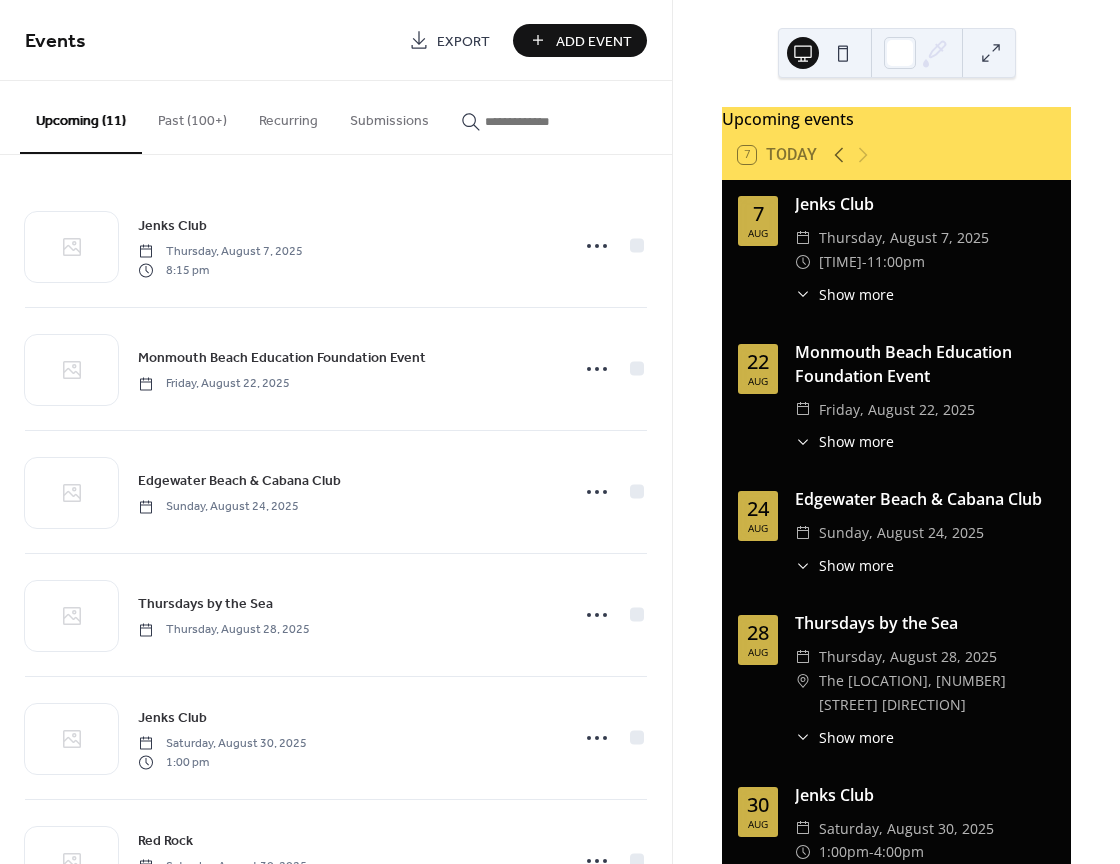 scroll, scrollTop: 0, scrollLeft: 0, axis: both 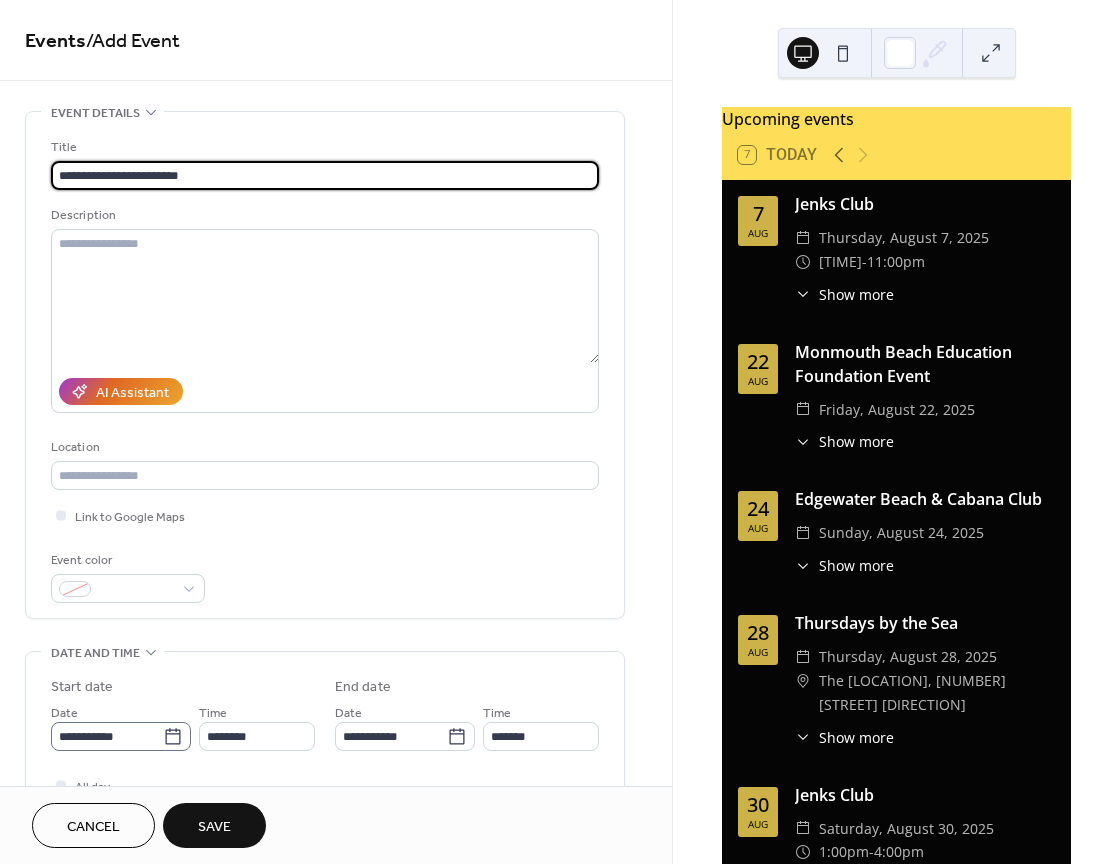 type on "**********" 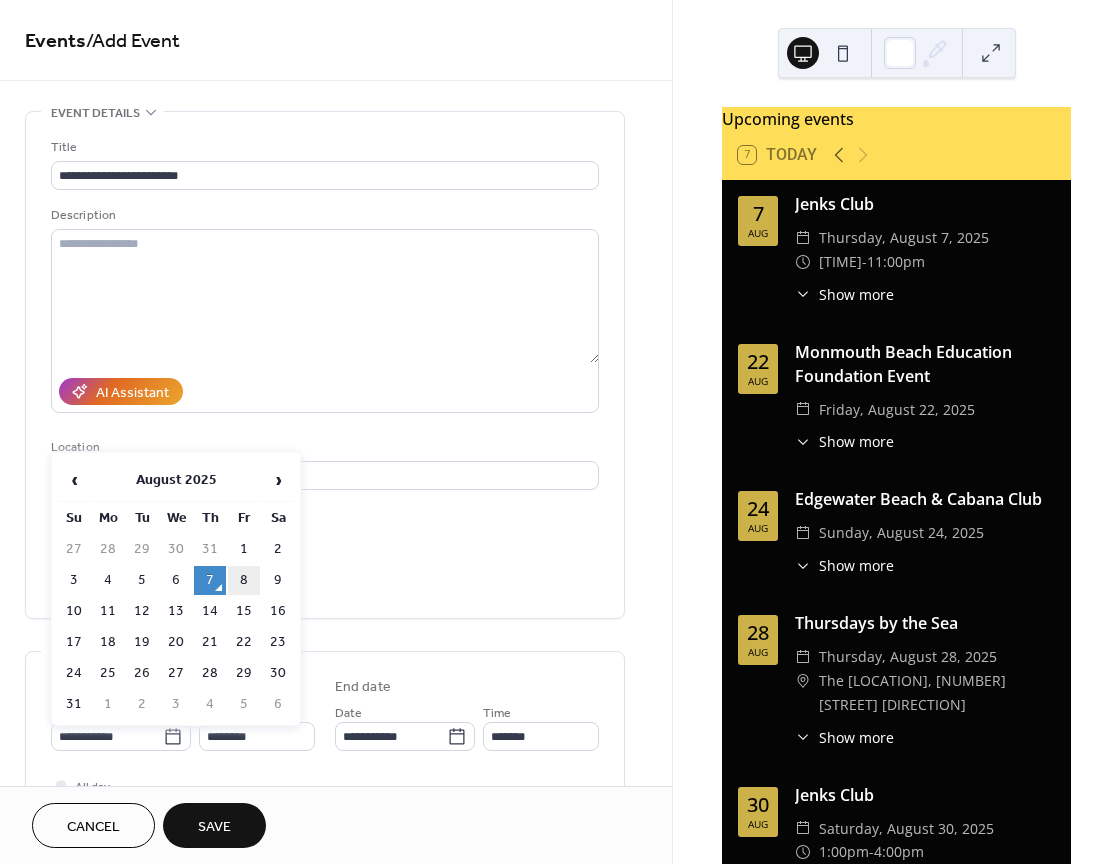 click on "8" at bounding box center (244, 580) 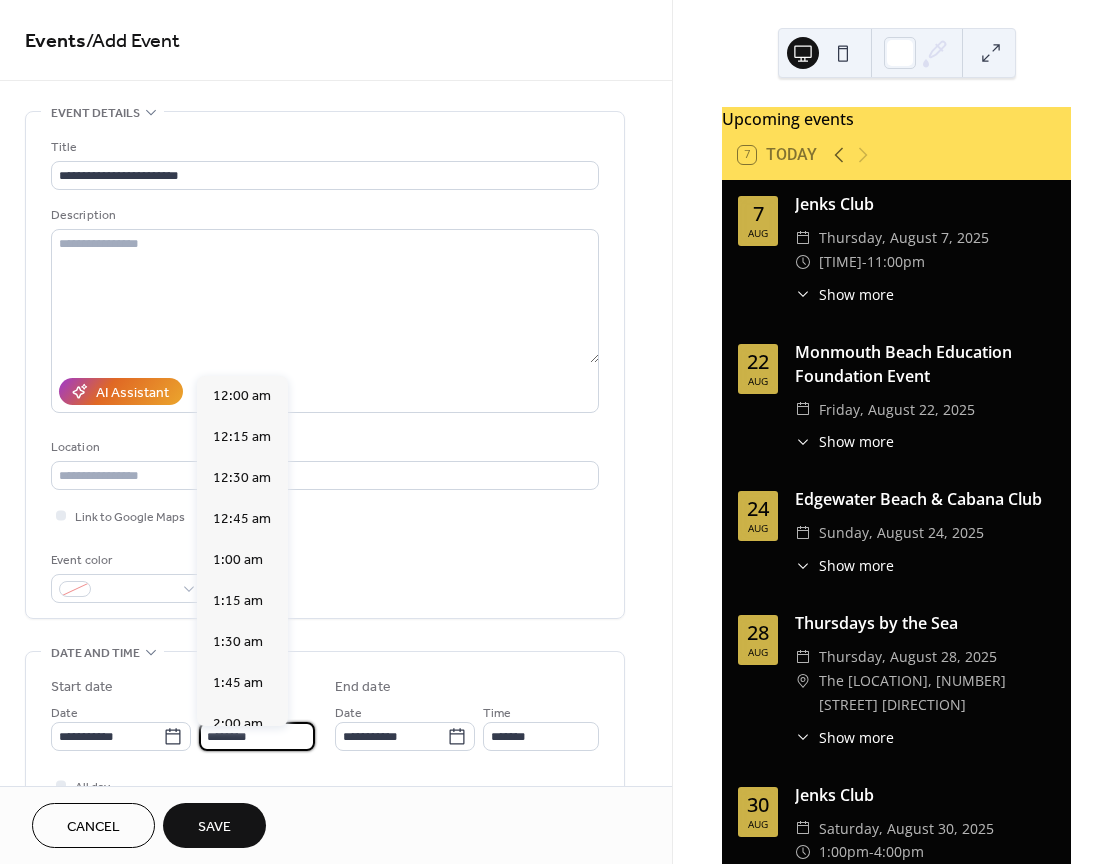 click on "********" at bounding box center (257, 736) 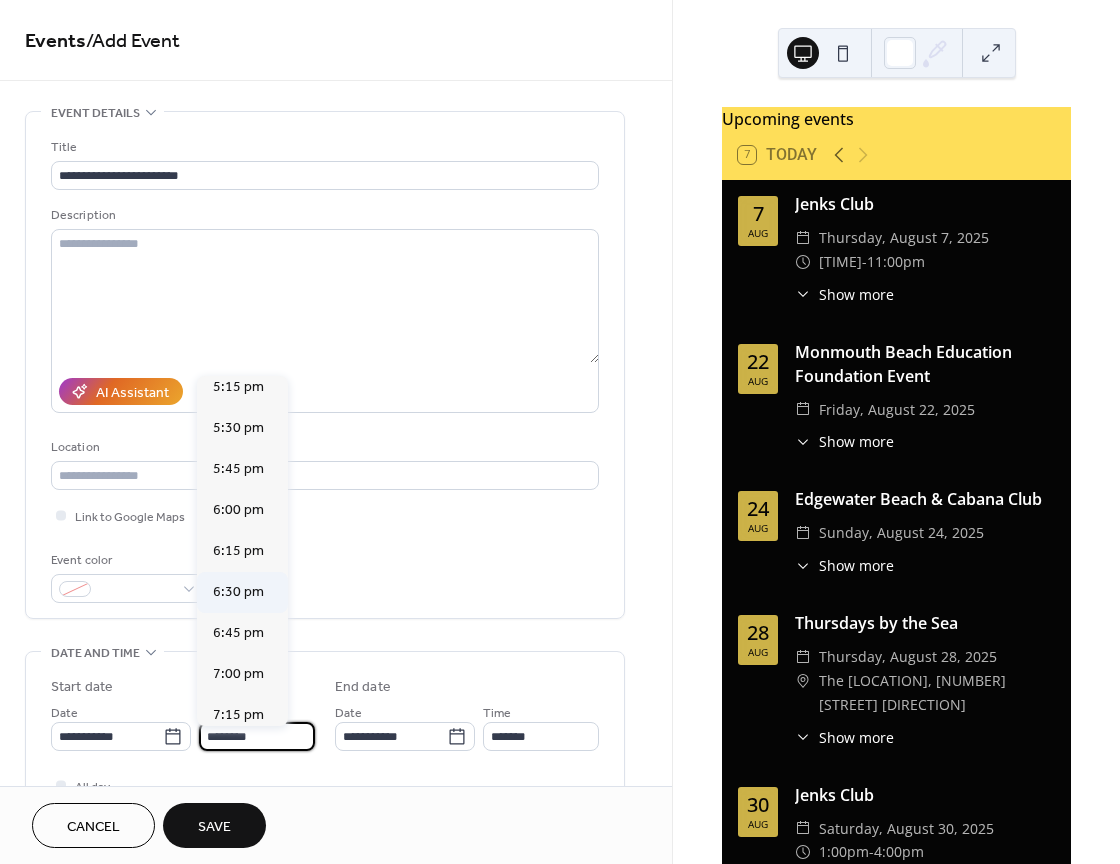 scroll, scrollTop: 2848, scrollLeft: 0, axis: vertical 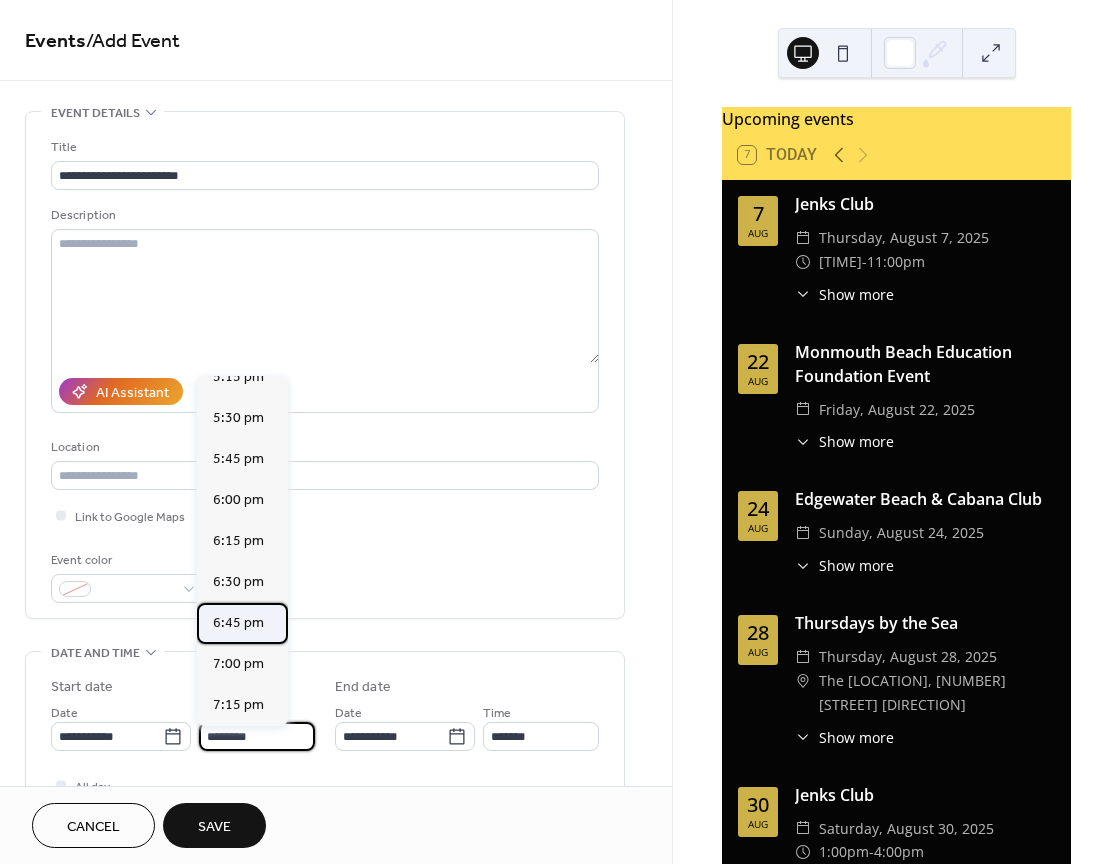 click on "6:45 pm" at bounding box center (238, 623) 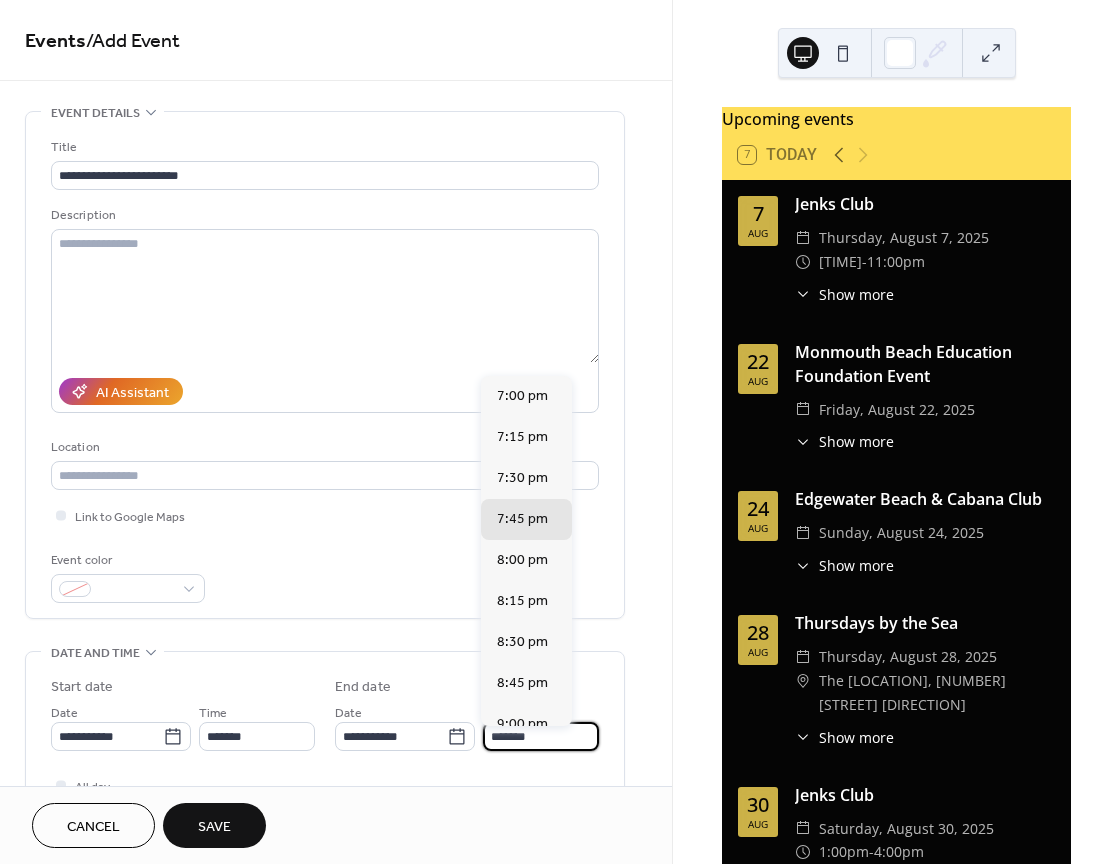 click on "*******" at bounding box center [541, 736] 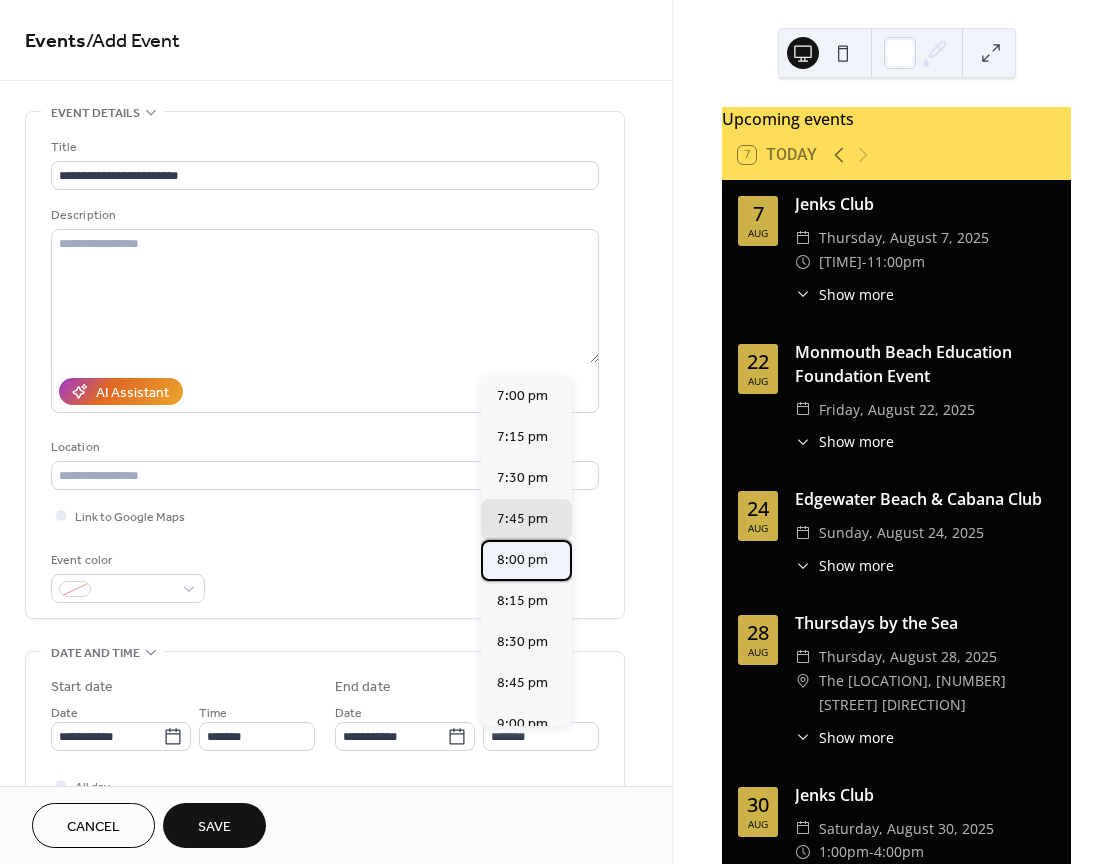 click on "8:00 pm" at bounding box center [522, 560] 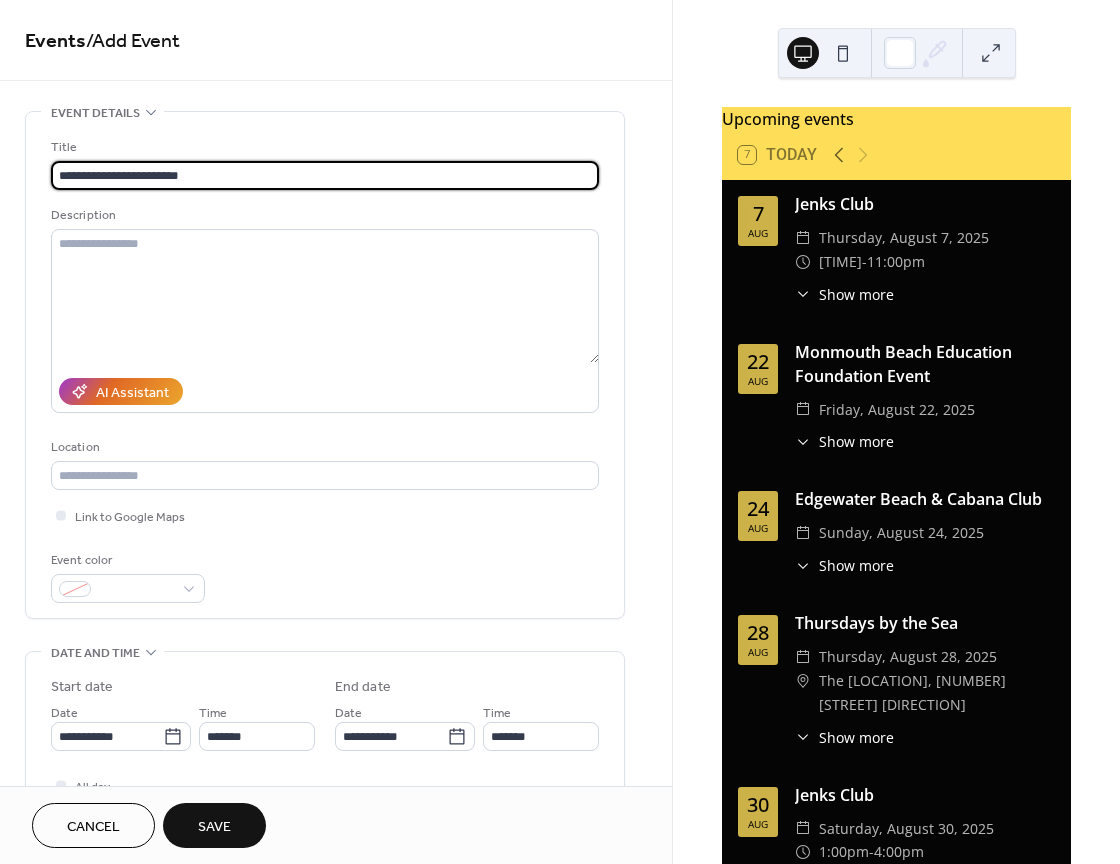 click on "**********" at bounding box center (325, 175) 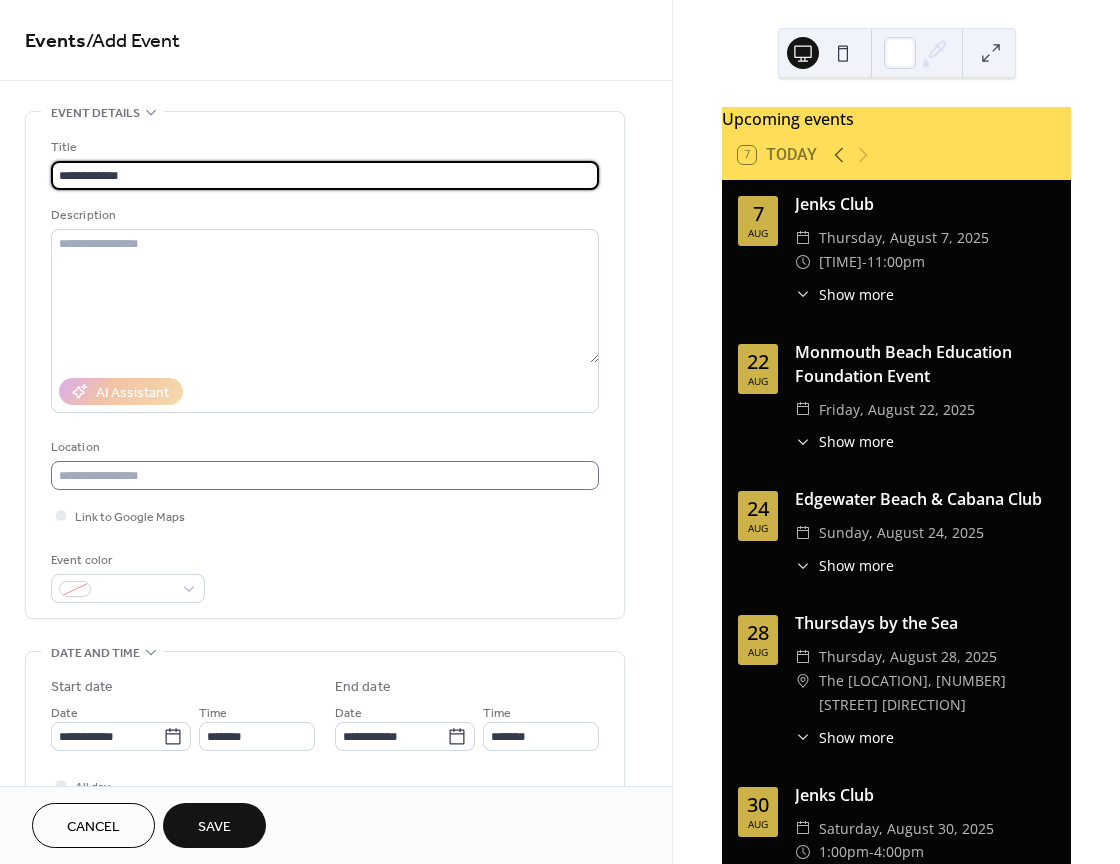 type on "**********" 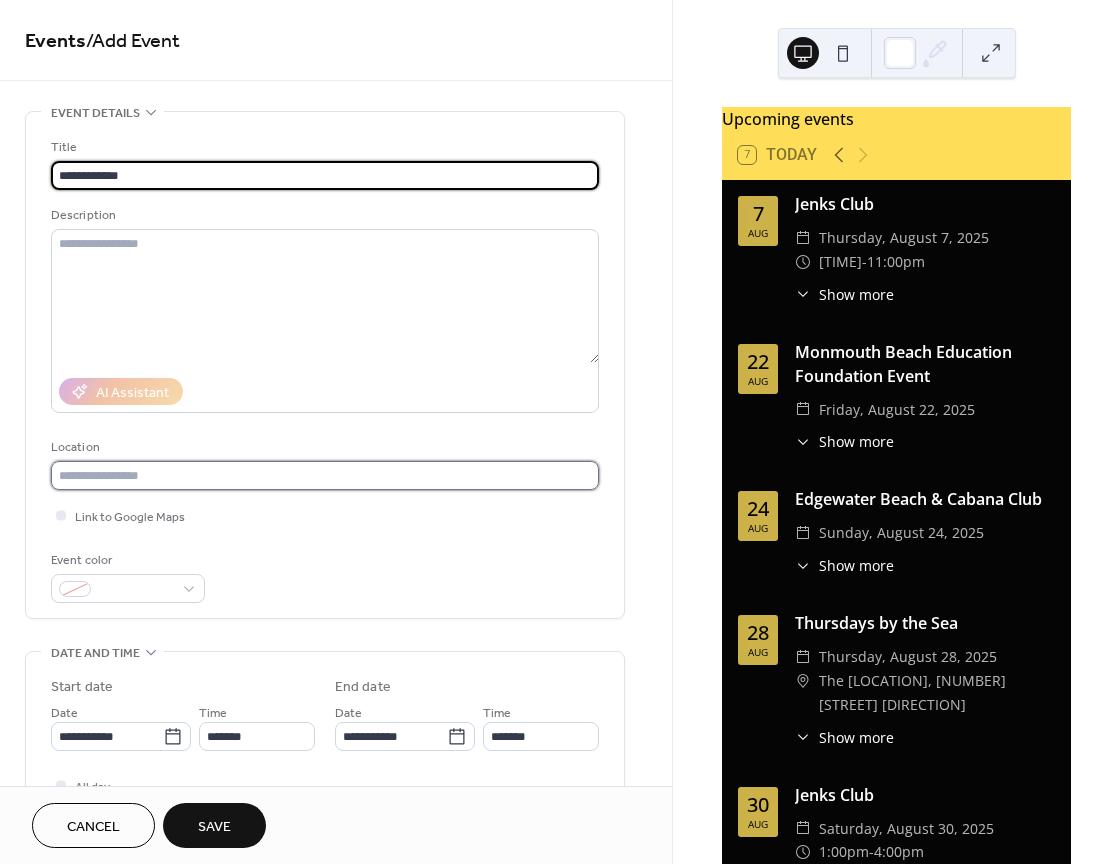 click at bounding box center [325, 475] 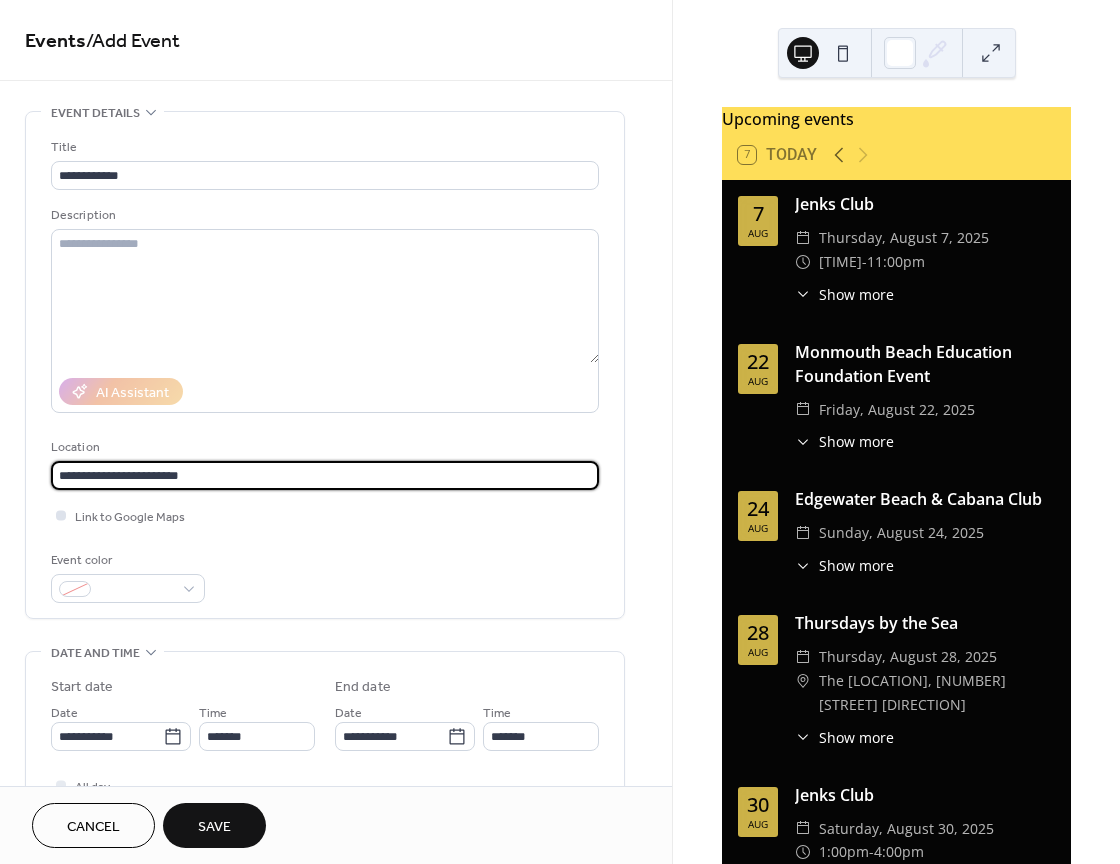 type on "**********" 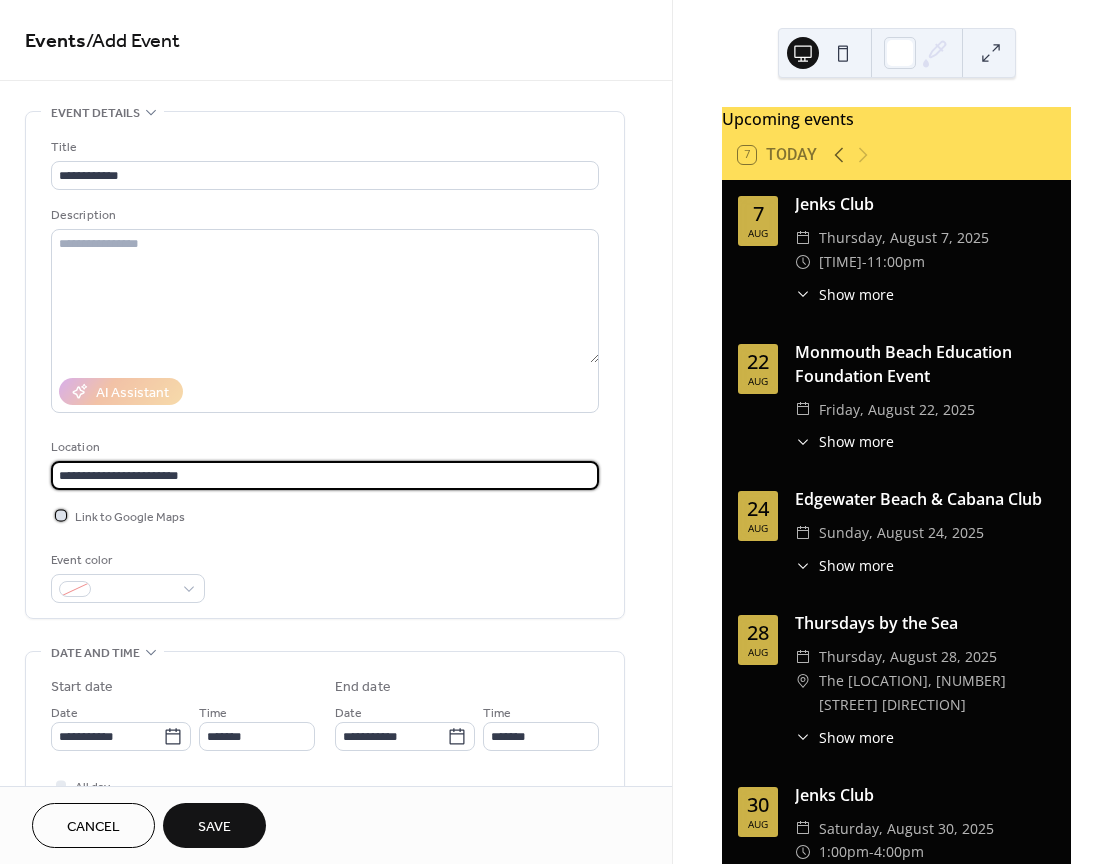 click at bounding box center (61, 515) 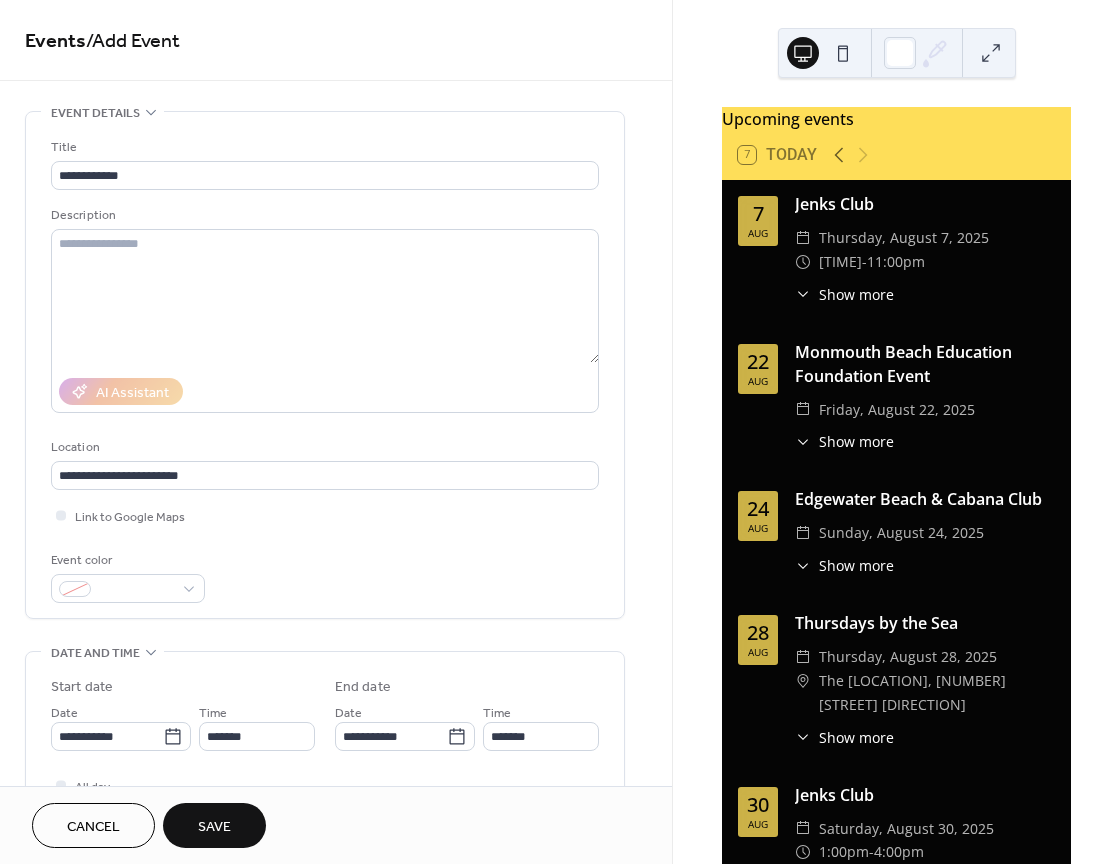click on "Save" at bounding box center (214, 827) 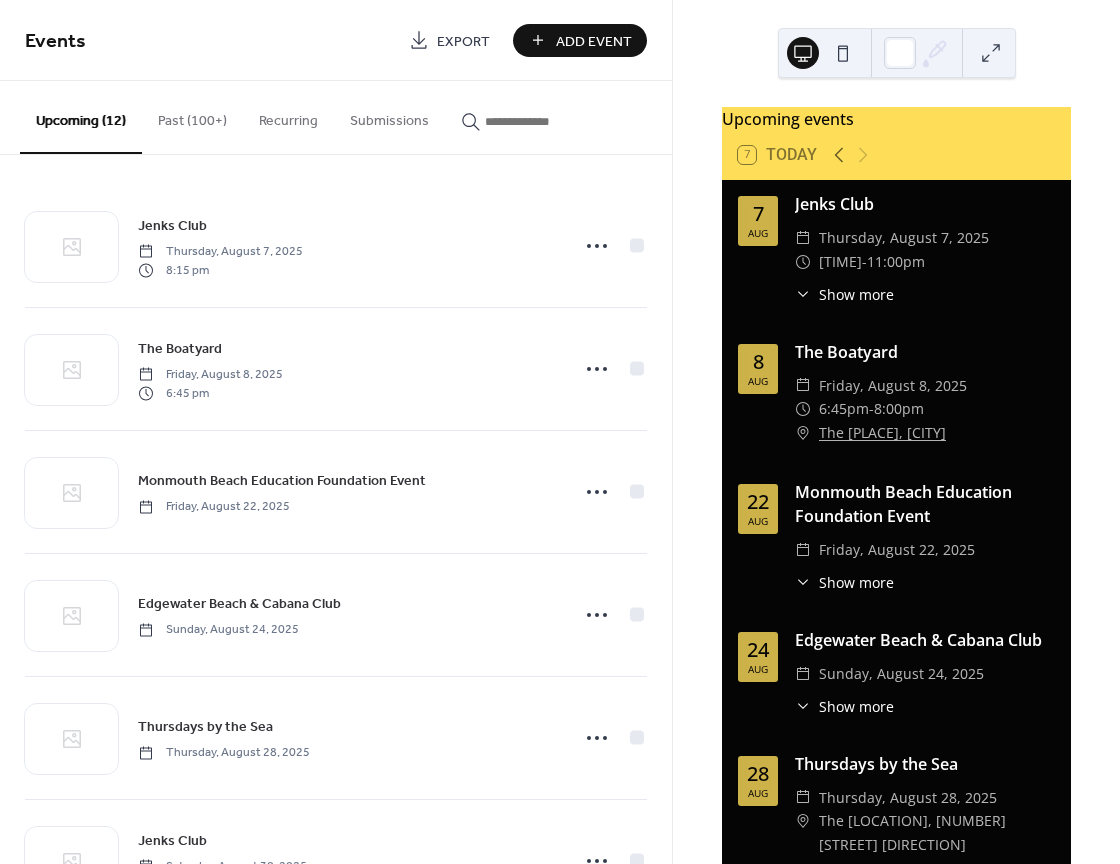click on "The Boatyard, Manahawkin" at bounding box center (882, 433) 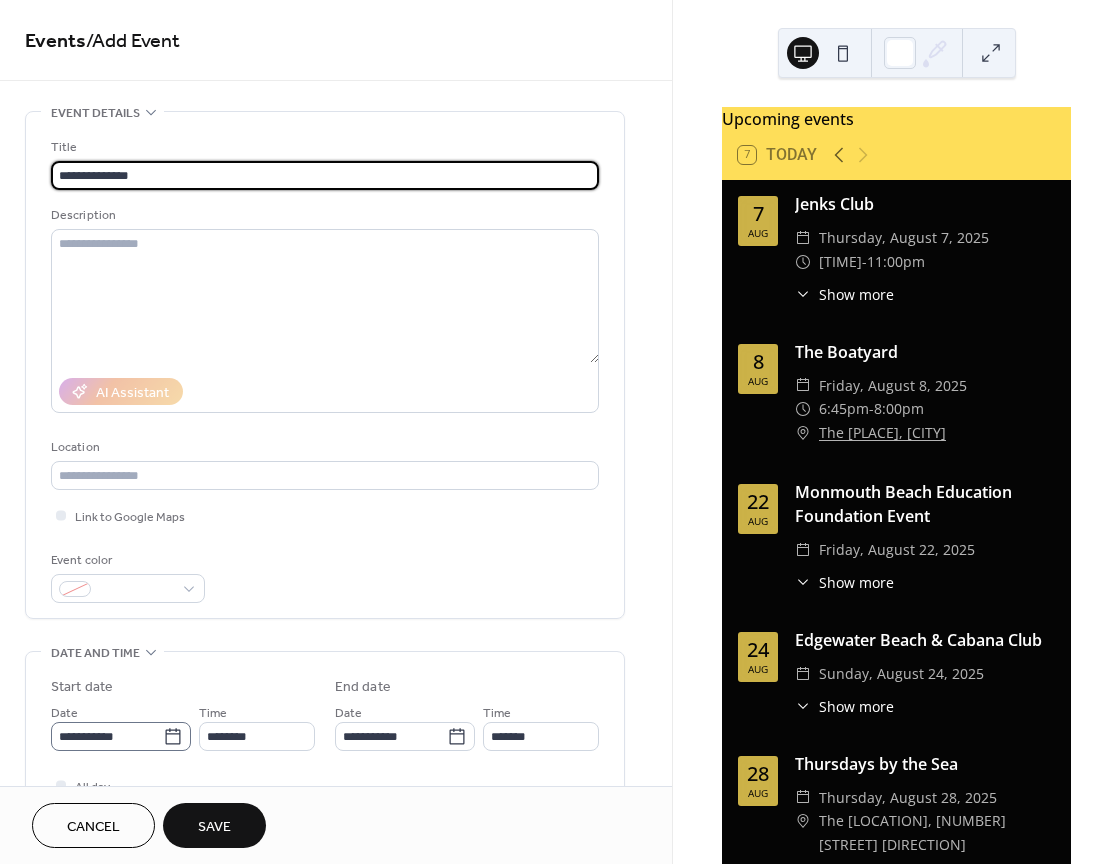 type on "**********" 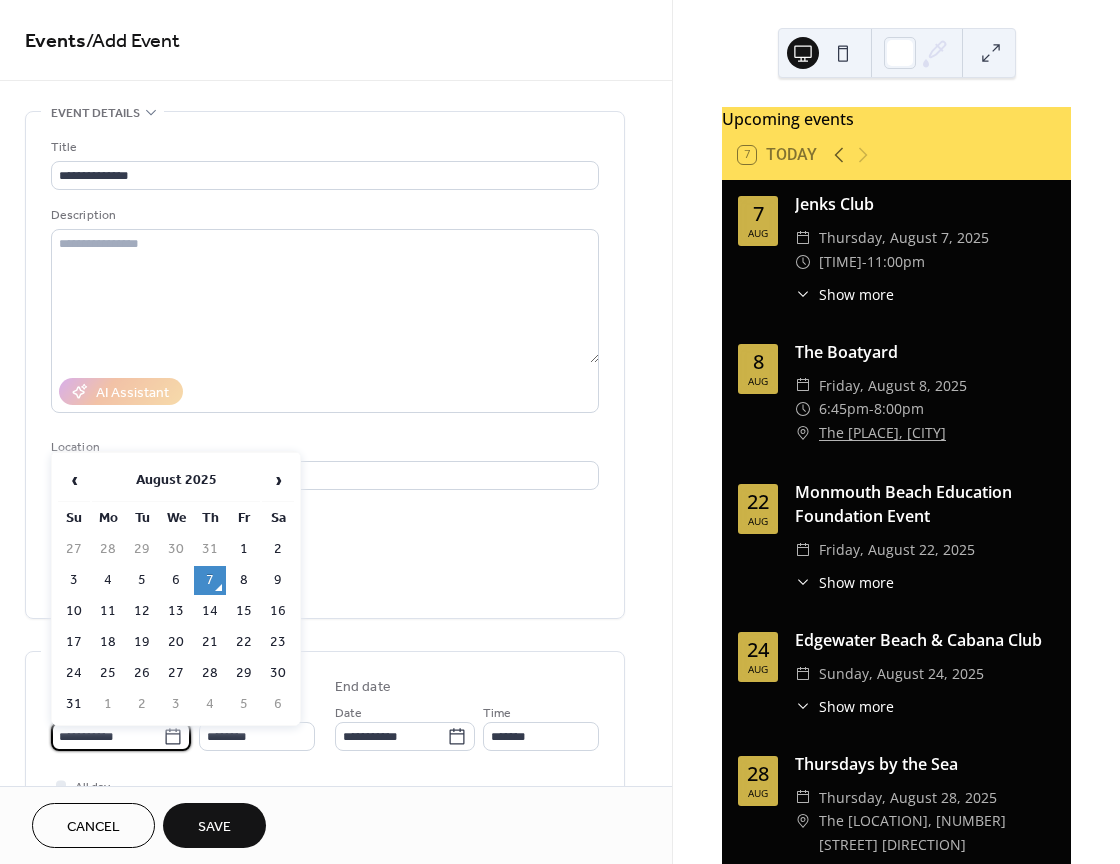 click on "**********" at bounding box center (107, 736) 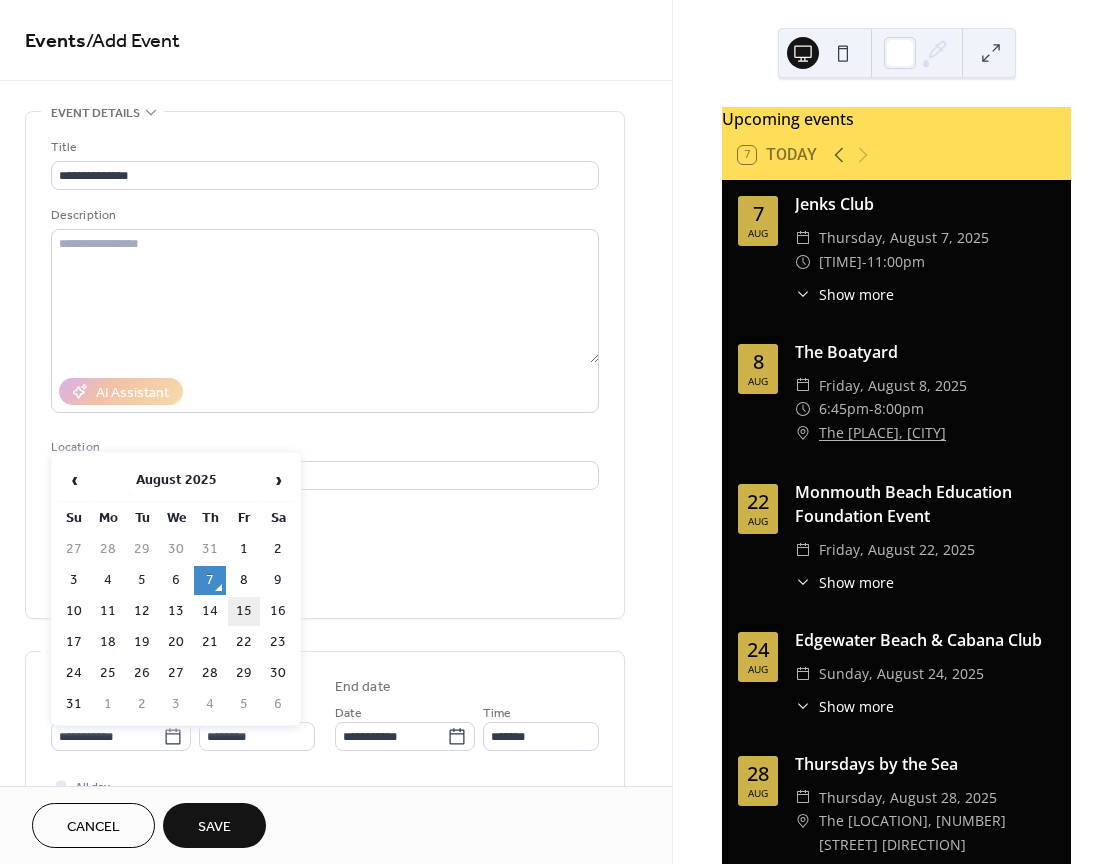 click on "15" at bounding box center (244, 611) 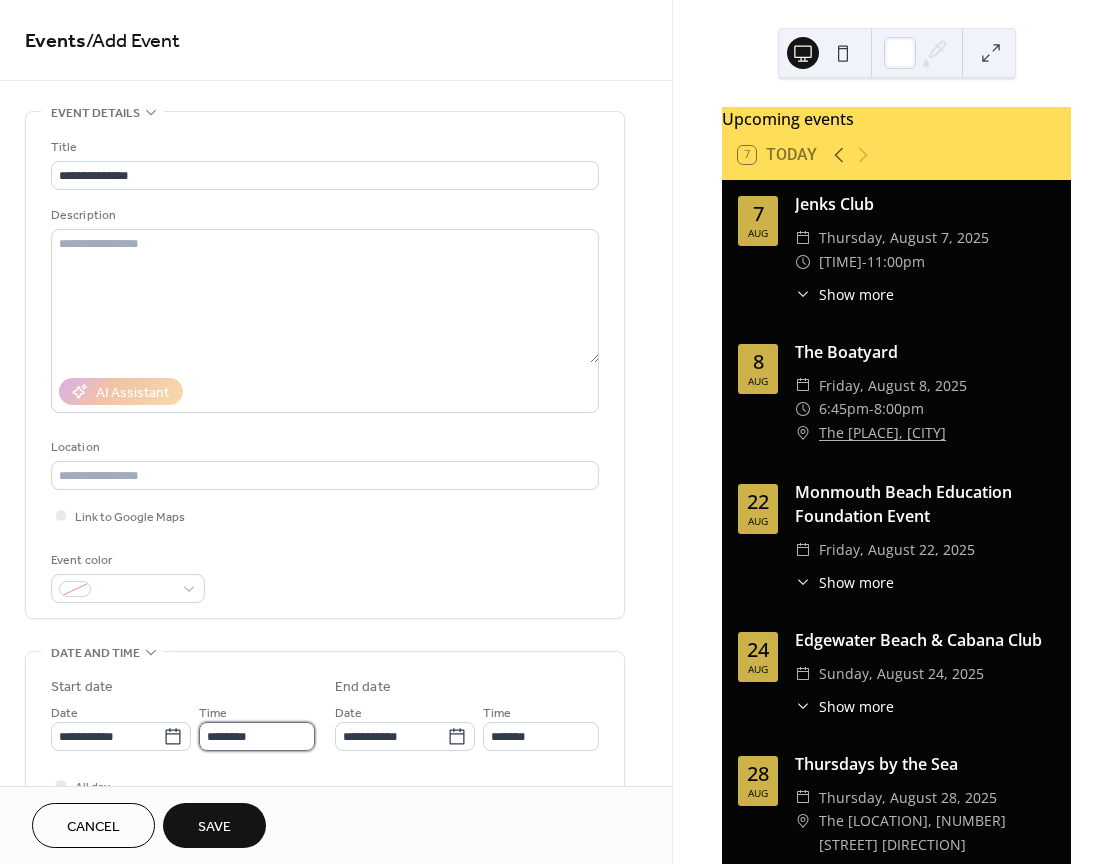 click on "********" at bounding box center [257, 736] 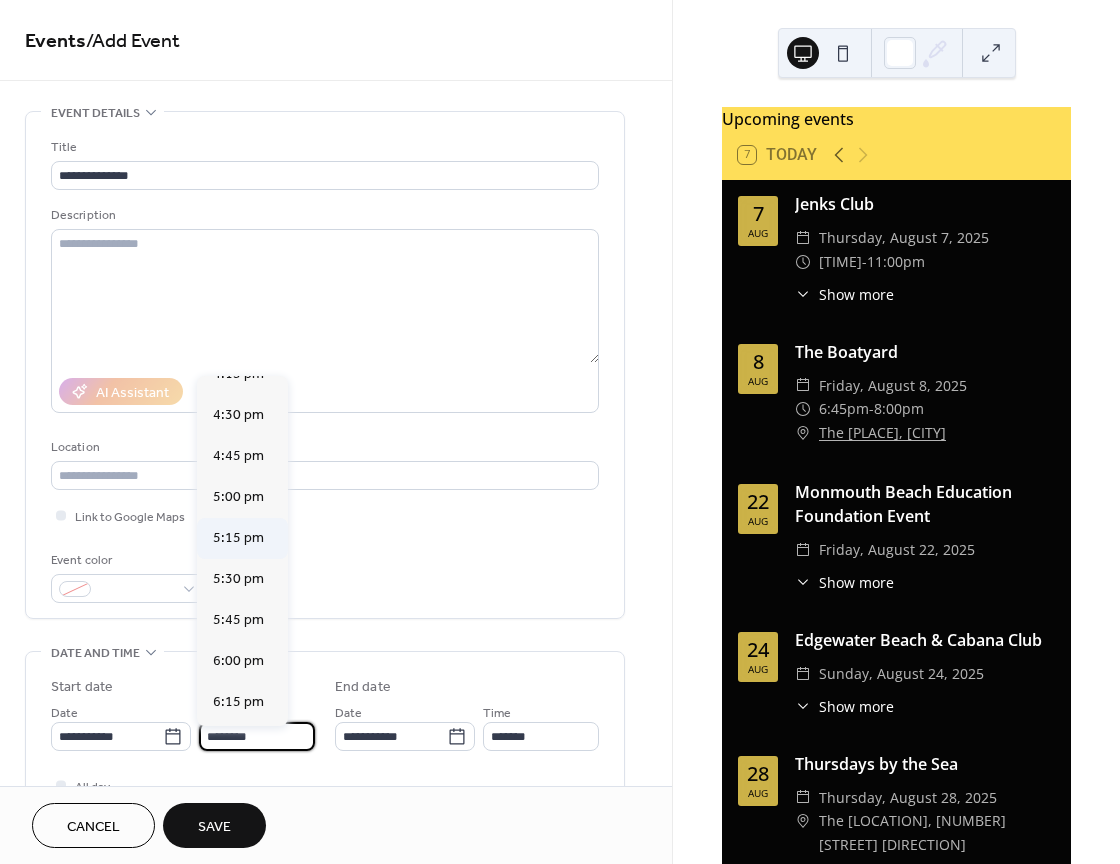 scroll, scrollTop: 2695, scrollLeft: 0, axis: vertical 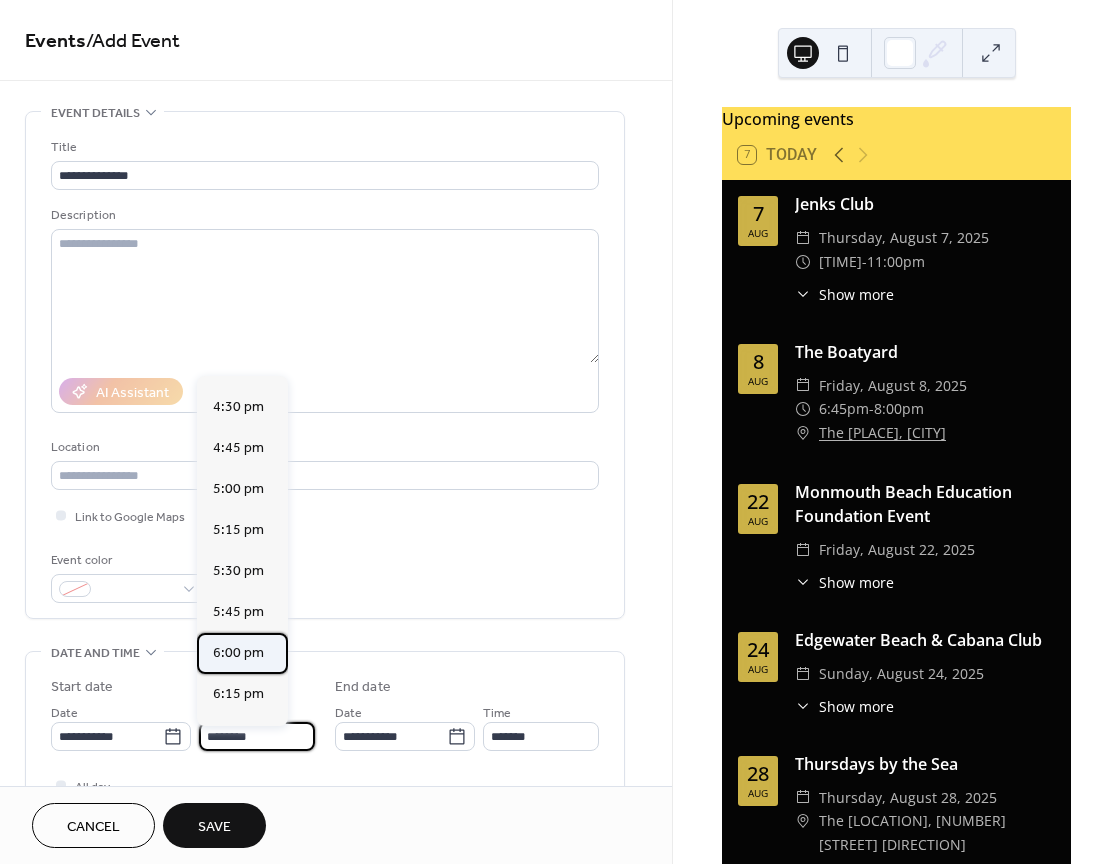 click on "6:00 pm" at bounding box center [238, 653] 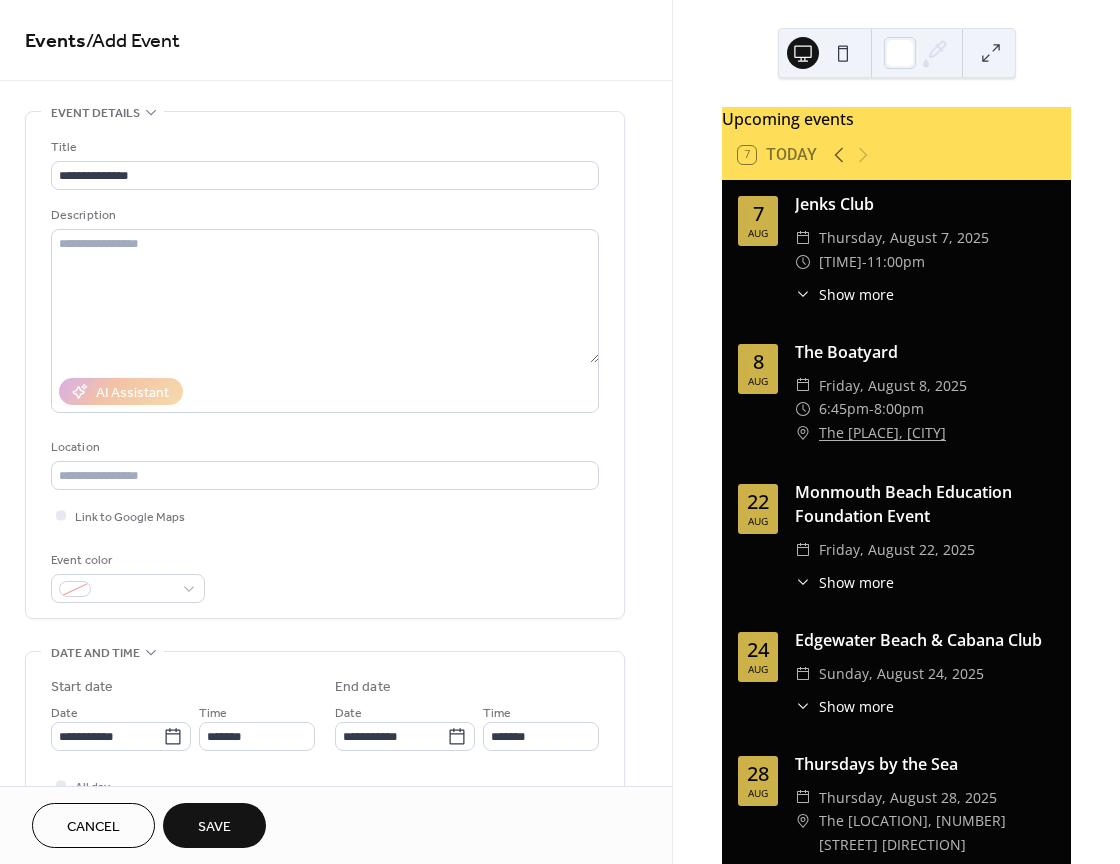 type on "*******" 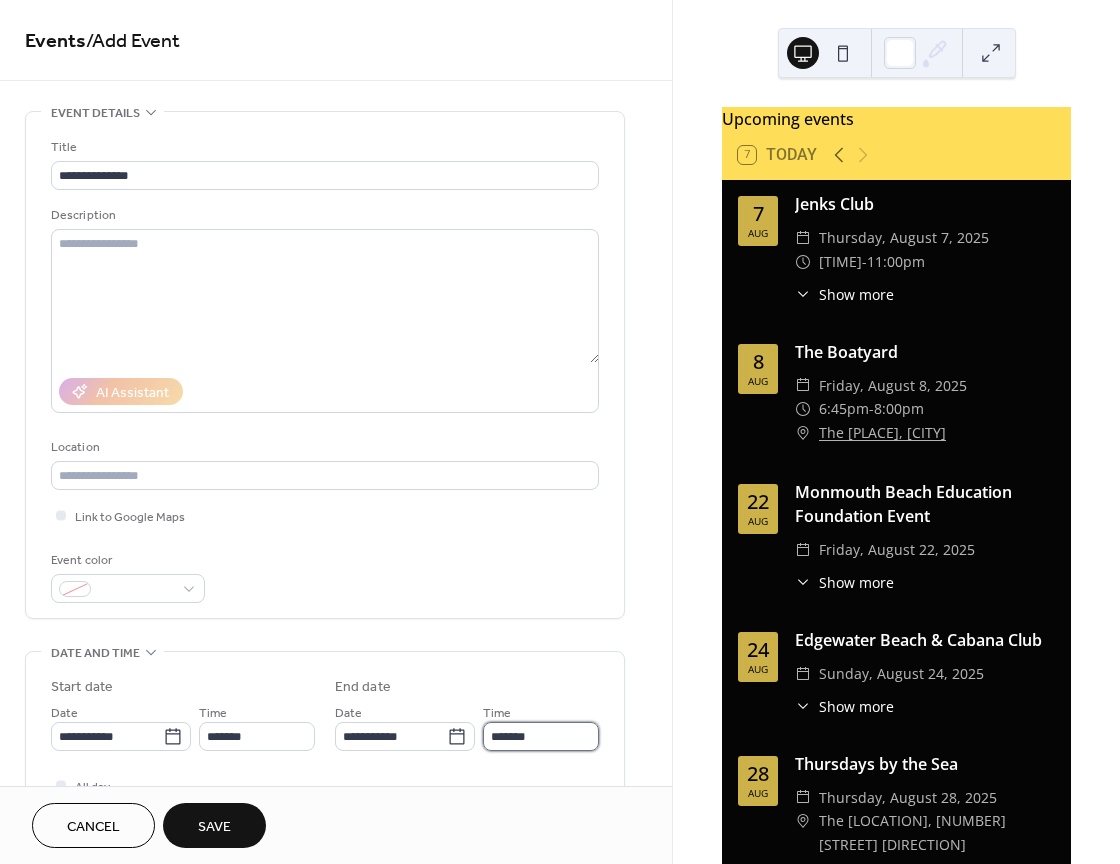 click on "*******" at bounding box center [541, 736] 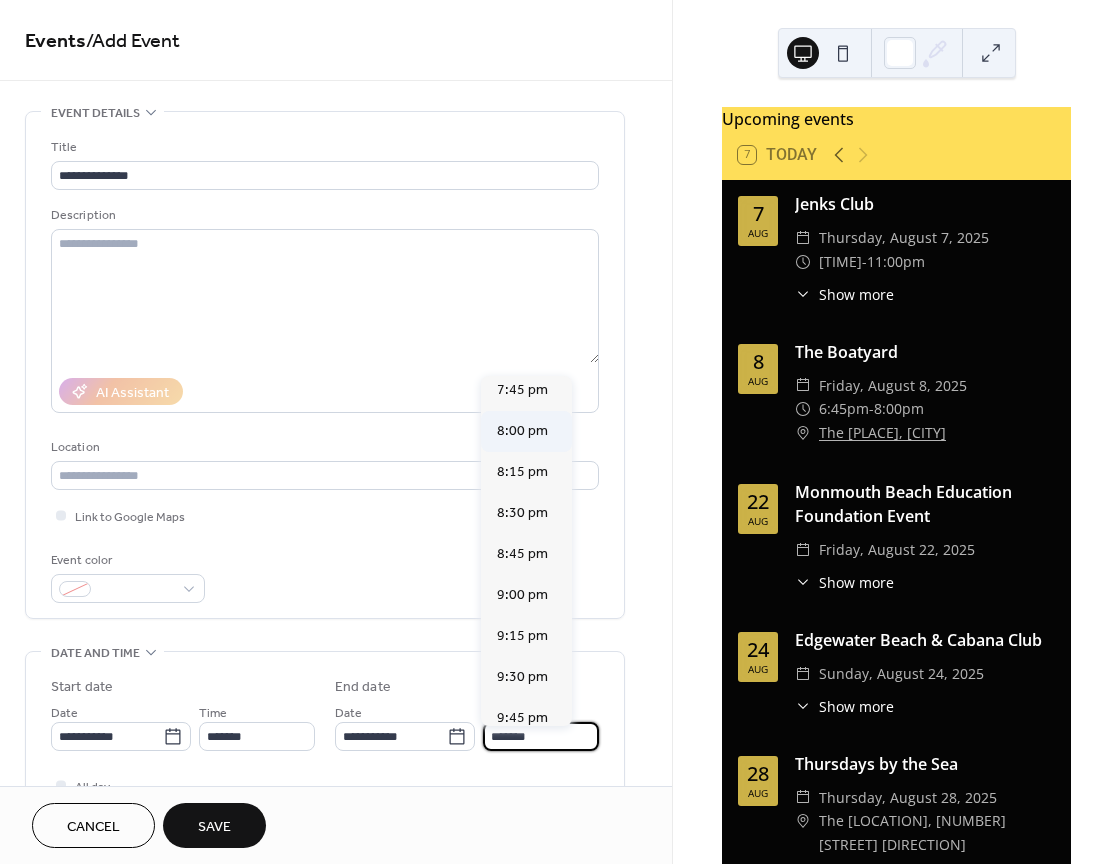 scroll, scrollTop: 273, scrollLeft: 0, axis: vertical 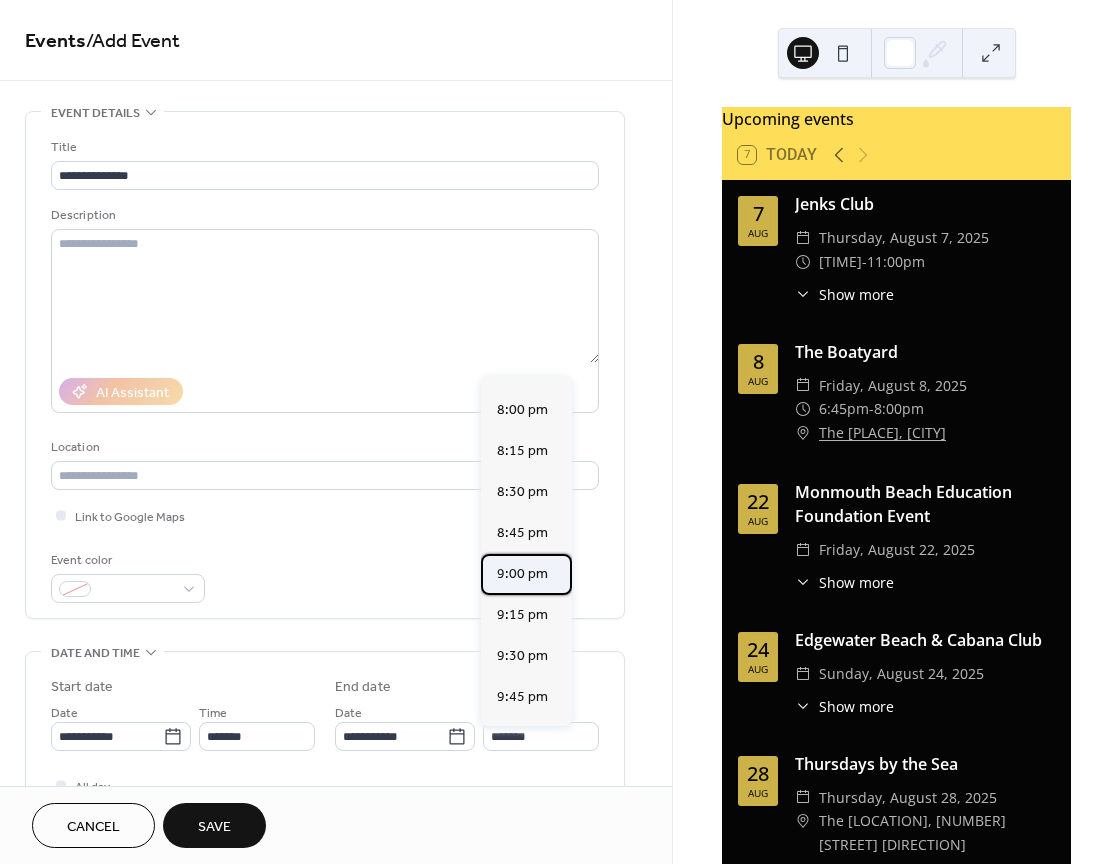 click on "9:00 pm" at bounding box center (522, 574) 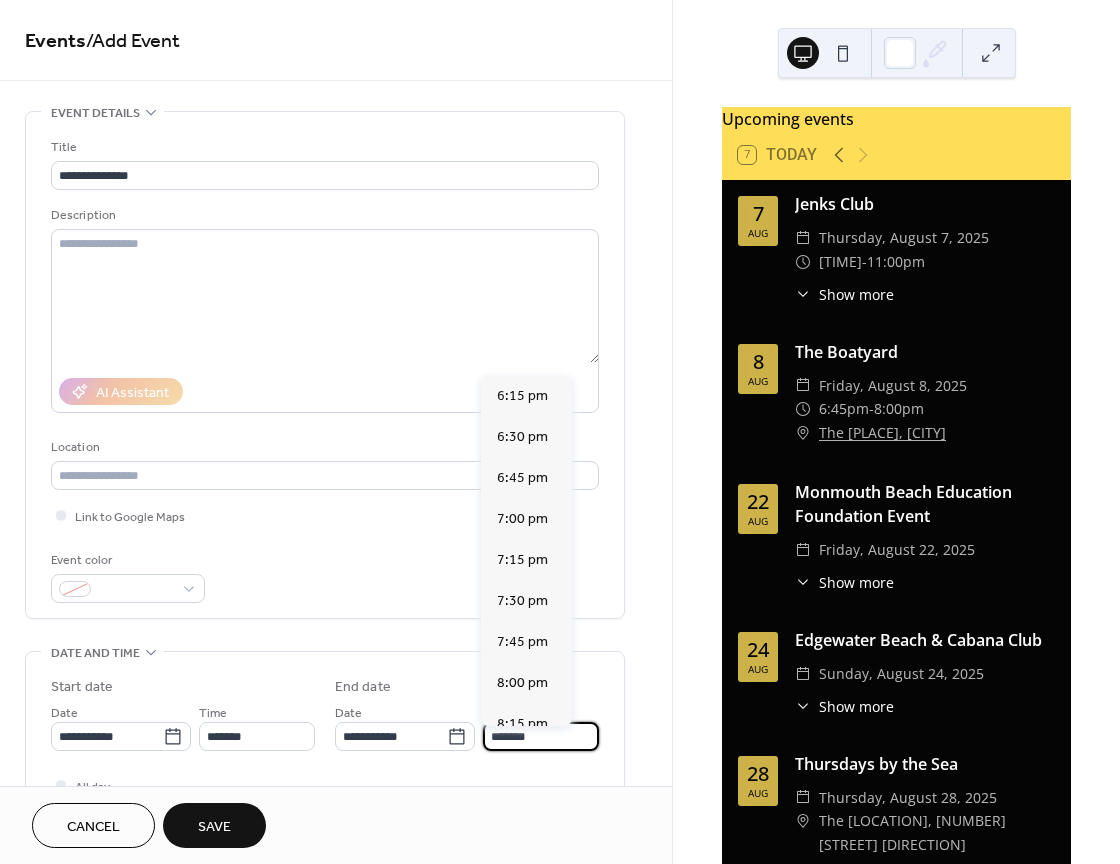 click on "*******" at bounding box center [541, 736] 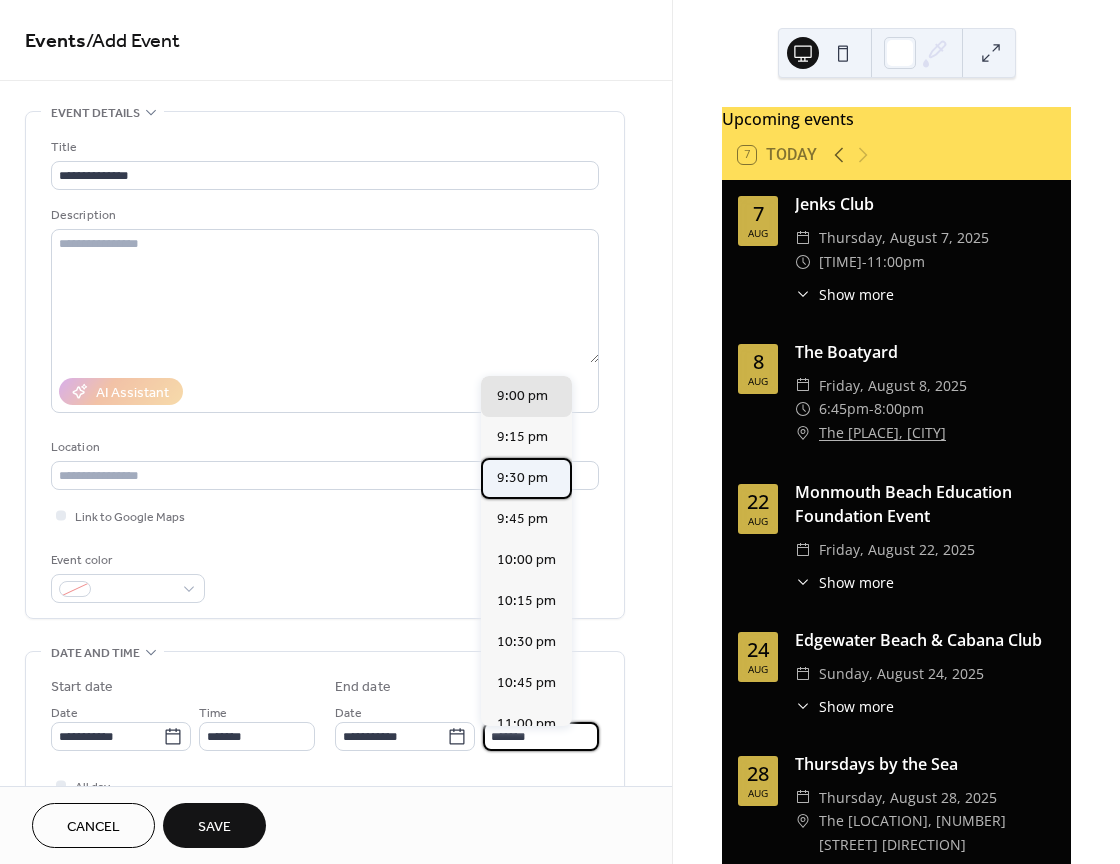 click on "9:30 pm" at bounding box center [522, 478] 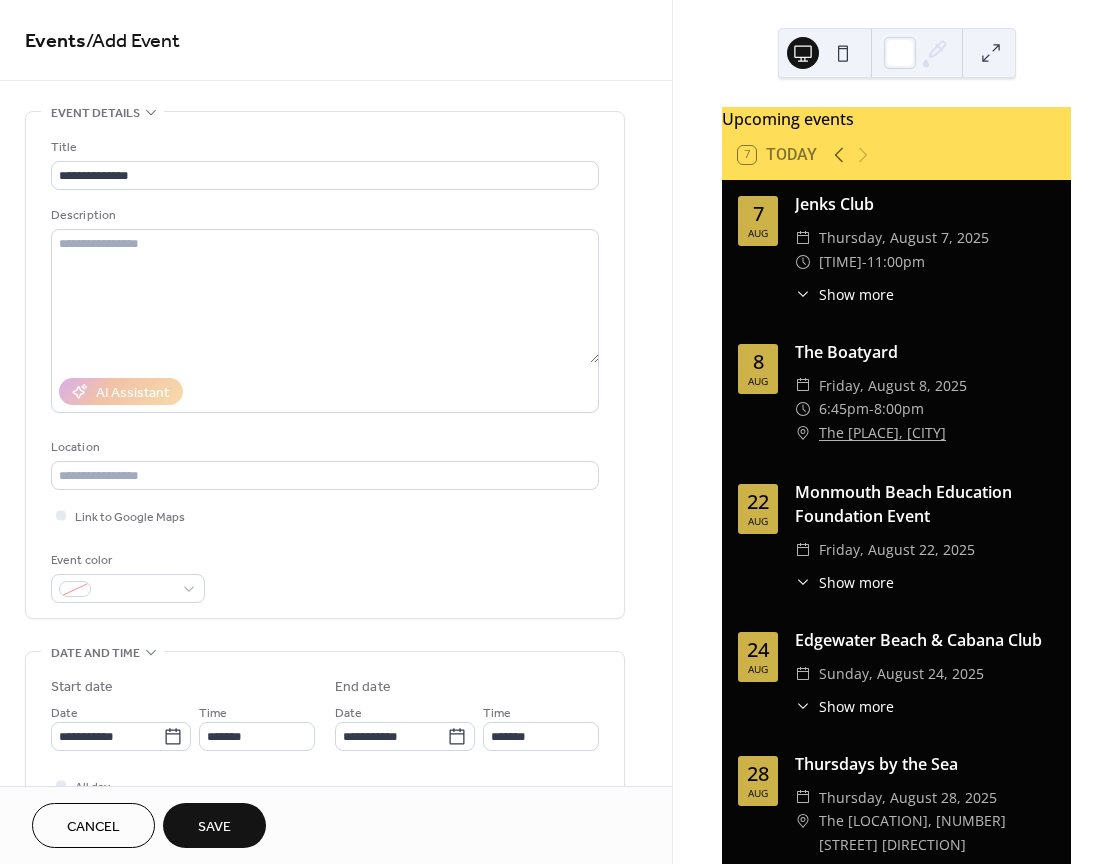 click on "Save" at bounding box center [214, 827] 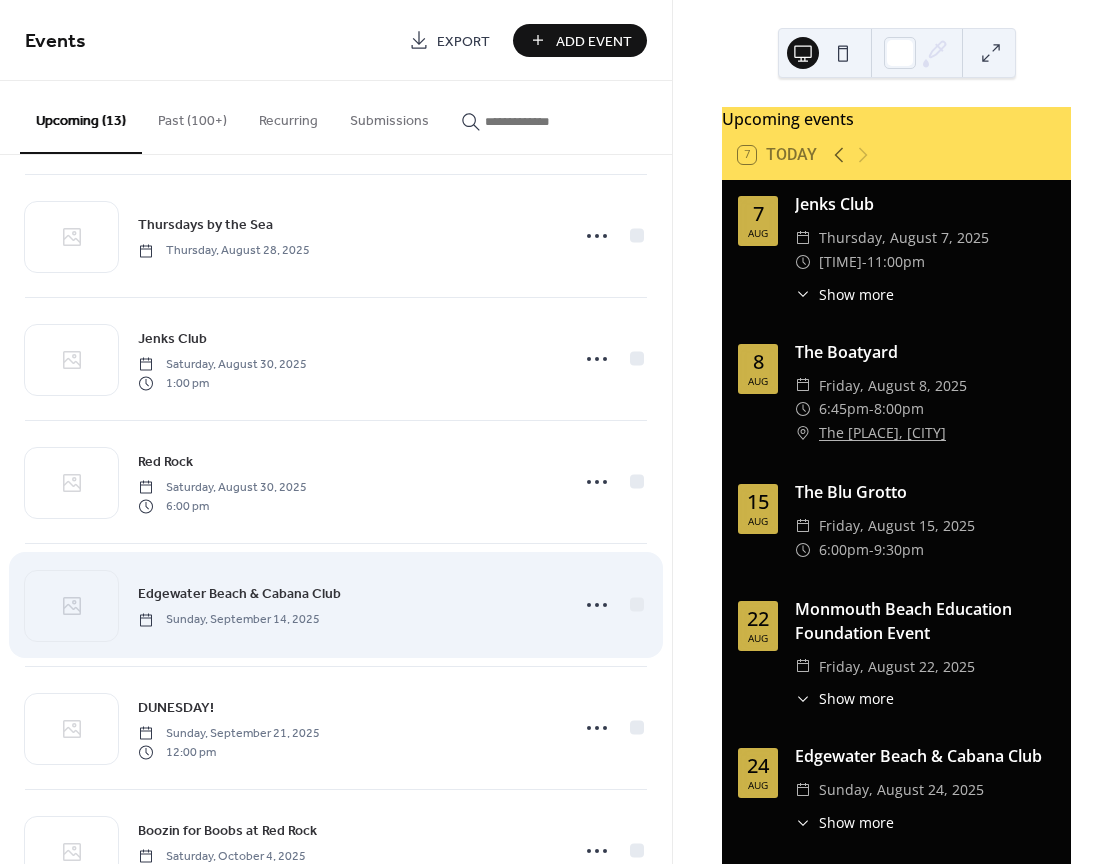 scroll, scrollTop: 629, scrollLeft: 0, axis: vertical 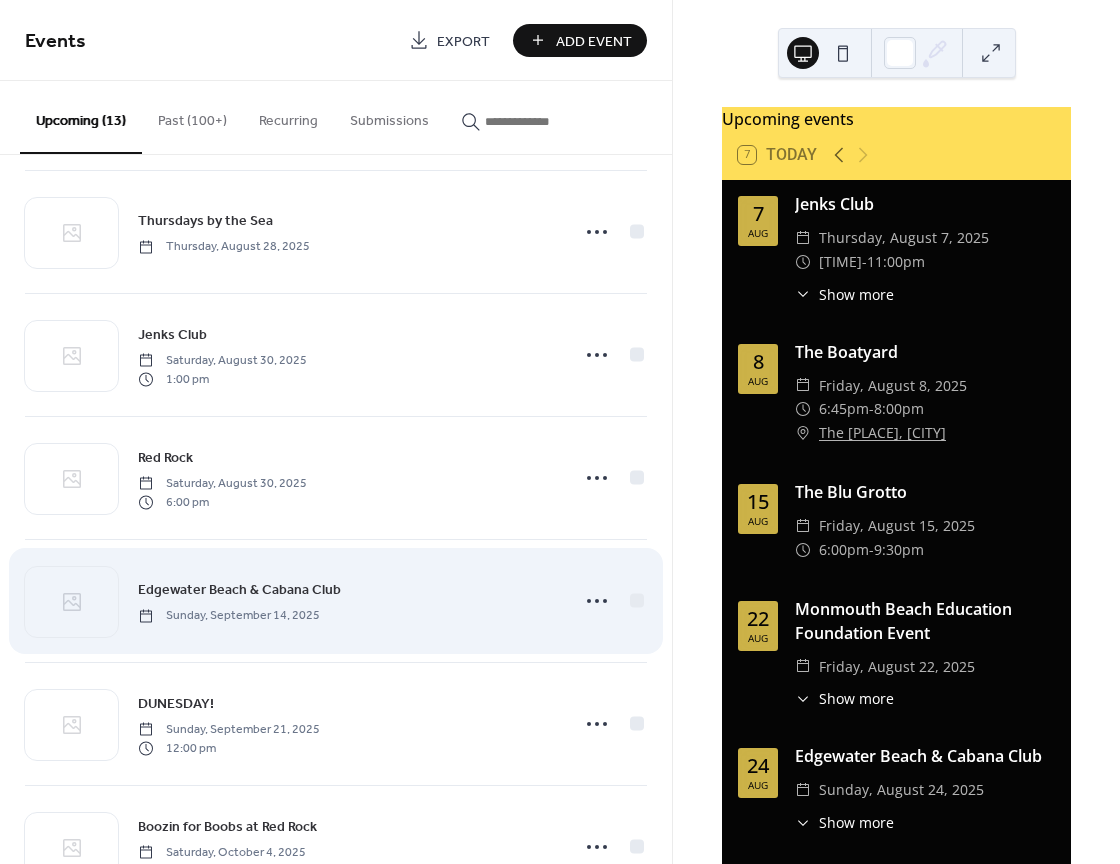 click on "Edgewater Beach & Cabana Club Sunday, September 14, 2025" at bounding box center [347, 600] 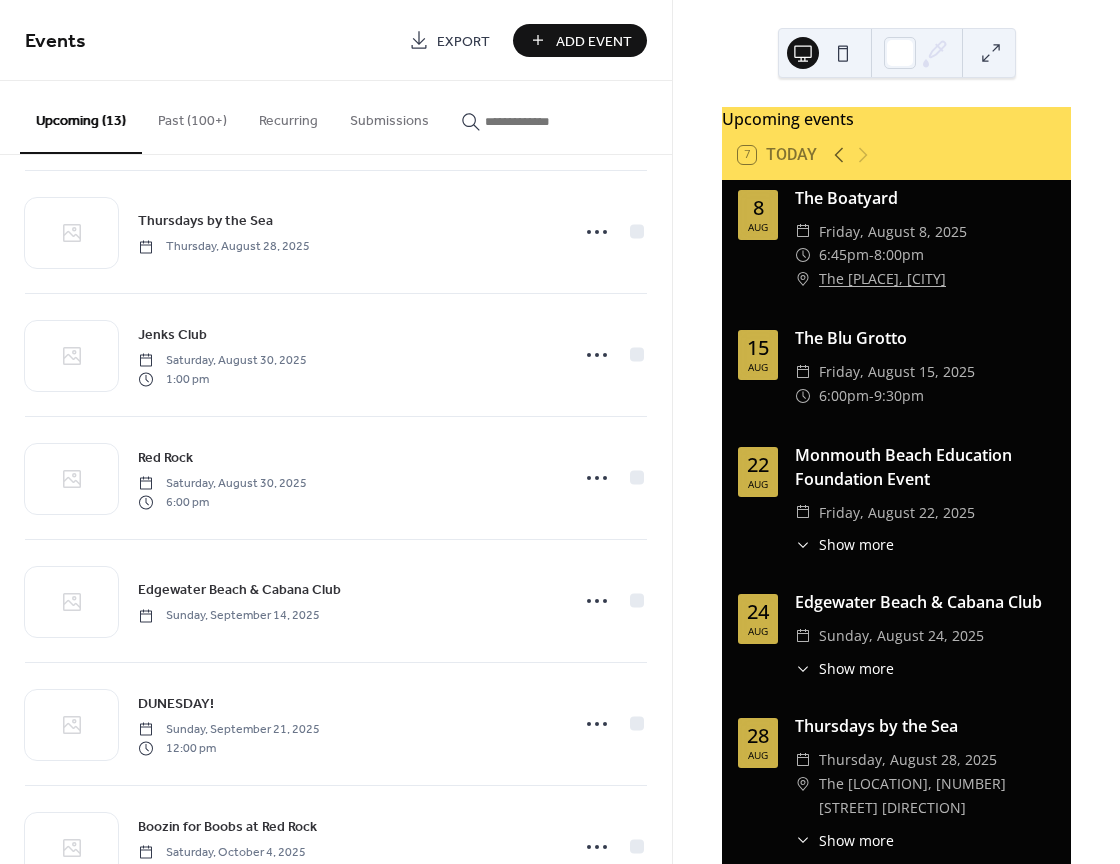 scroll, scrollTop: 158, scrollLeft: 0, axis: vertical 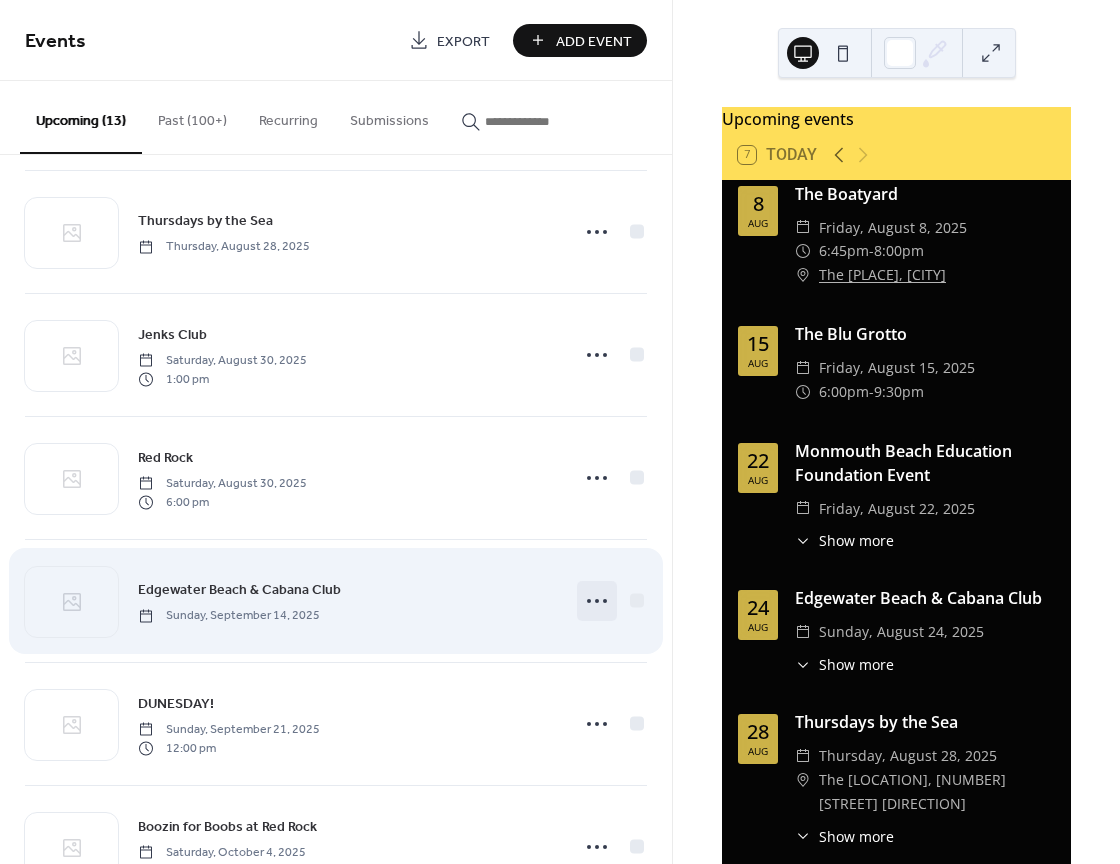 click 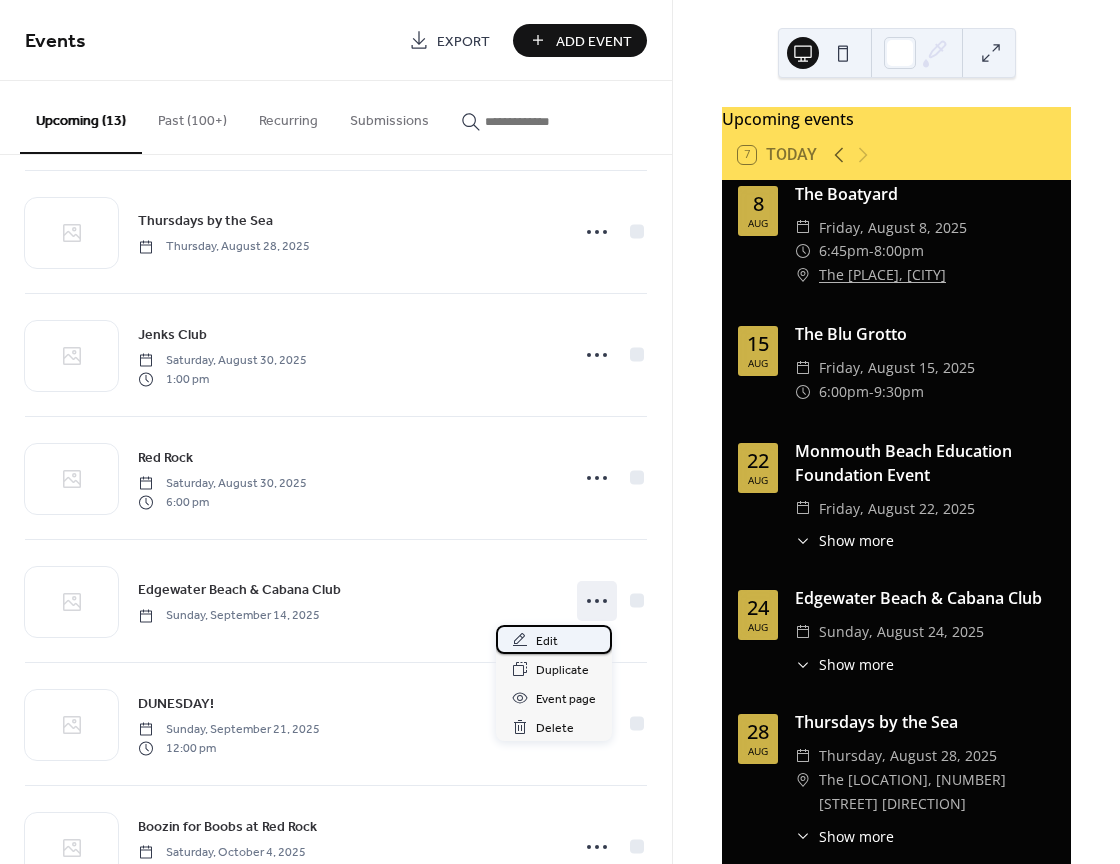 click on "Edit" at bounding box center [547, 641] 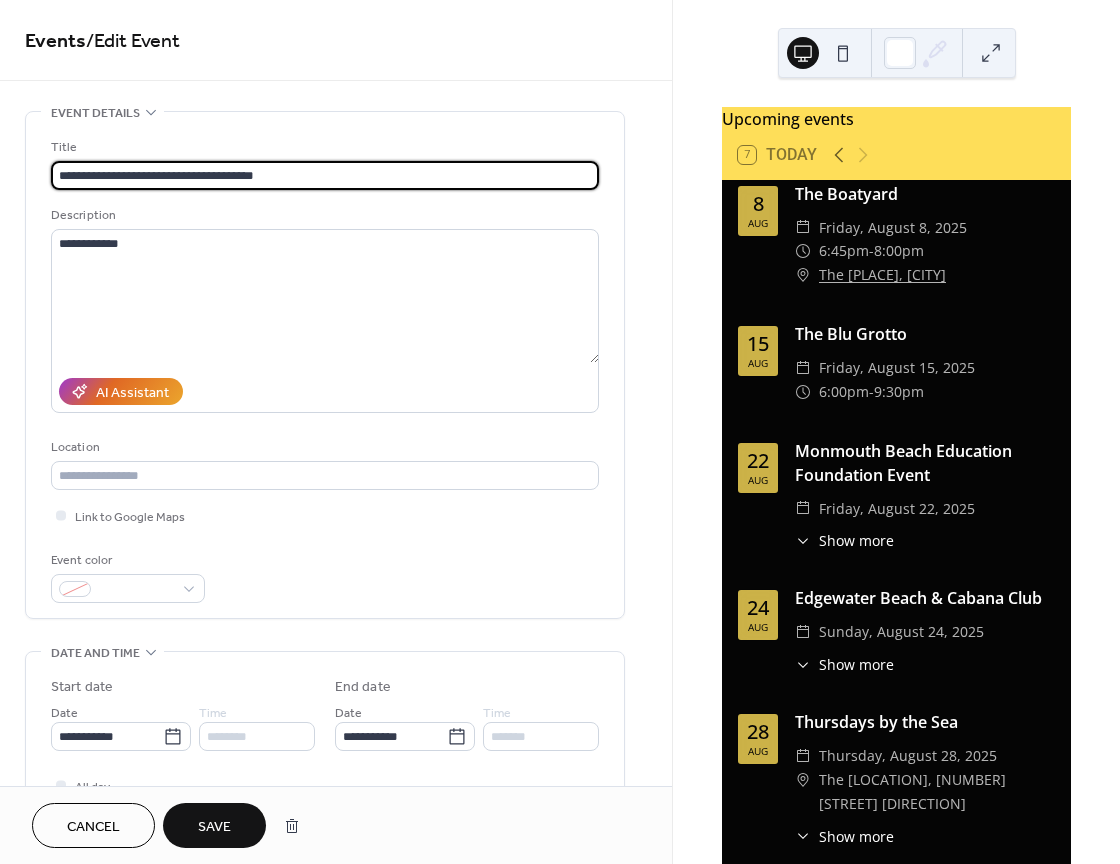 type on "**********" 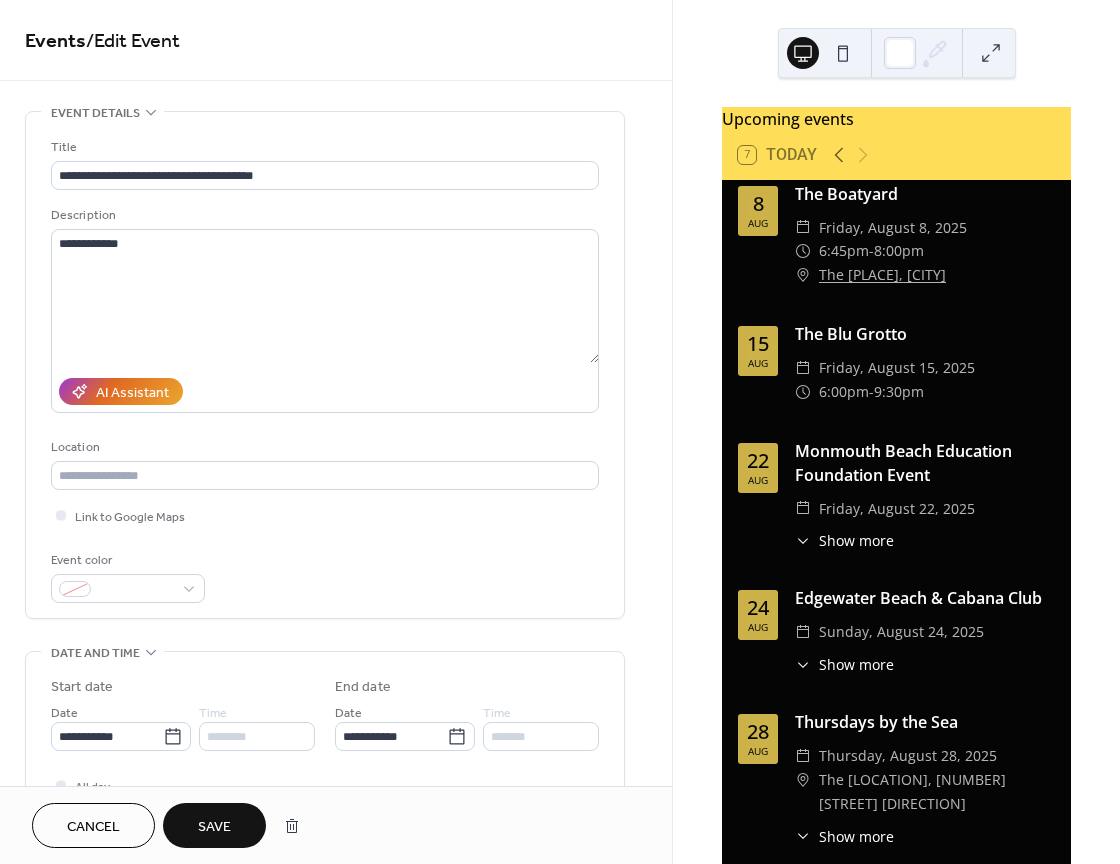 click on "Save" at bounding box center [214, 827] 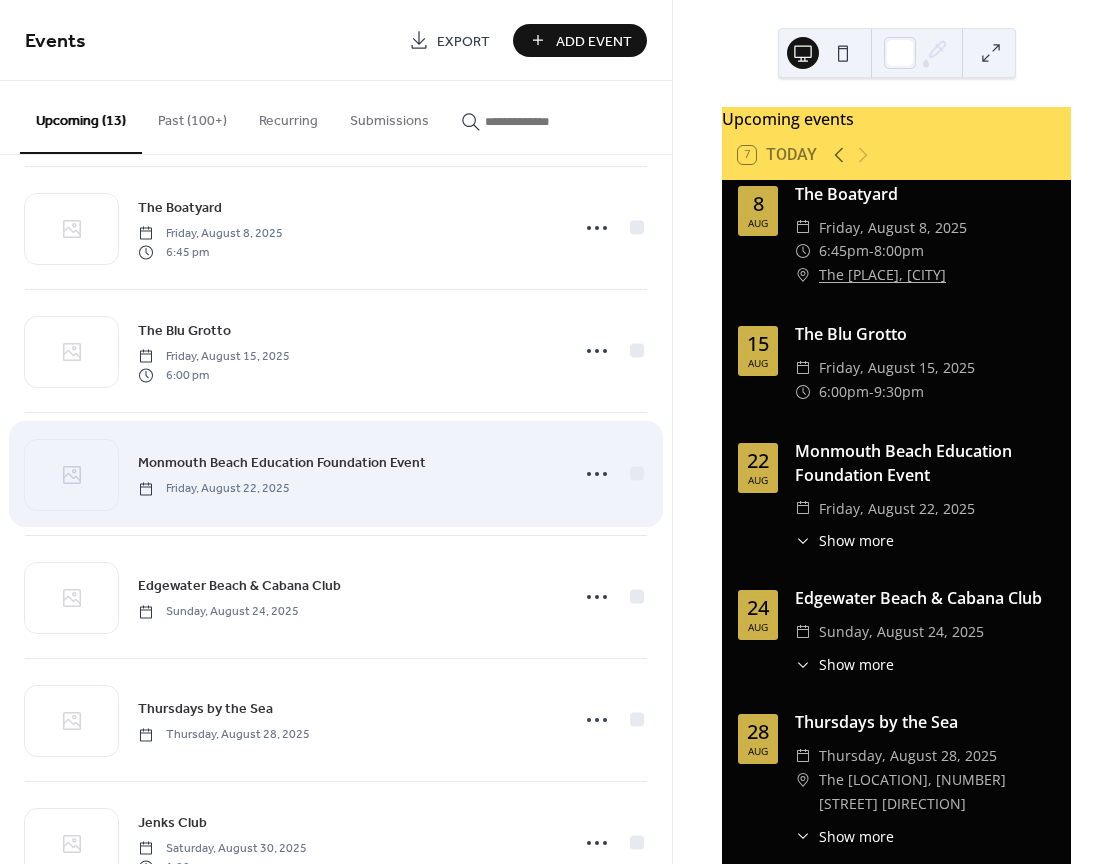 scroll, scrollTop: 135, scrollLeft: 0, axis: vertical 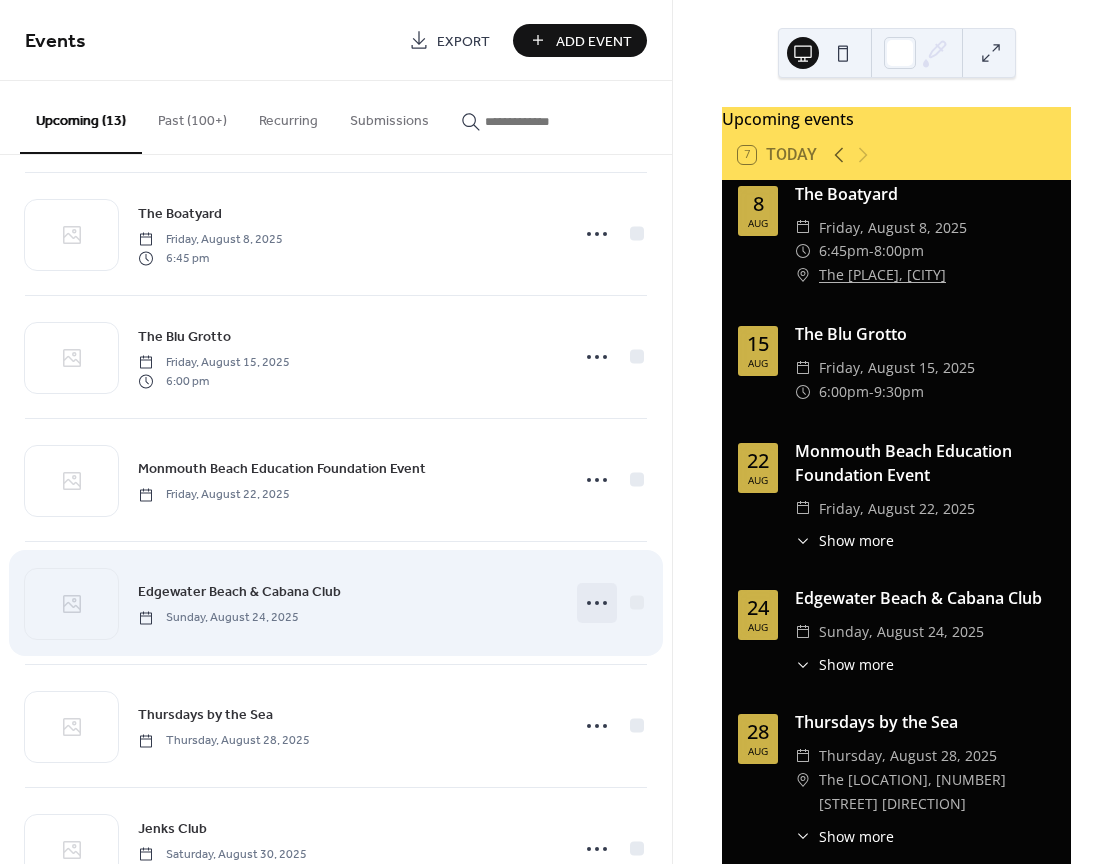 click 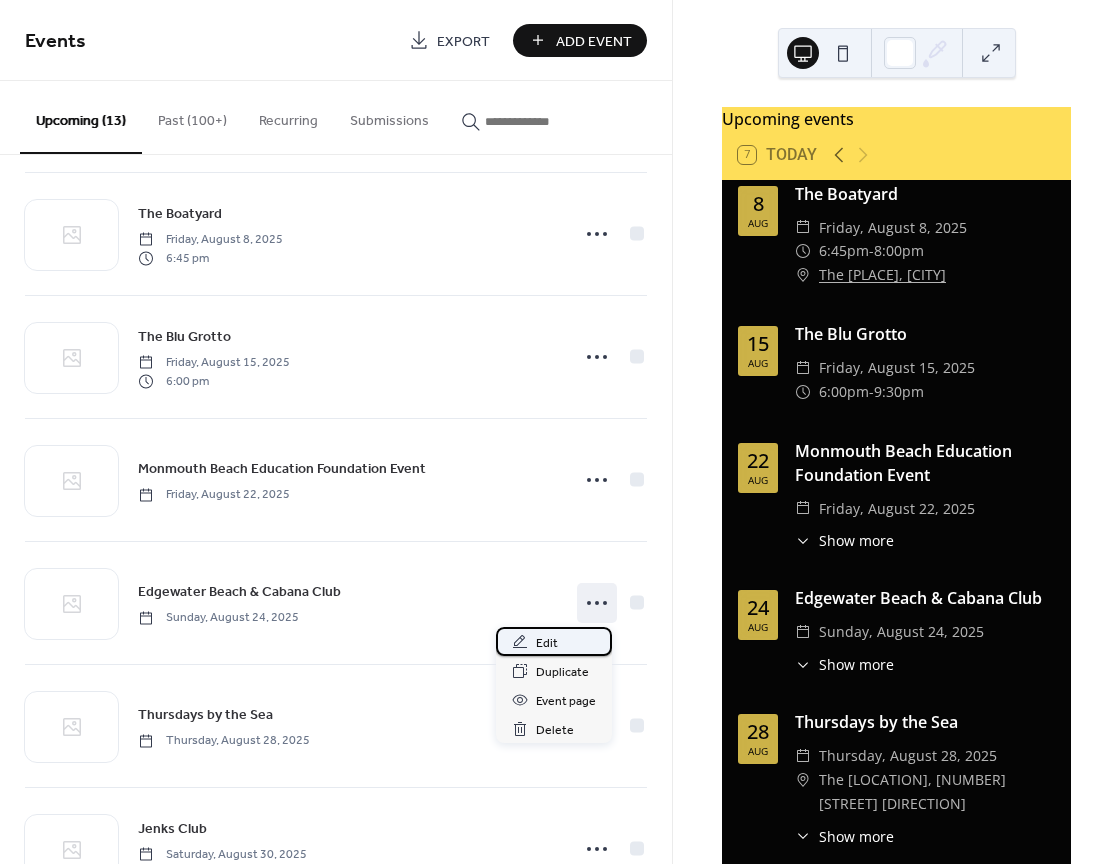 click on "Edit" at bounding box center (547, 643) 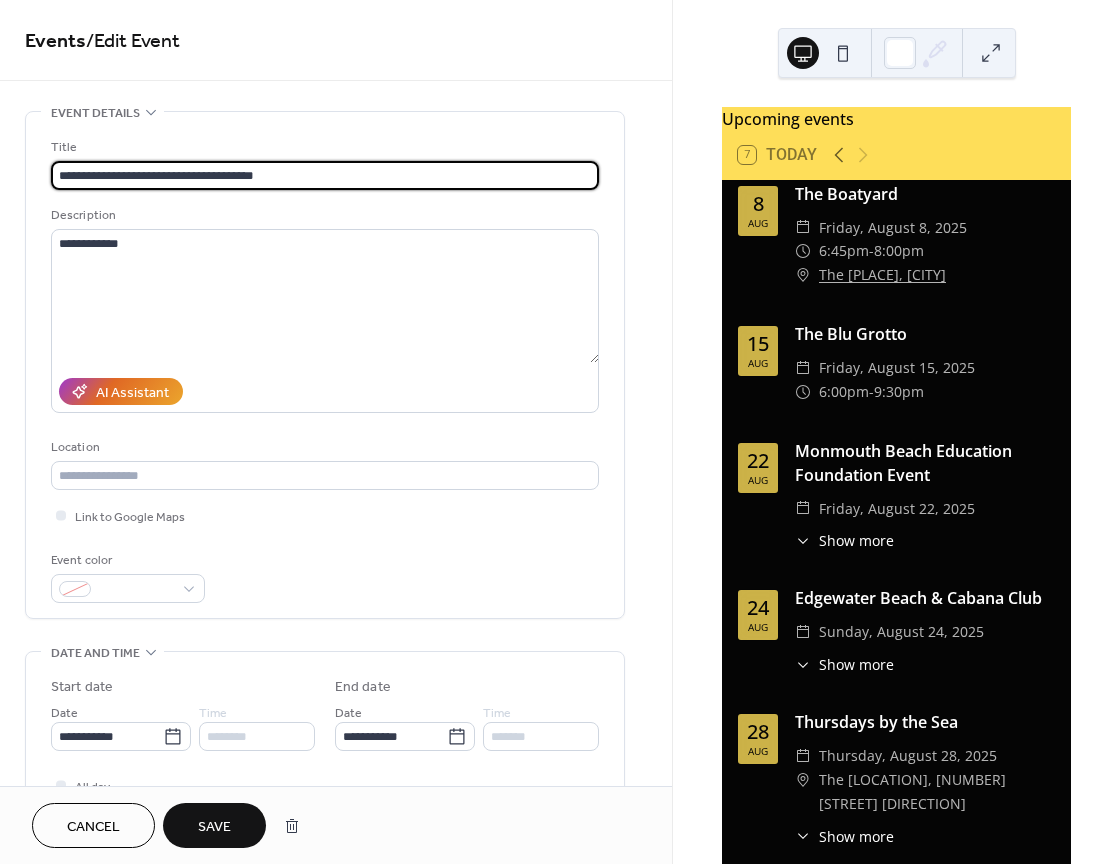 type on "**********" 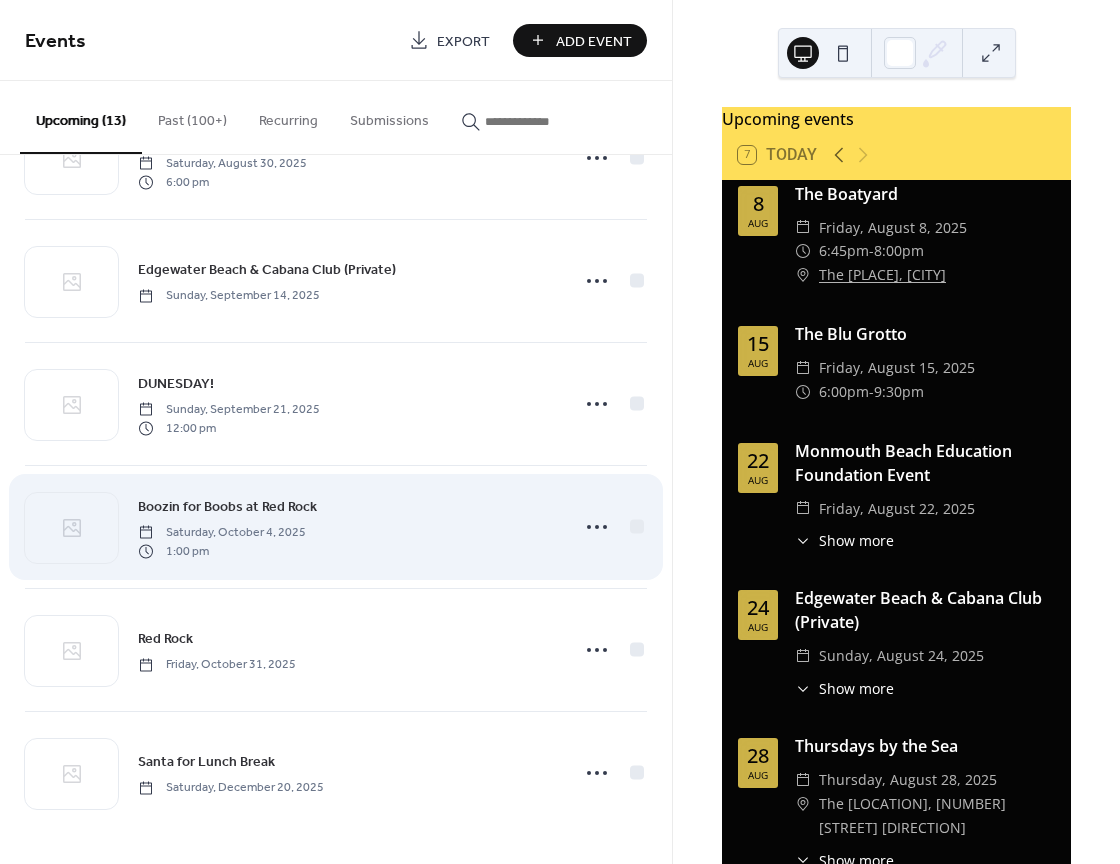 scroll, scrollTop: 949, scrollLeft: 0, axis: vertical 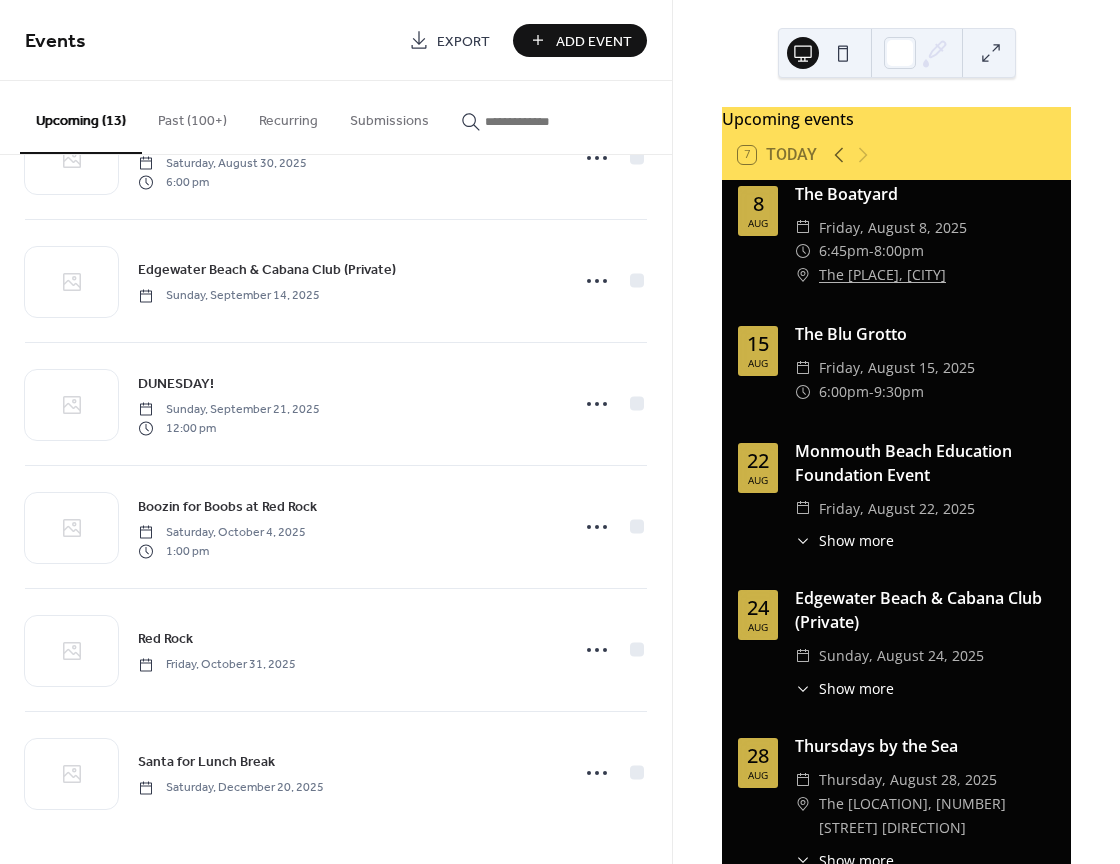 click on "Add Event" at bounding box center (594, 41) 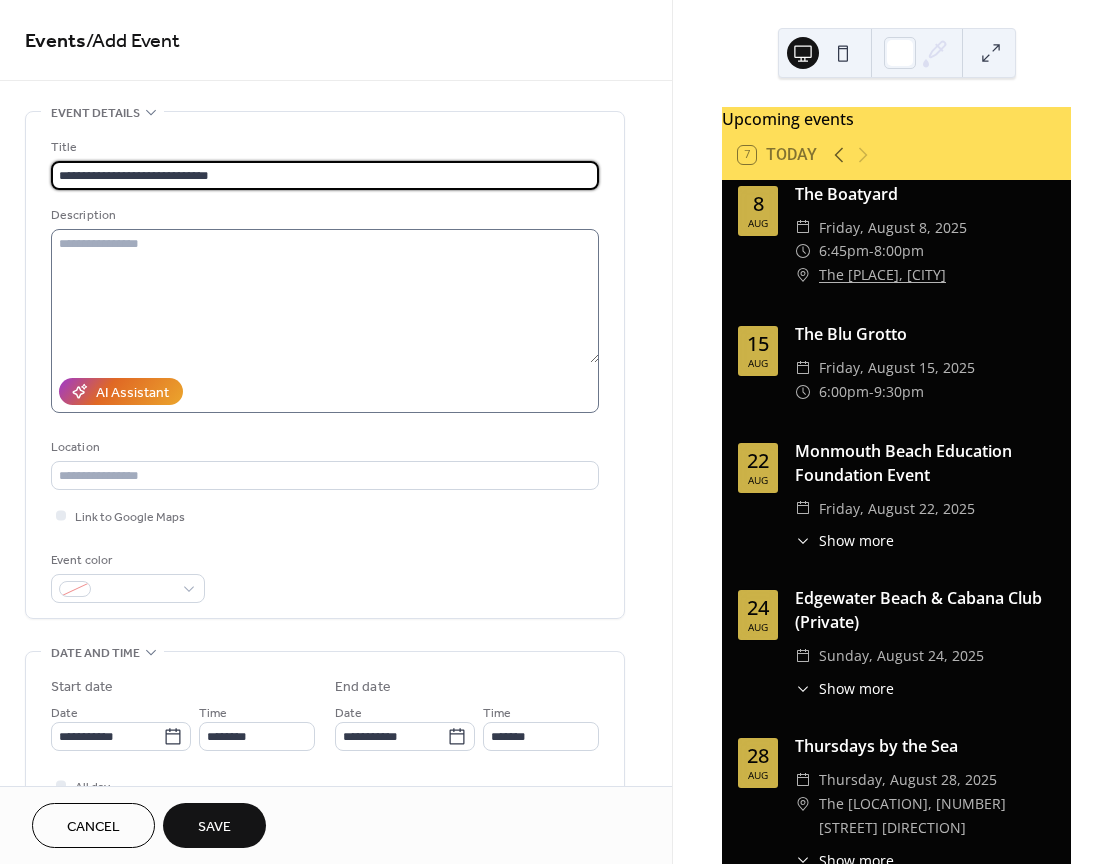 type on "**********" 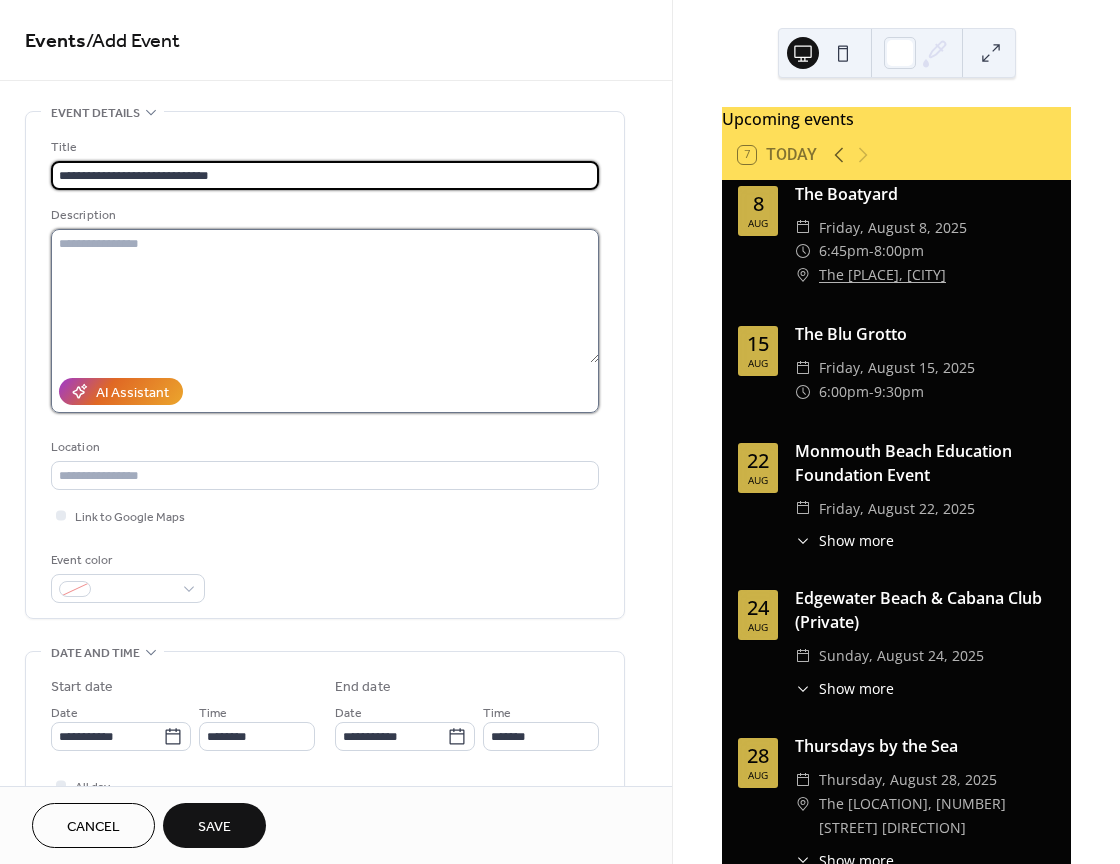 click at bounding box center (325, 296) 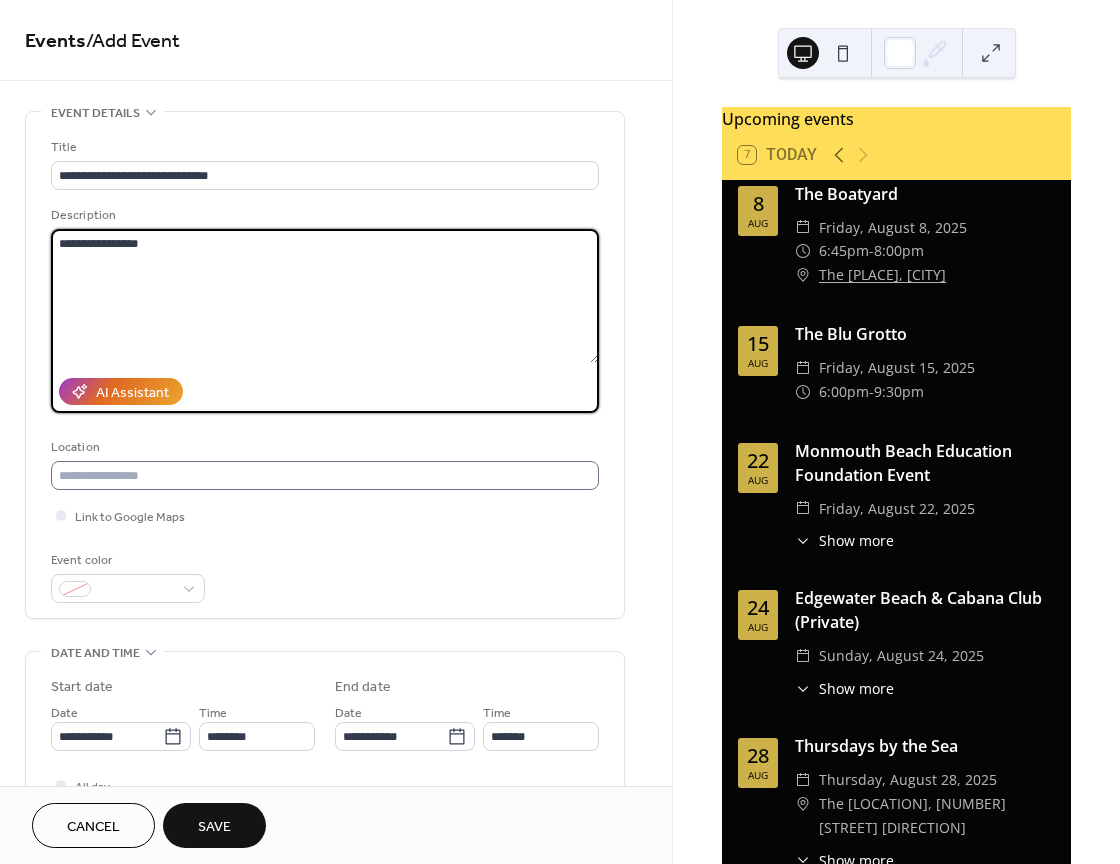 type on "**********" 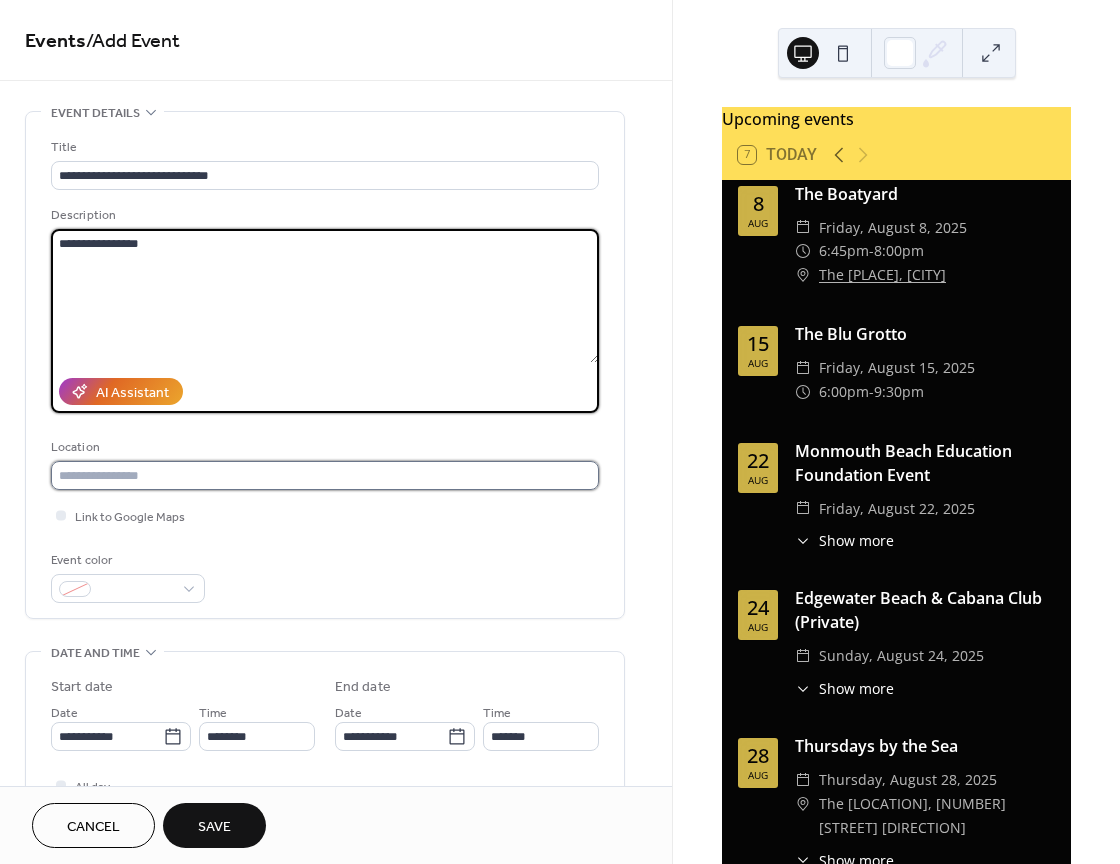click at bounding box center (325, 475) 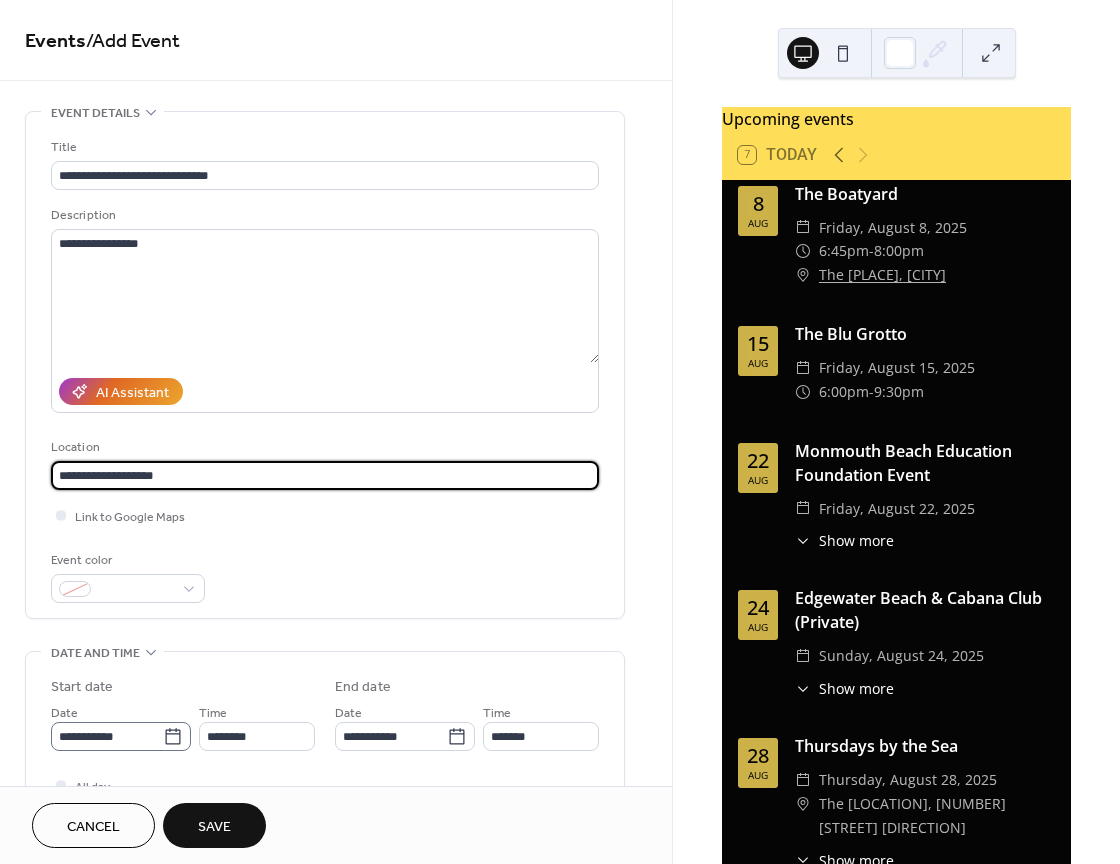 type on "**********" 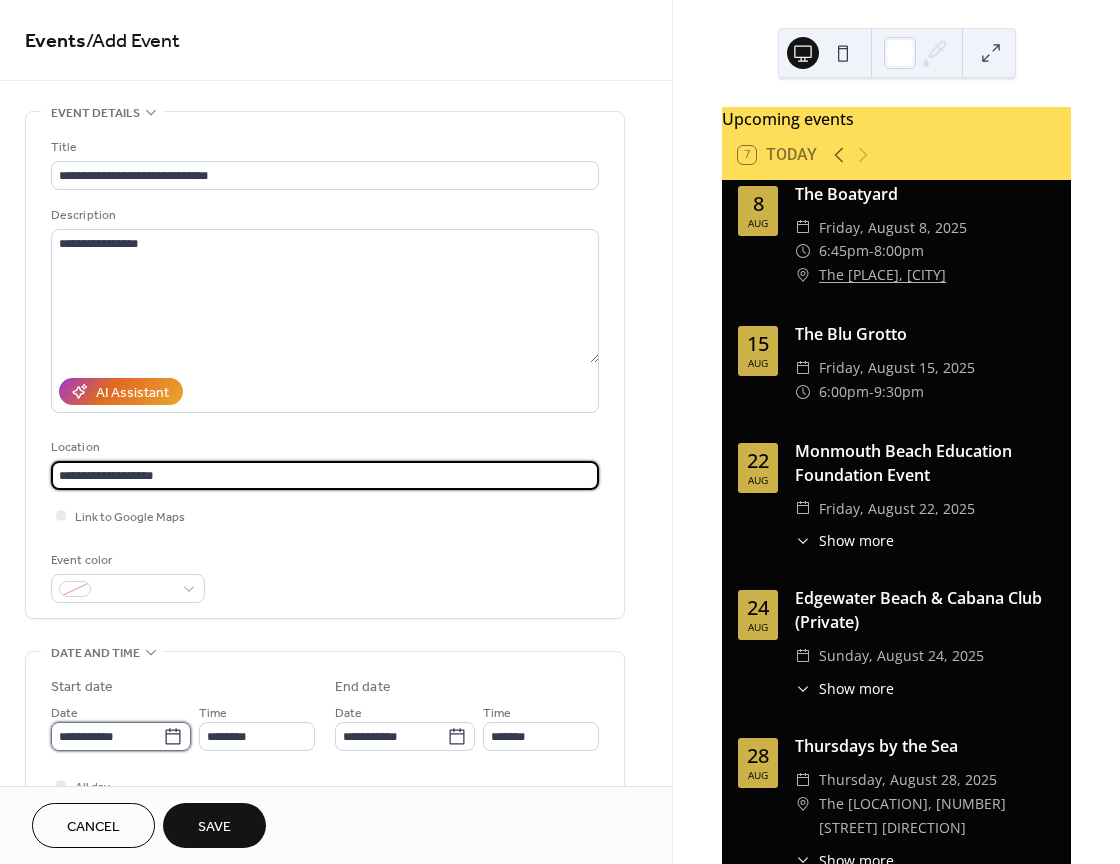 click on "**********" at bounding box center (107, 736) 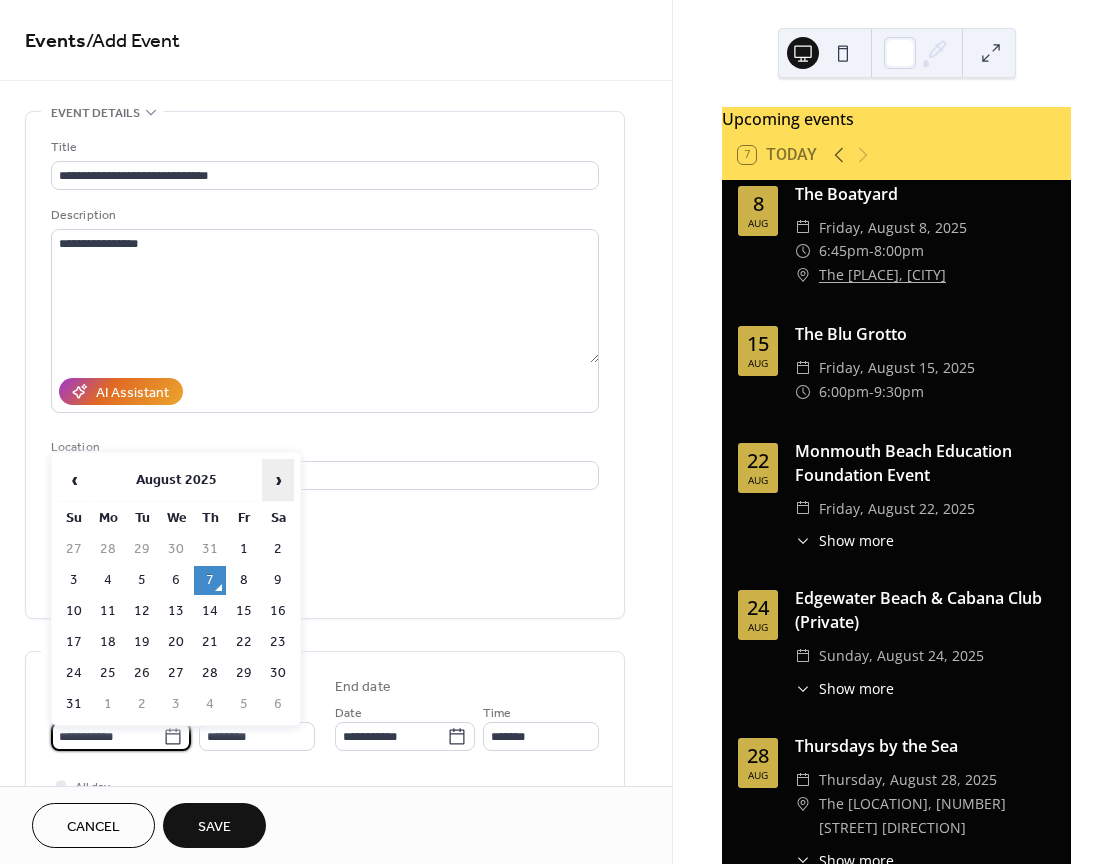click on "›" at bounding box center [278, 480] 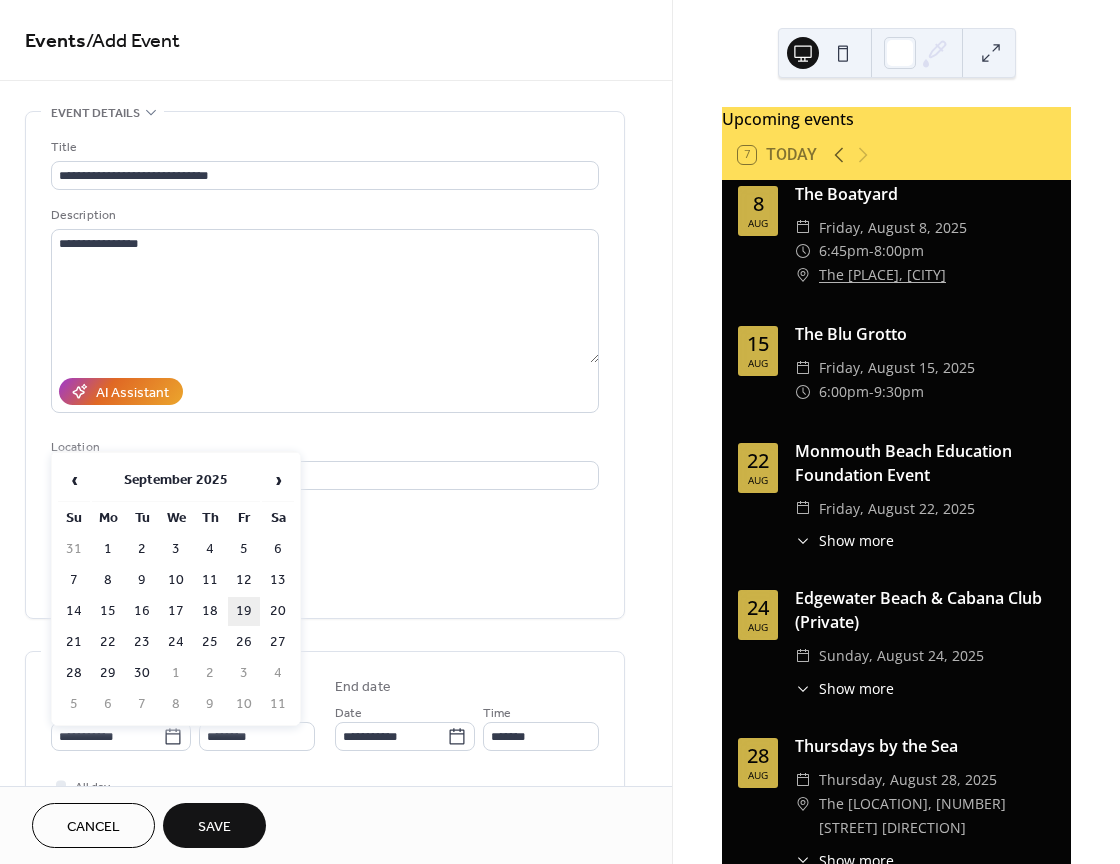 click on "19" at bounding box center (244, 611) 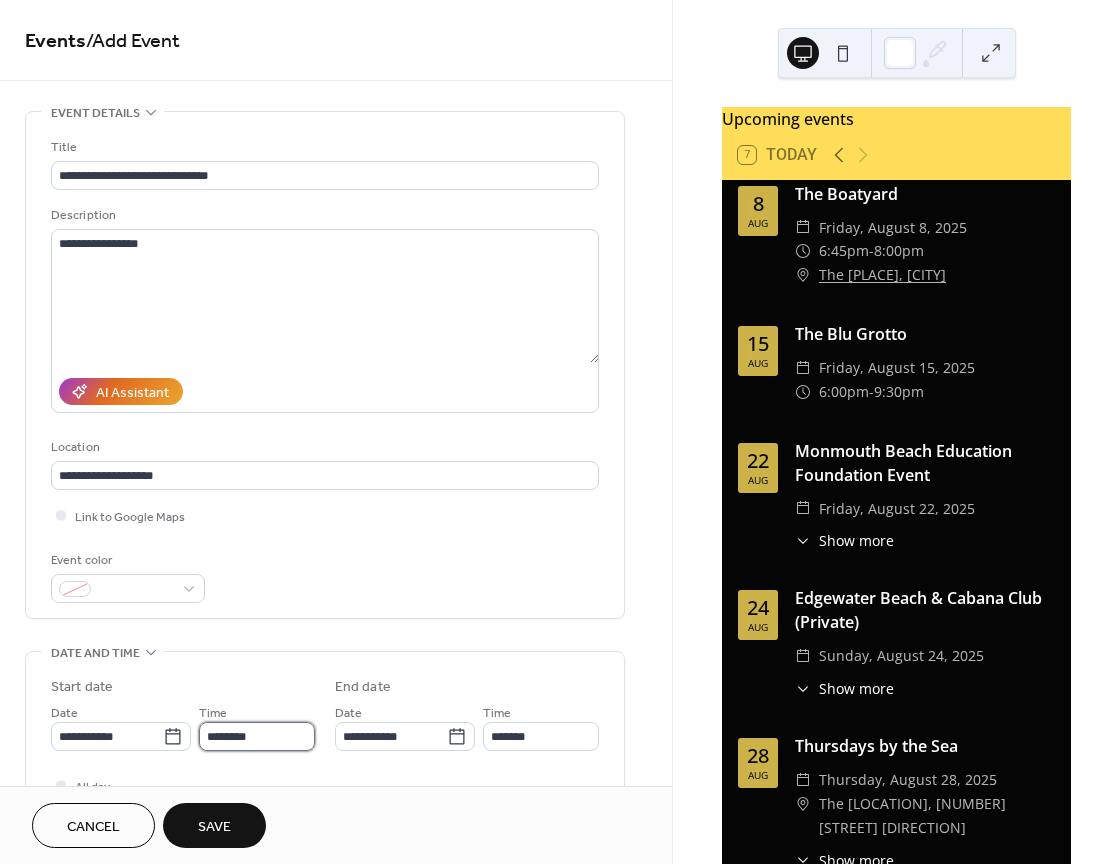 click on "********" at bounding box center (257, 736) 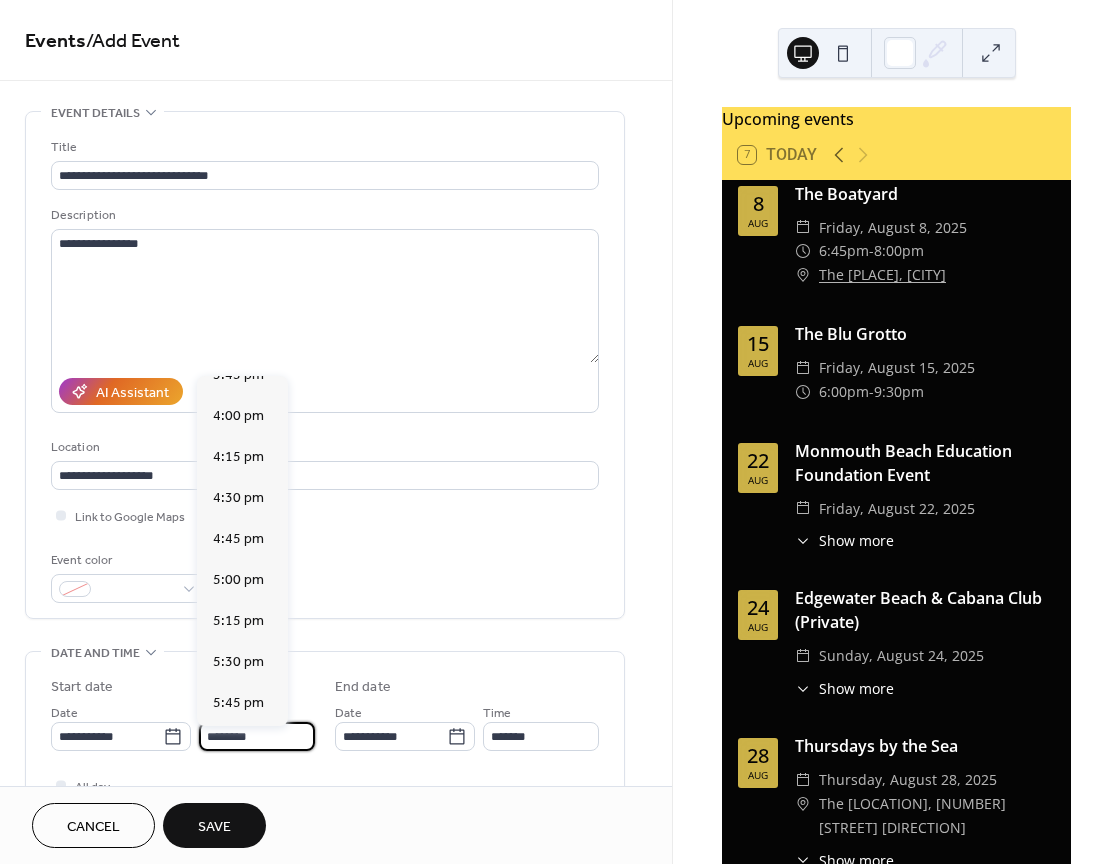 scroll, scrollTop: 2737, scrollLeft: 0, axis: vertical 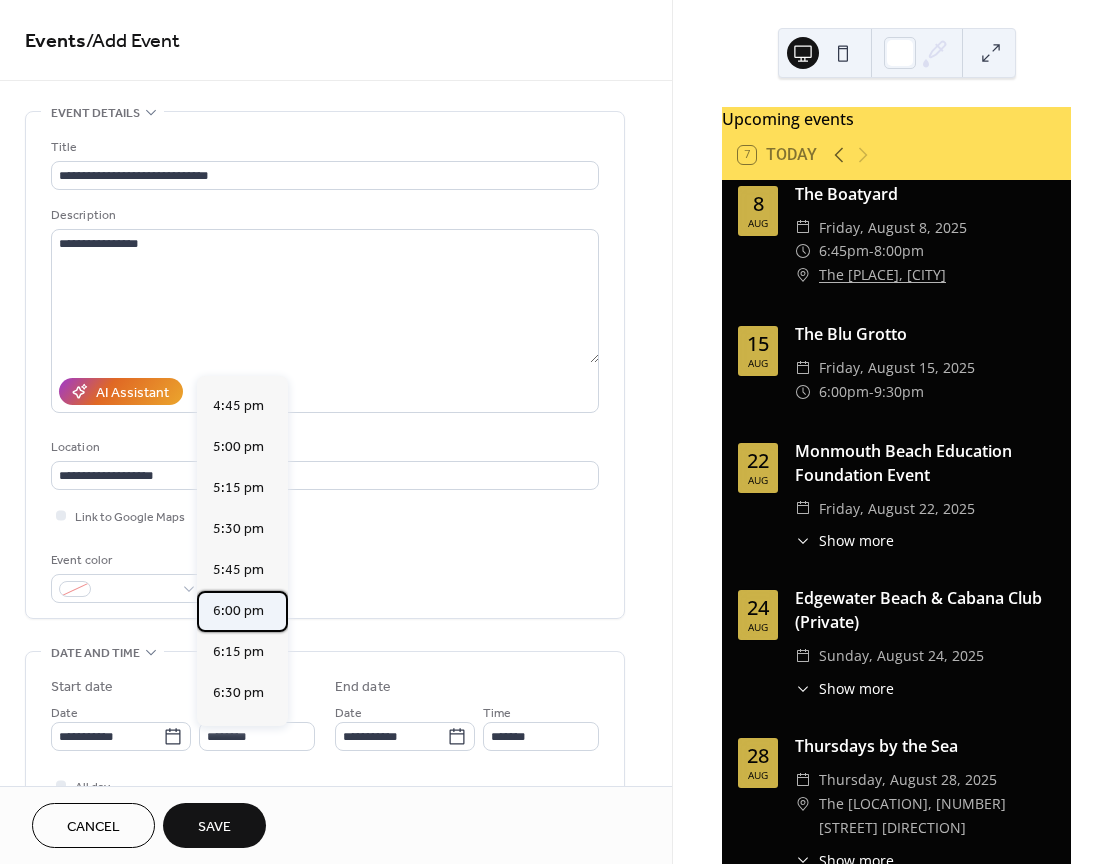 click on "6:00 pm" at bounding box center [238, 611] 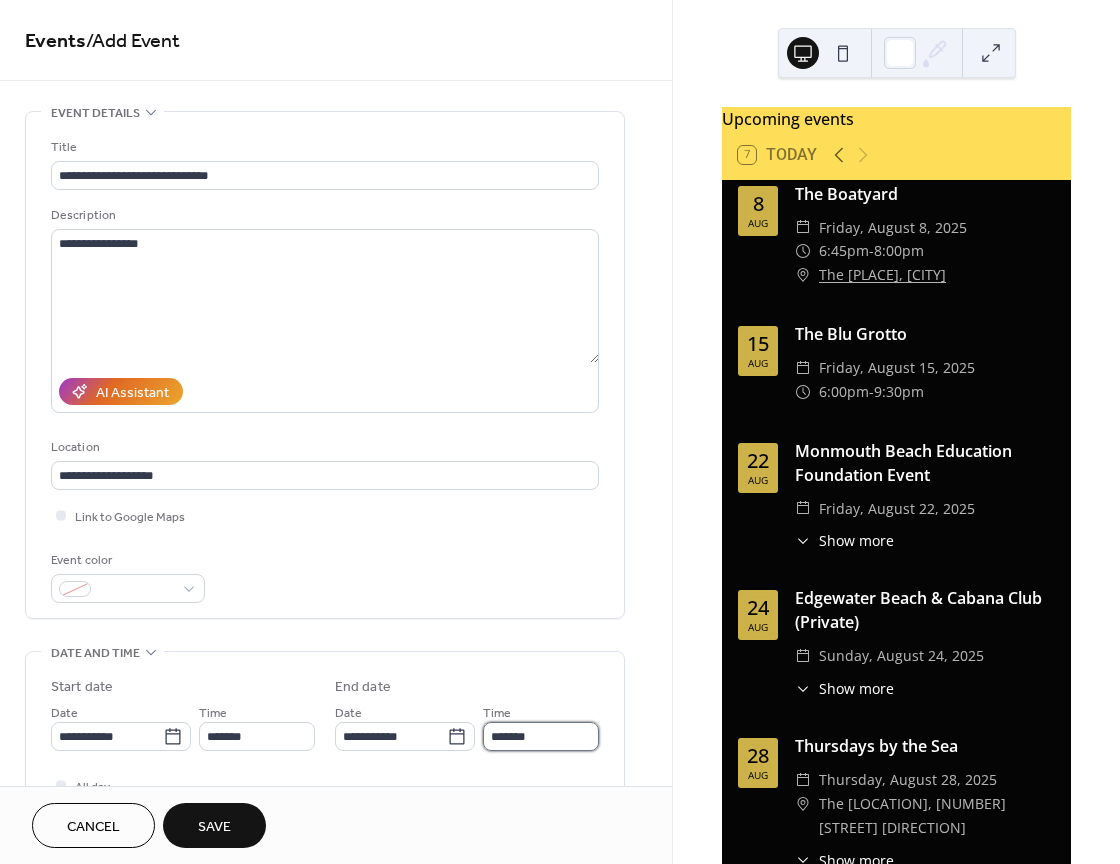 click on "*******" at bounding box center (541, 736) 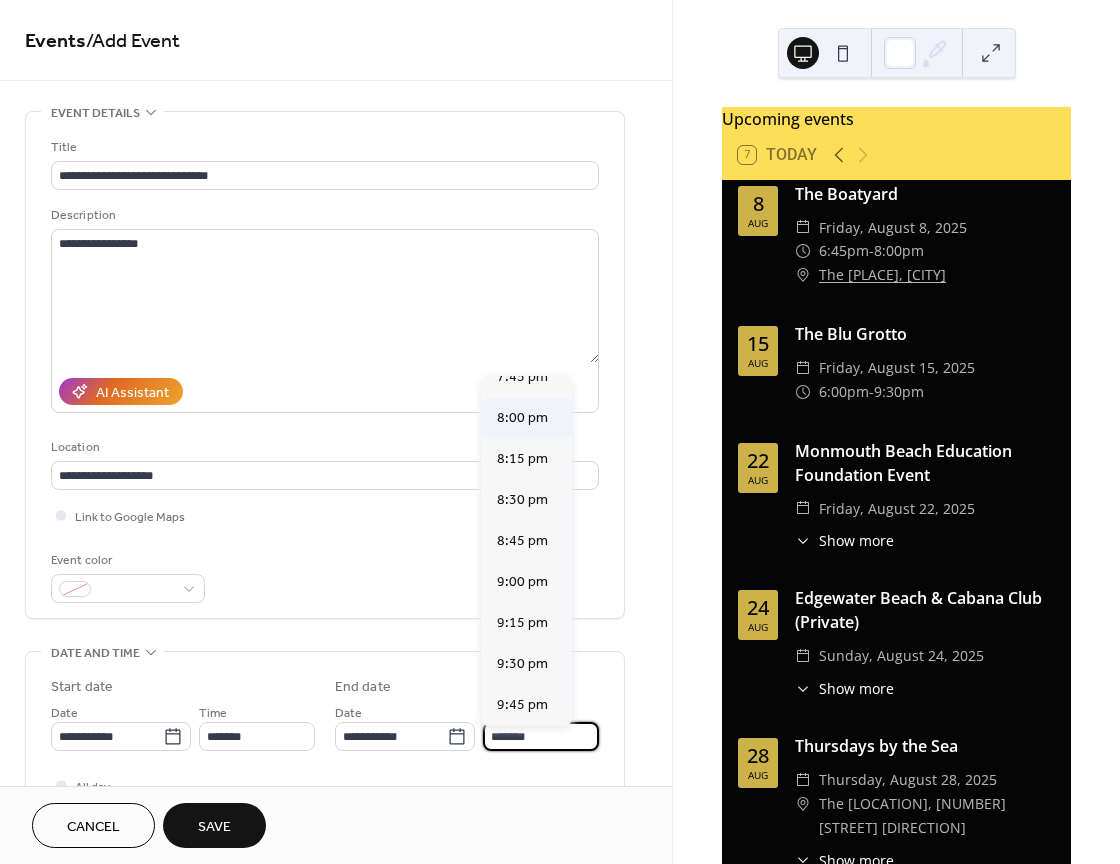 scroll, scrollTop: 270, scrollLeft: 0, axis: vertical 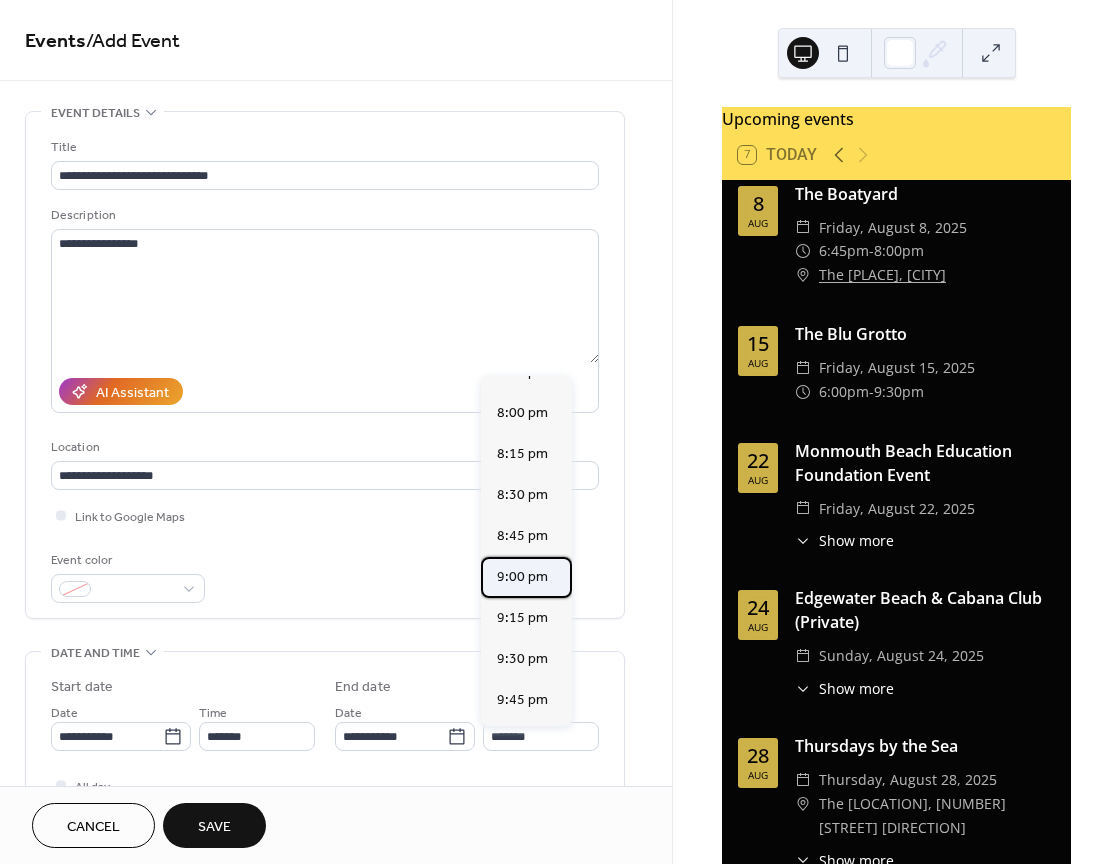 click on "9:00 pm" at bounding box center [522, 577] 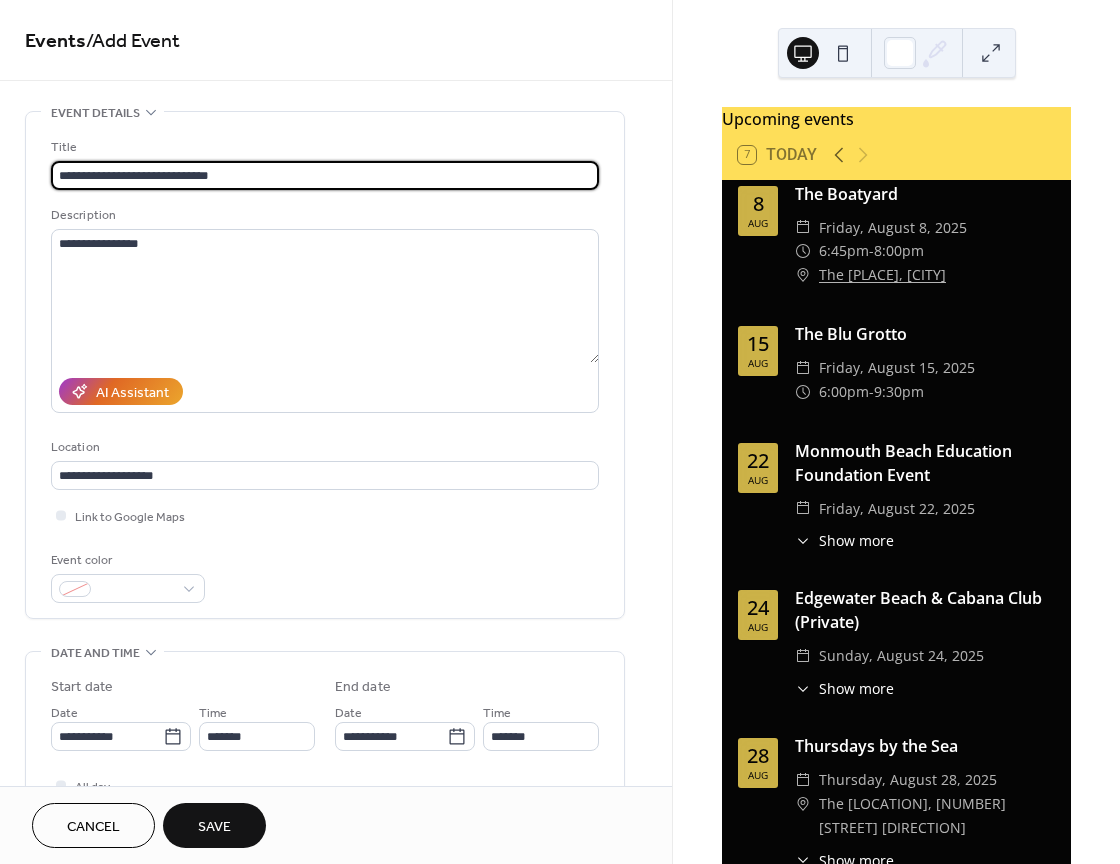 drag, startPoint x: 240, startPoint y: 175, endPoint x: 163, endPoint y: 177, distance: 77.02597 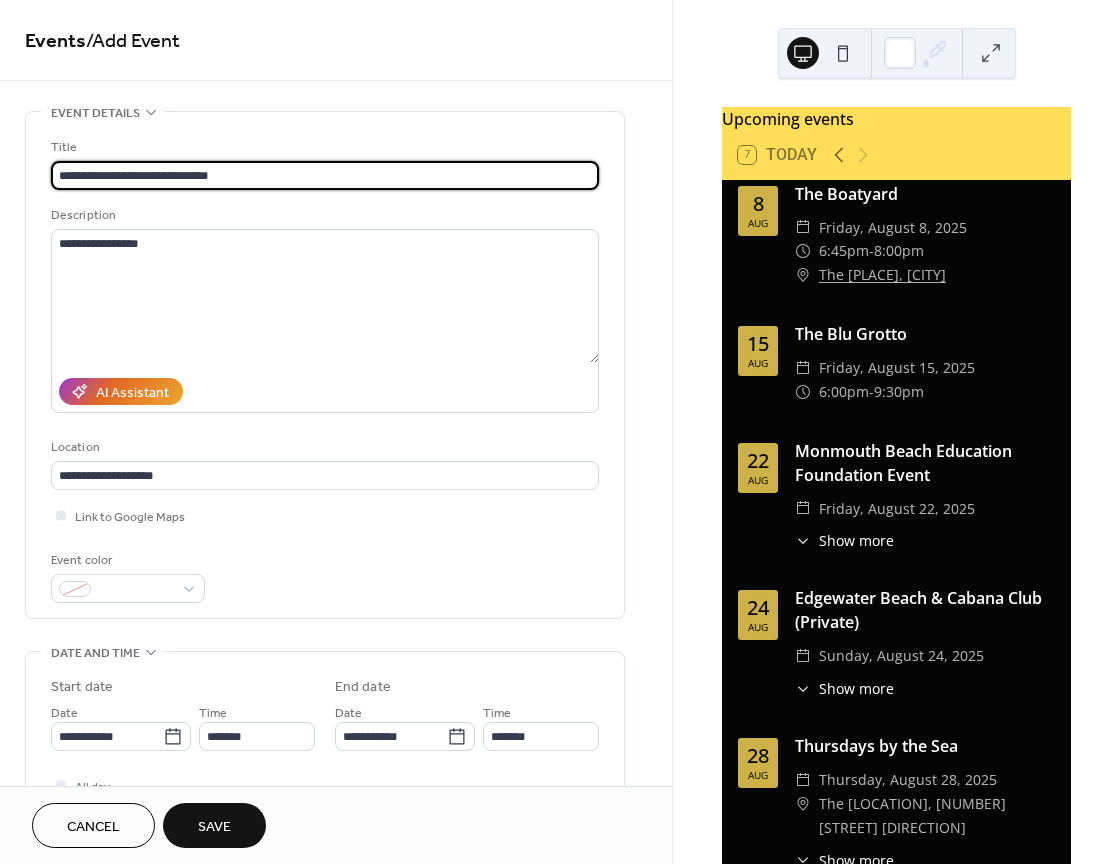 click on "**********" at bounding box center (325, 175) 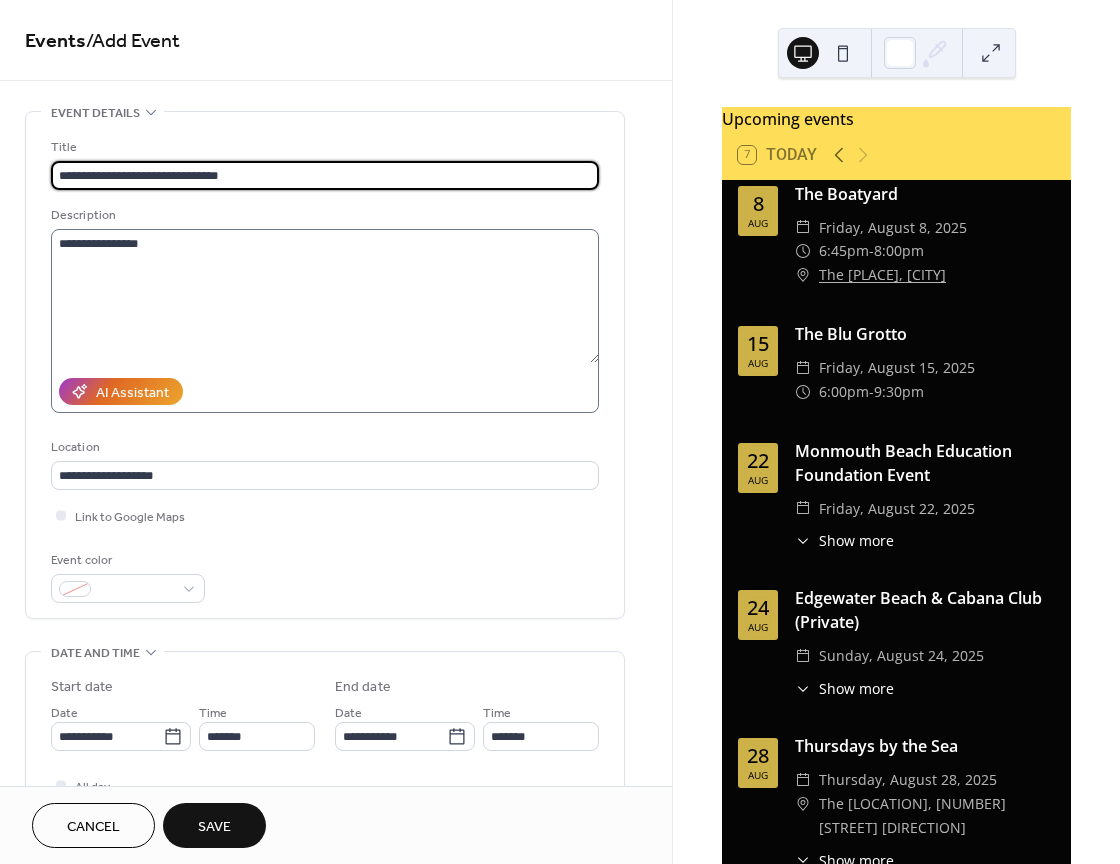type on "**********" 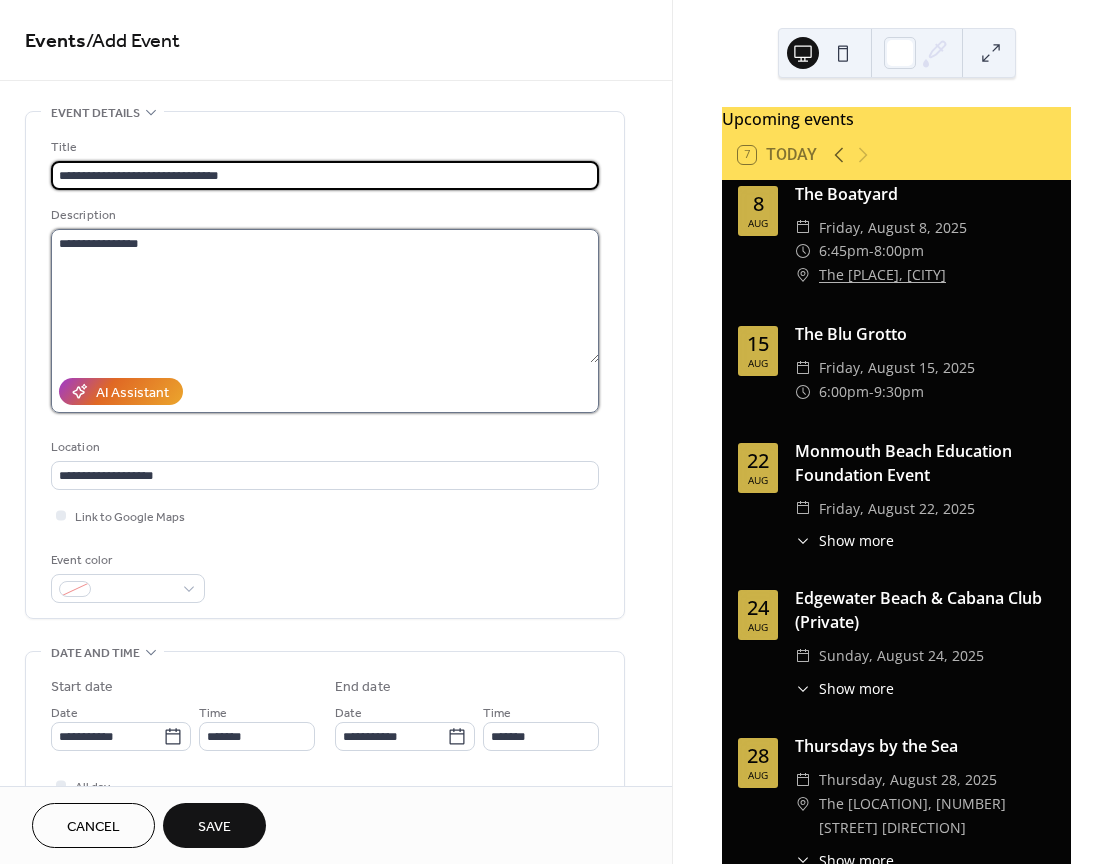 click on "**********" at bounding box center (325, 296) 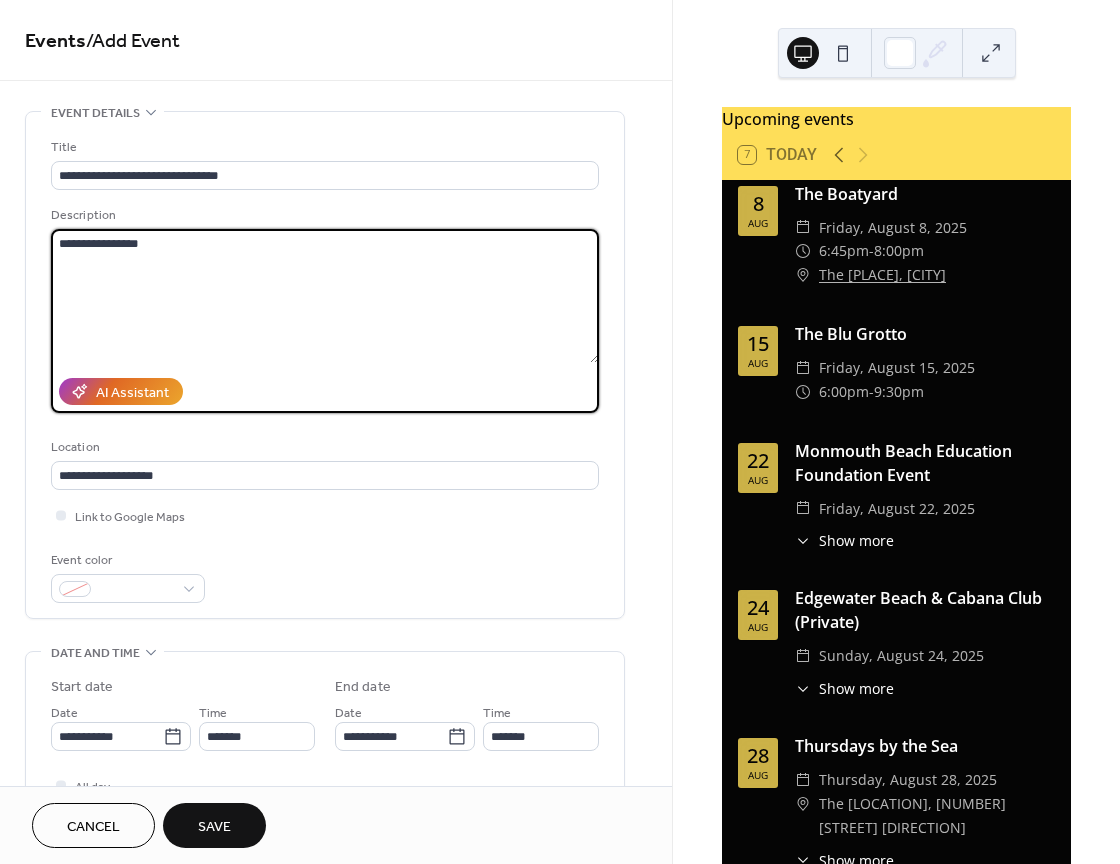 click on "**********" at bounding box center (325, 296) 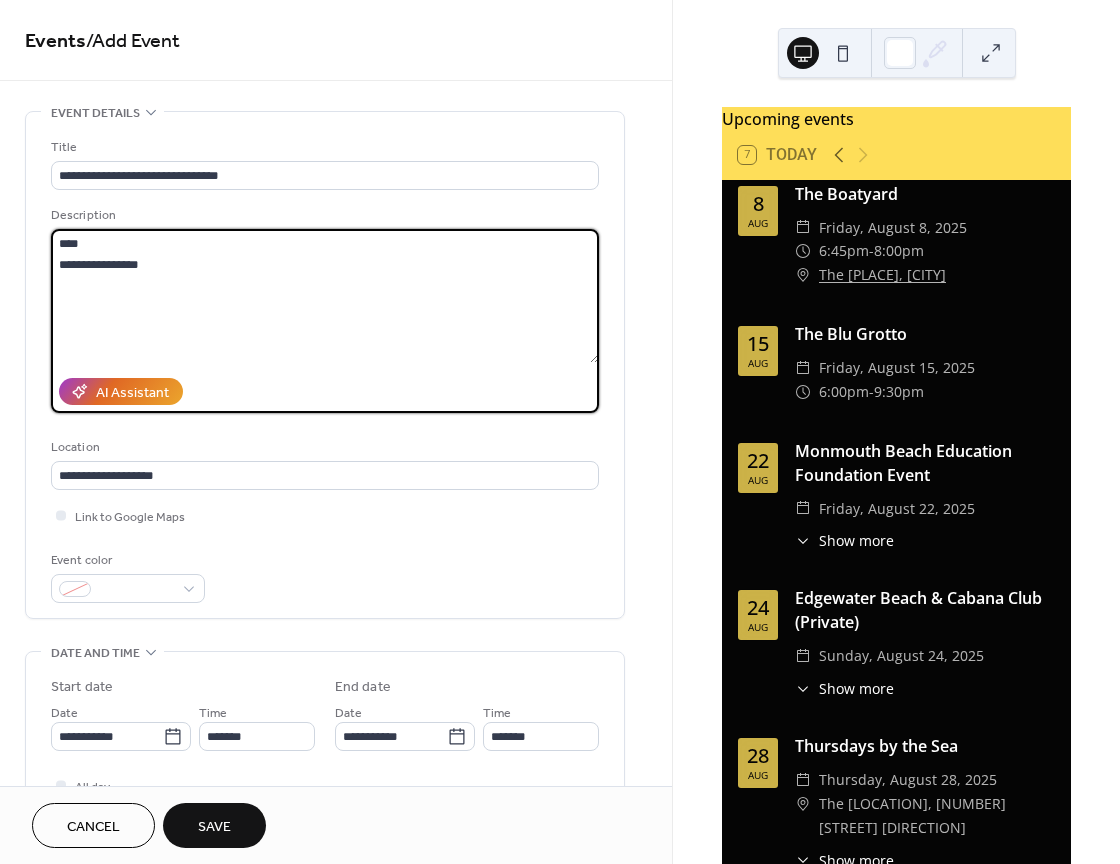 click on "**********" at bounding box center [325, 296] 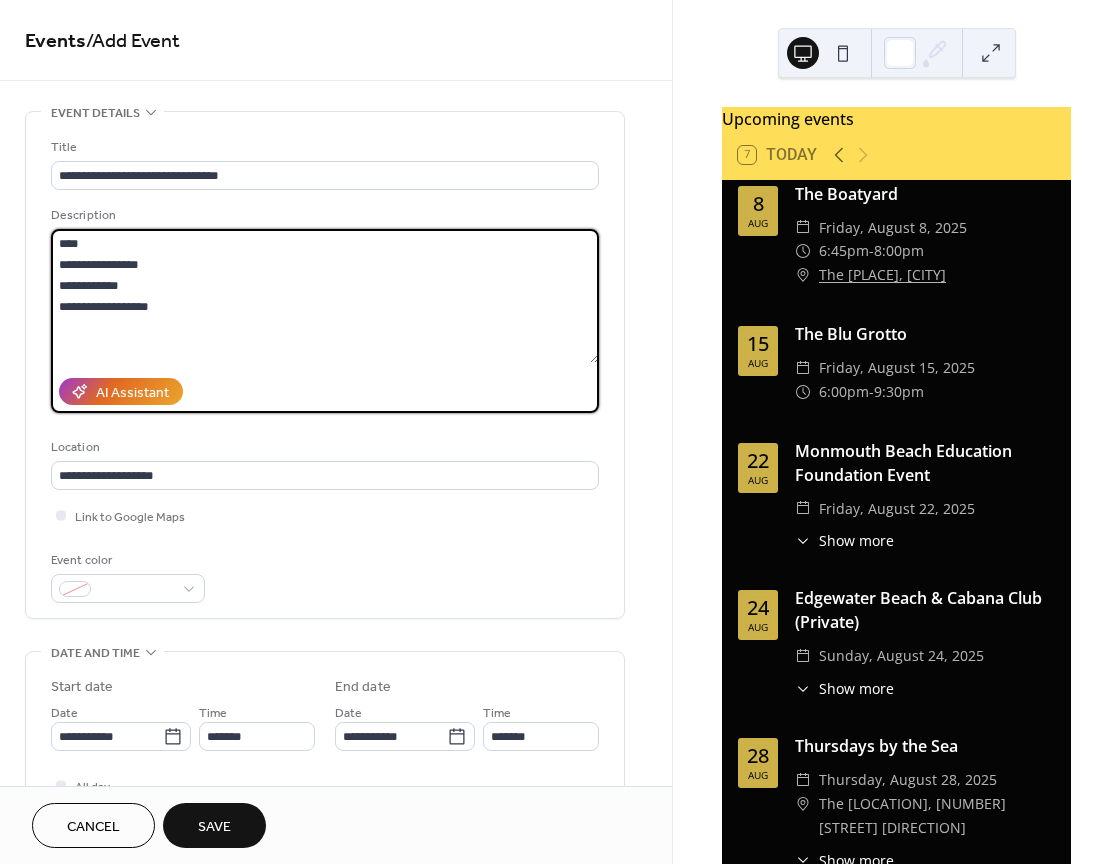 drag, startPoint x: 171, startPoint y: 302, endPoint x: 51, endPoint y: 288, distance: 120.8139 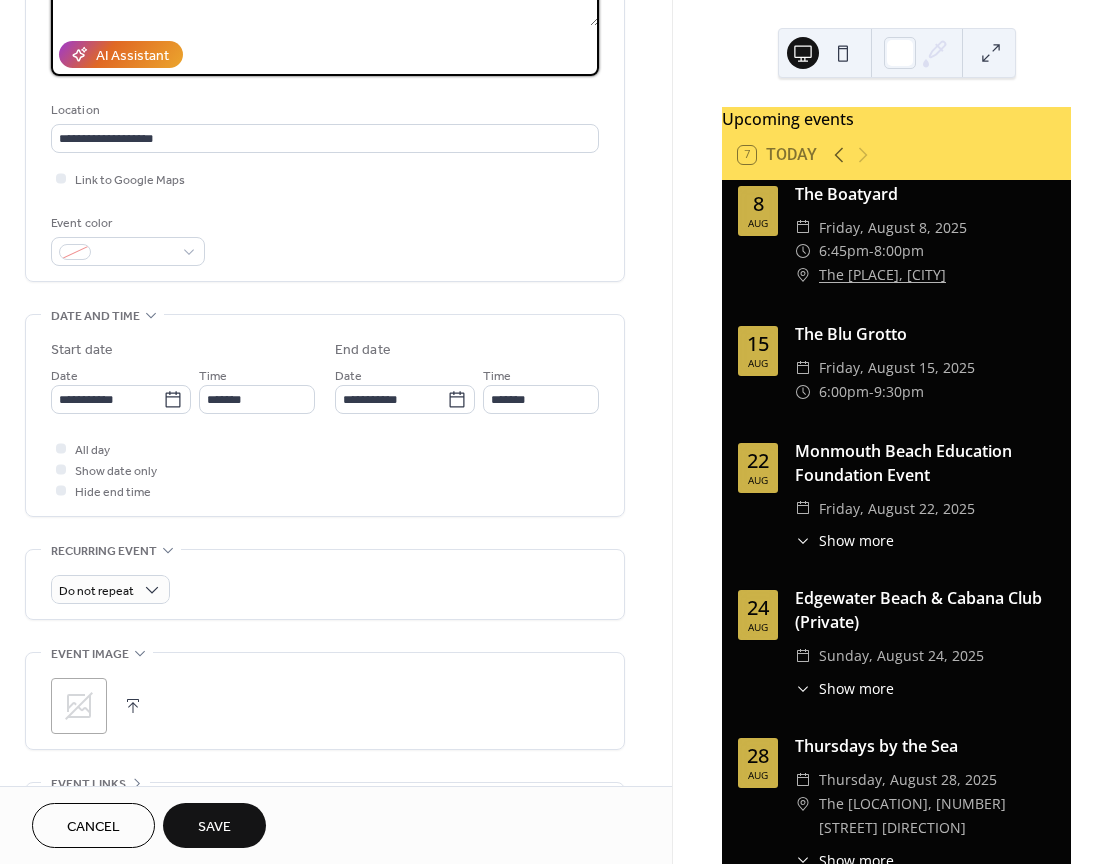 scroll, scrollTop: 338, scrollLeft: 0, axis: vertical 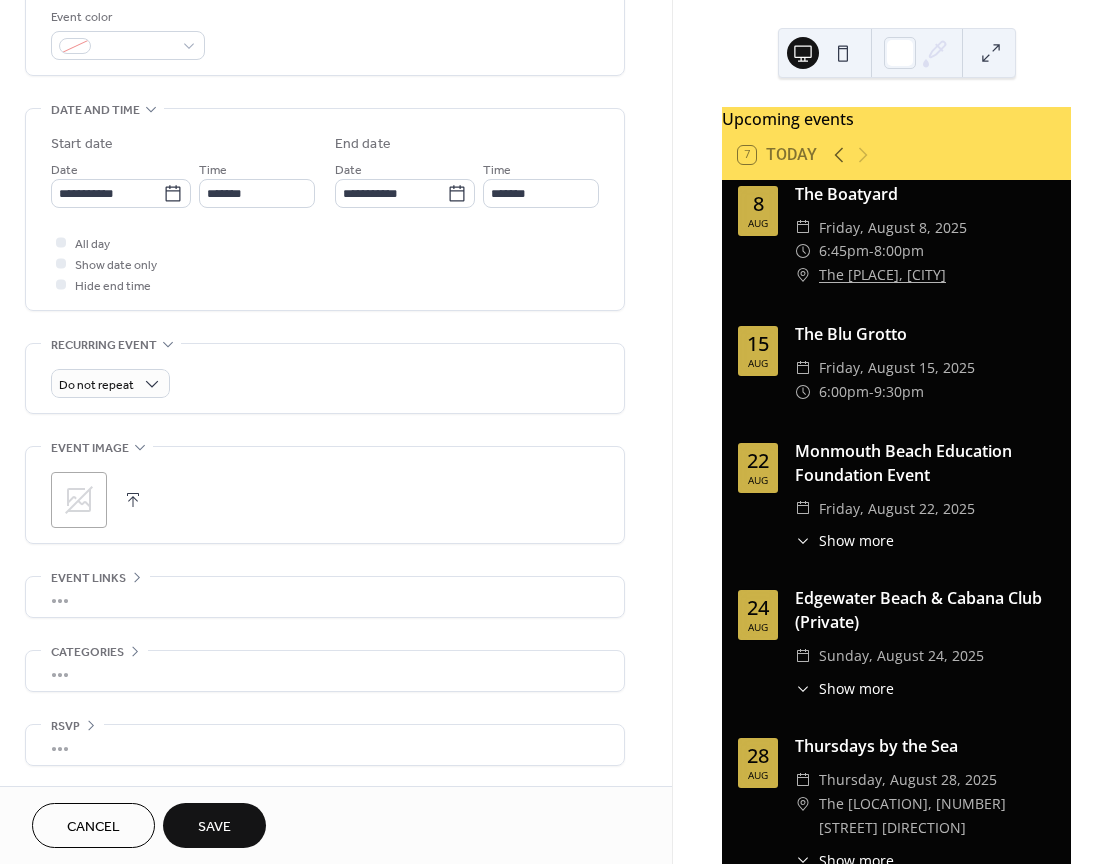 type on "**********" 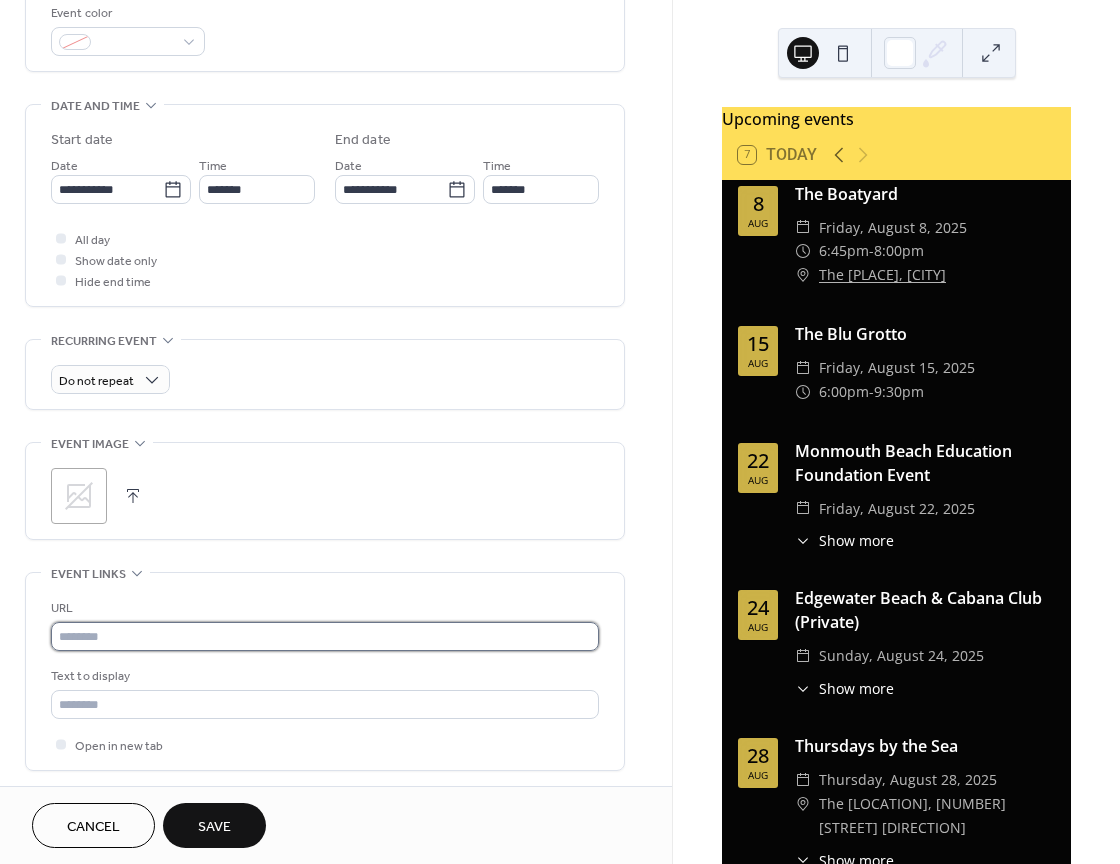 click at bounding box center (325, 636) 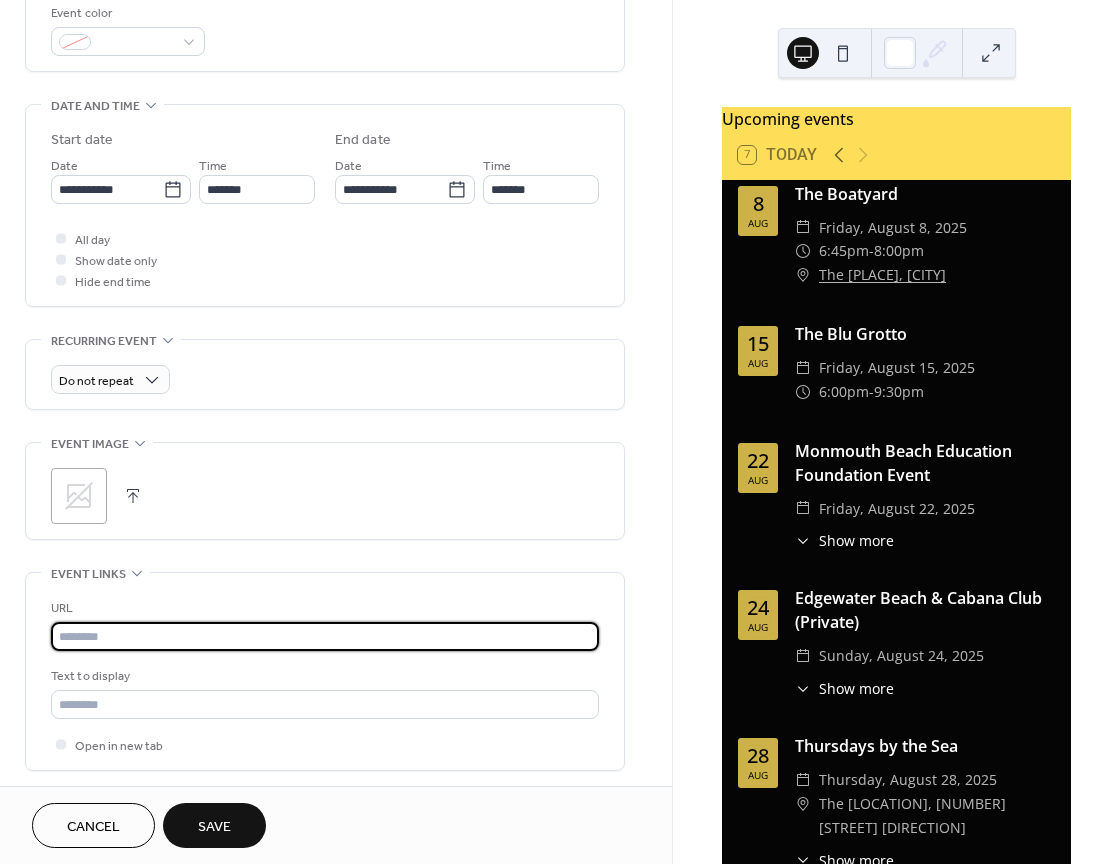 paste on "**********" 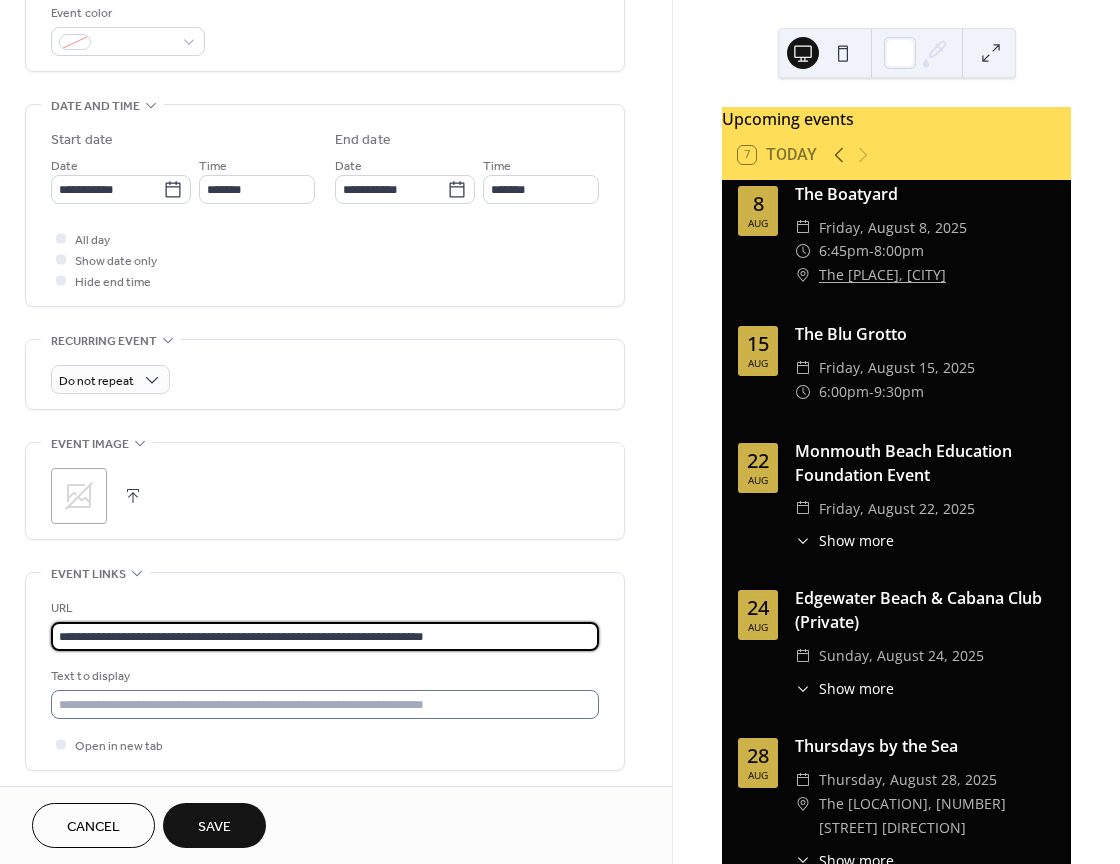 type on "**********" 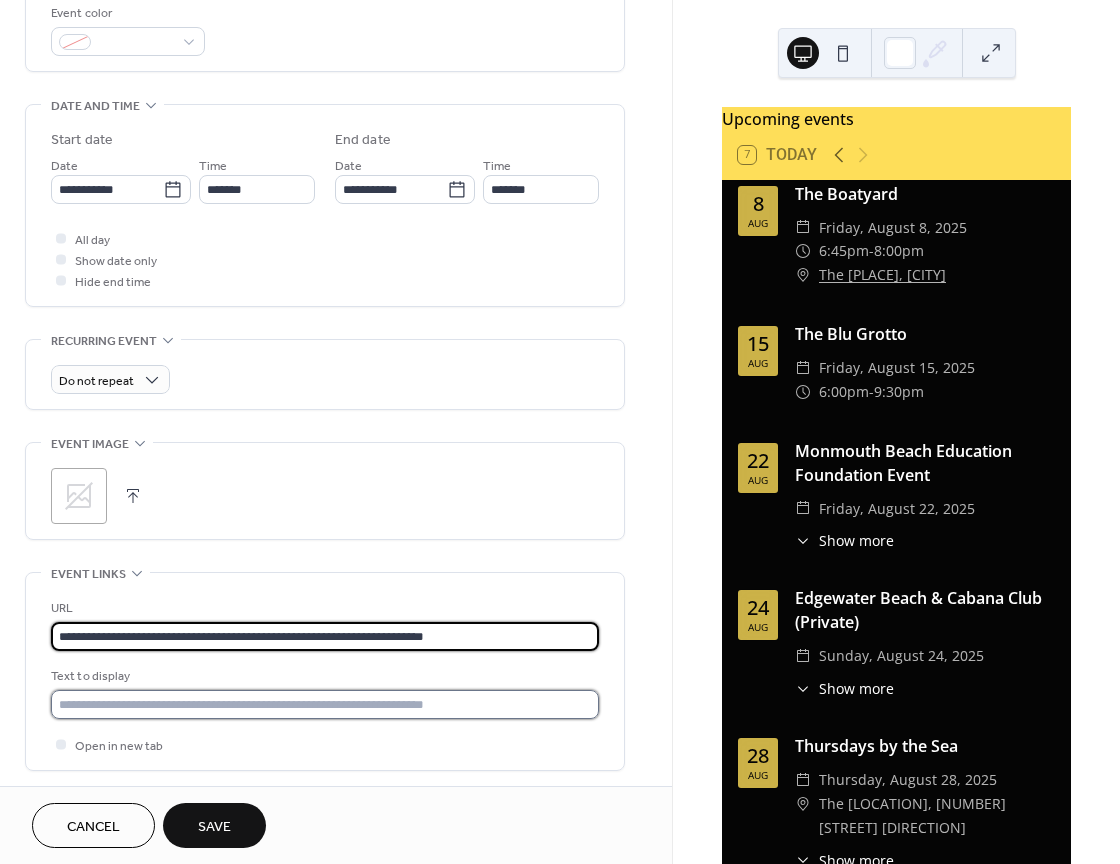click at bounding box center (325, 704) 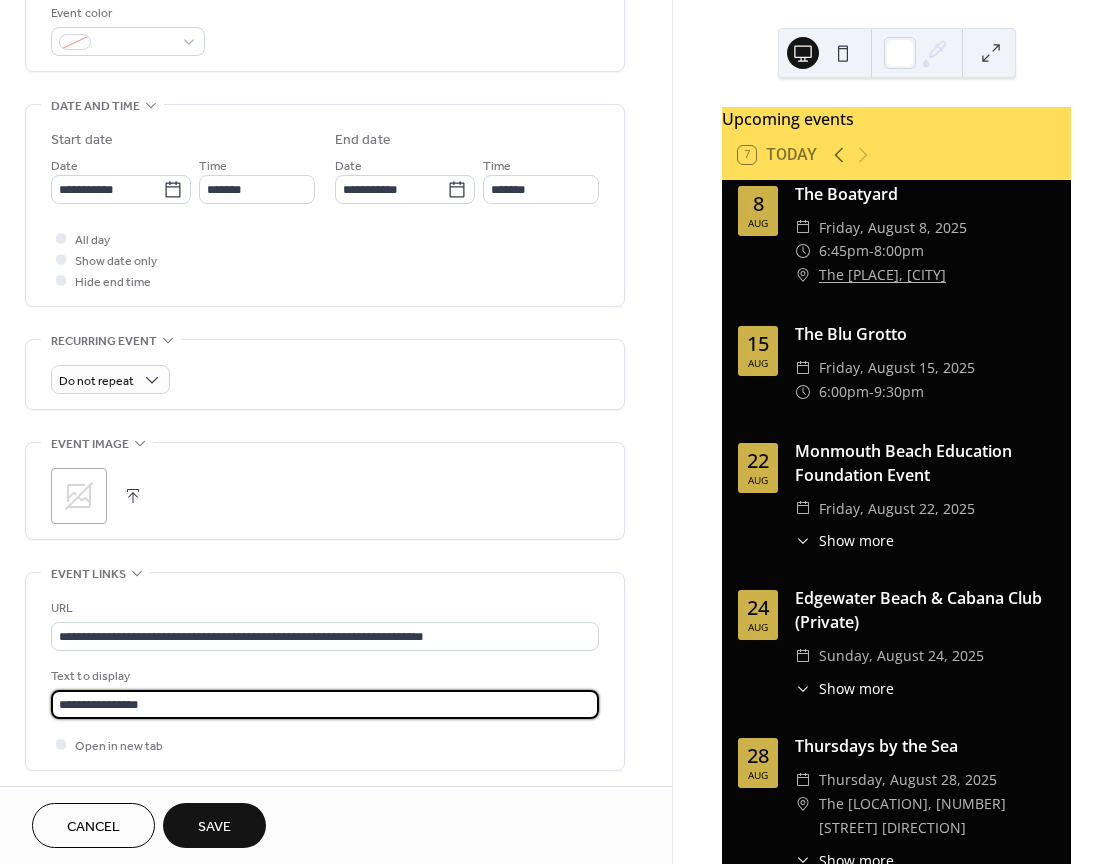 type on "**********" 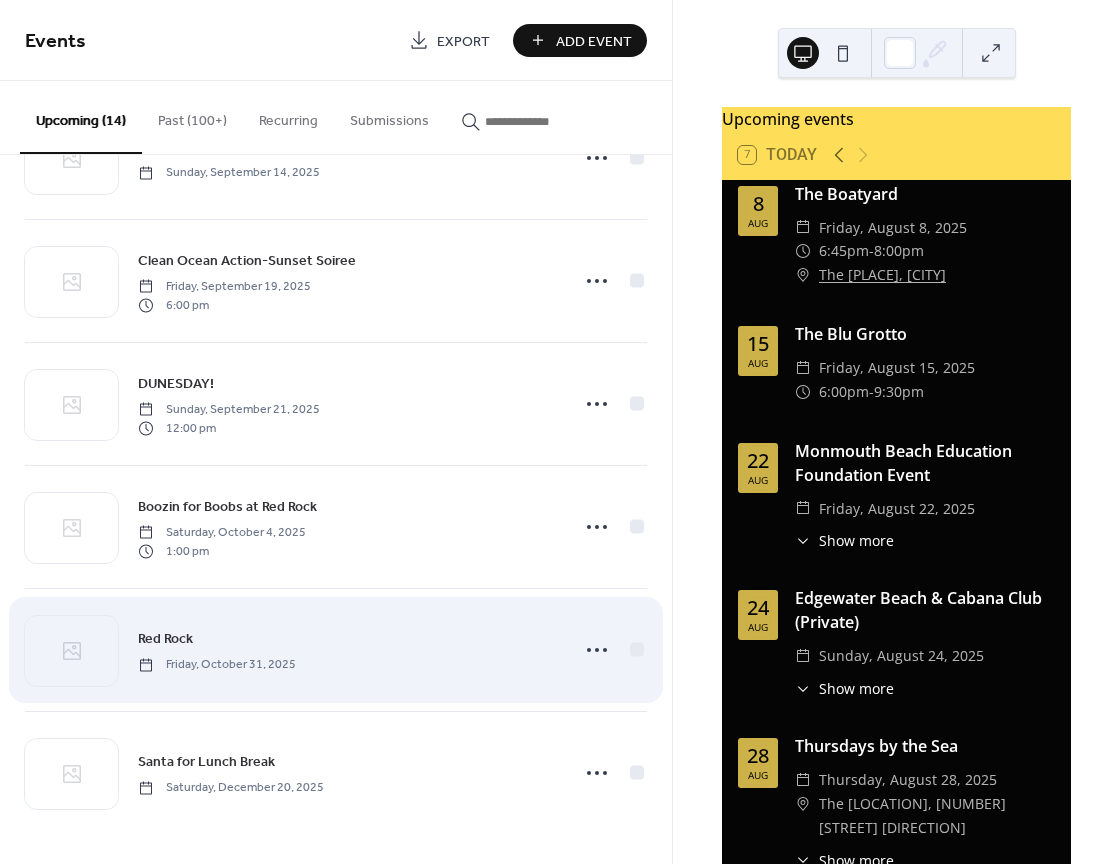 scroll, scrollTop: 1072, scrollLeft: 0, axis: vertical 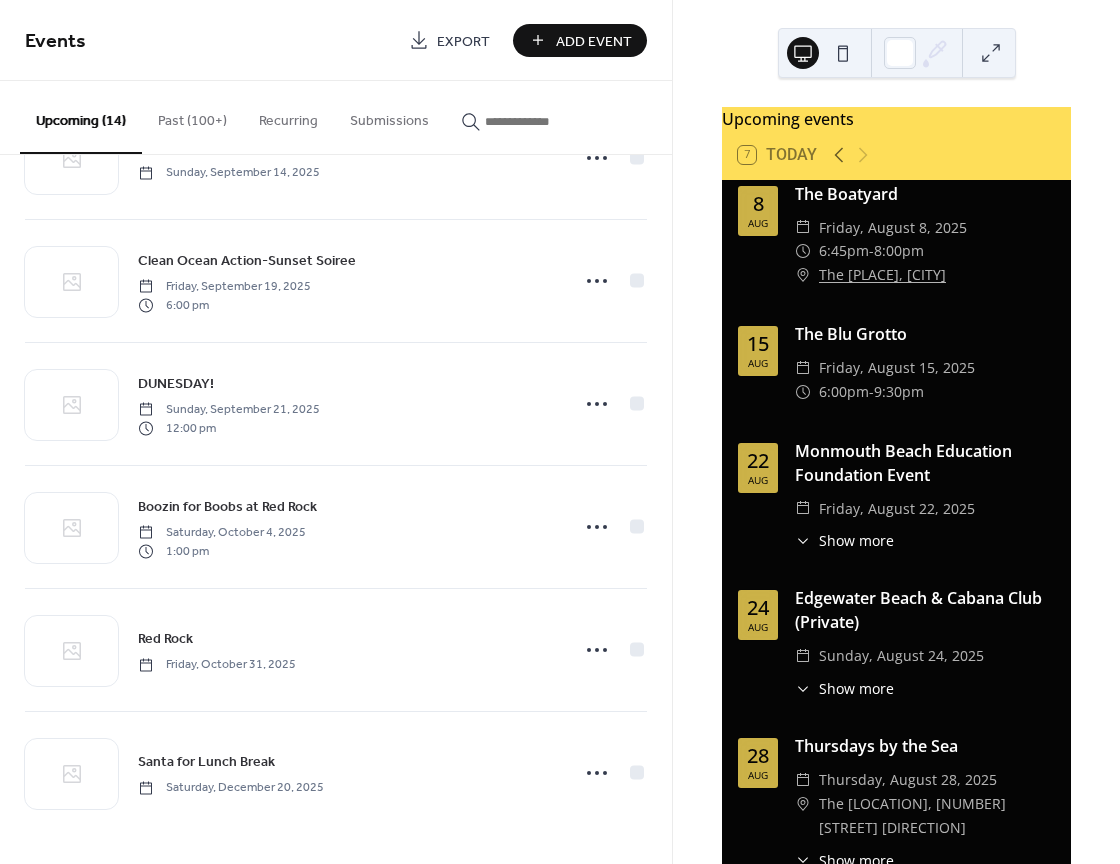 click on "Add Event" at bounding box center [594, 41] 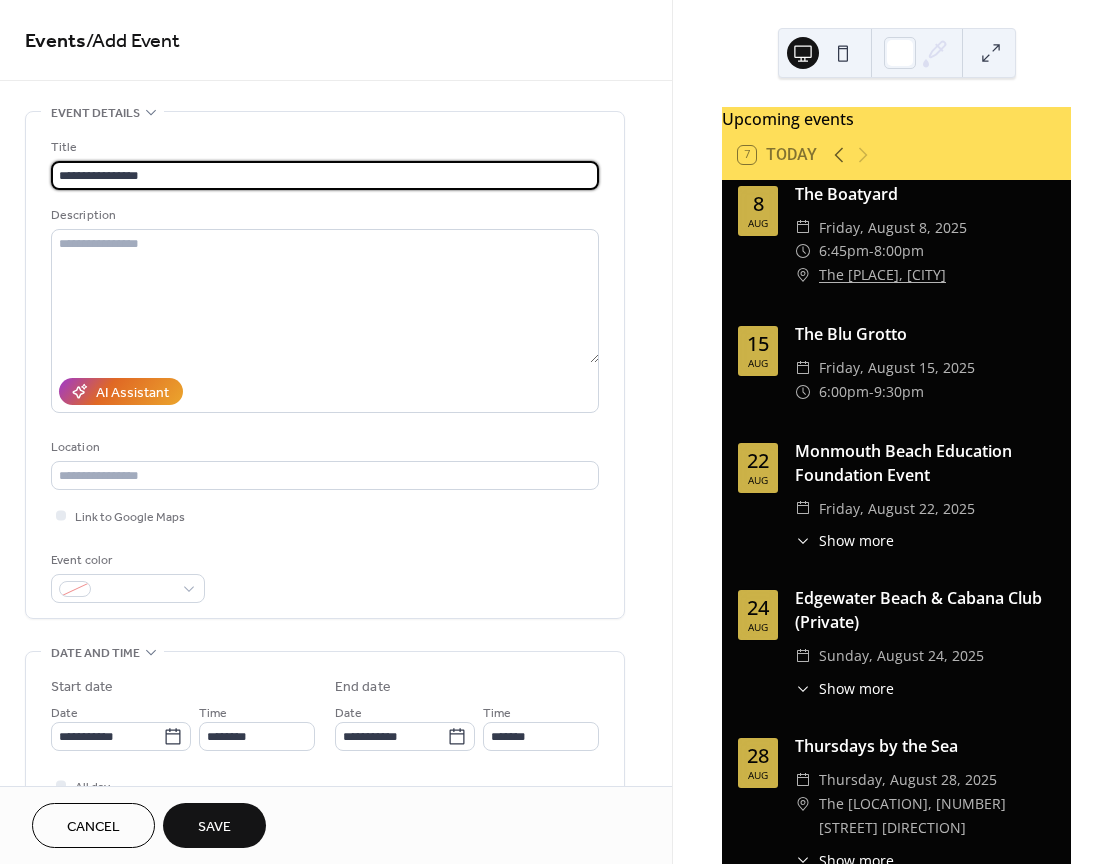 type on "**********" 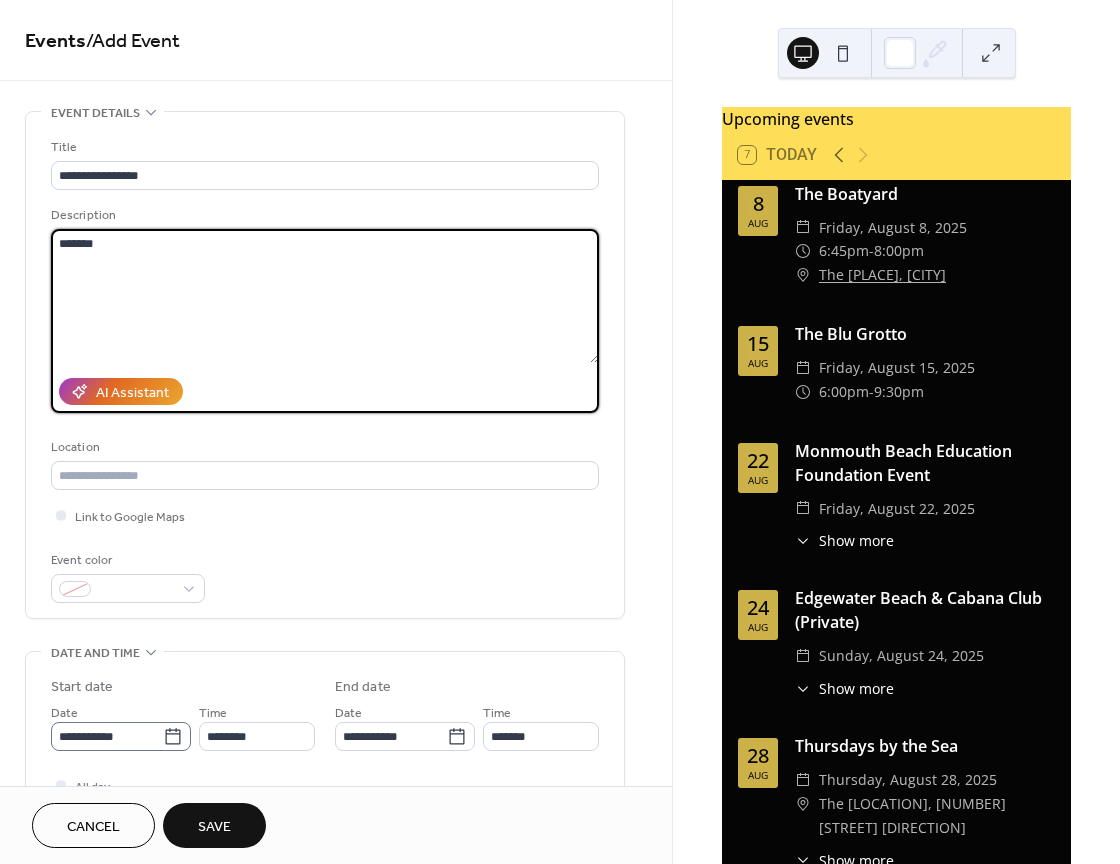 type on "*******" 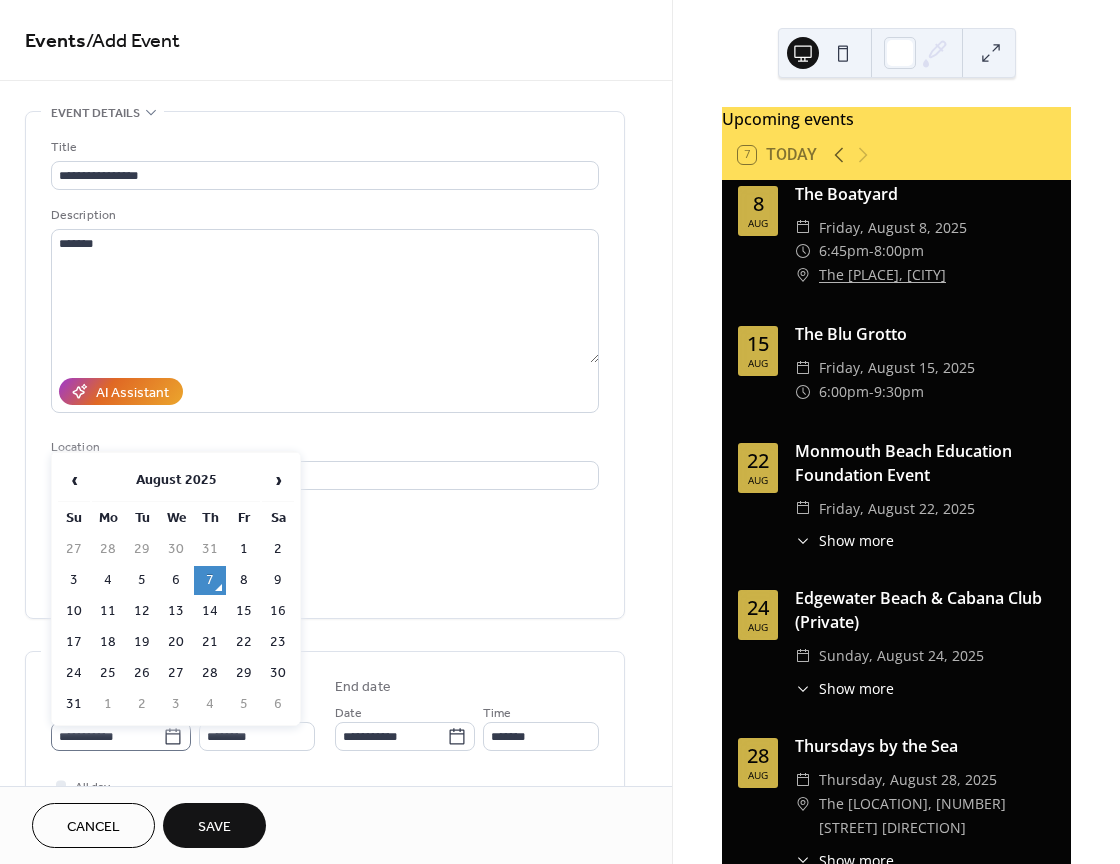 click 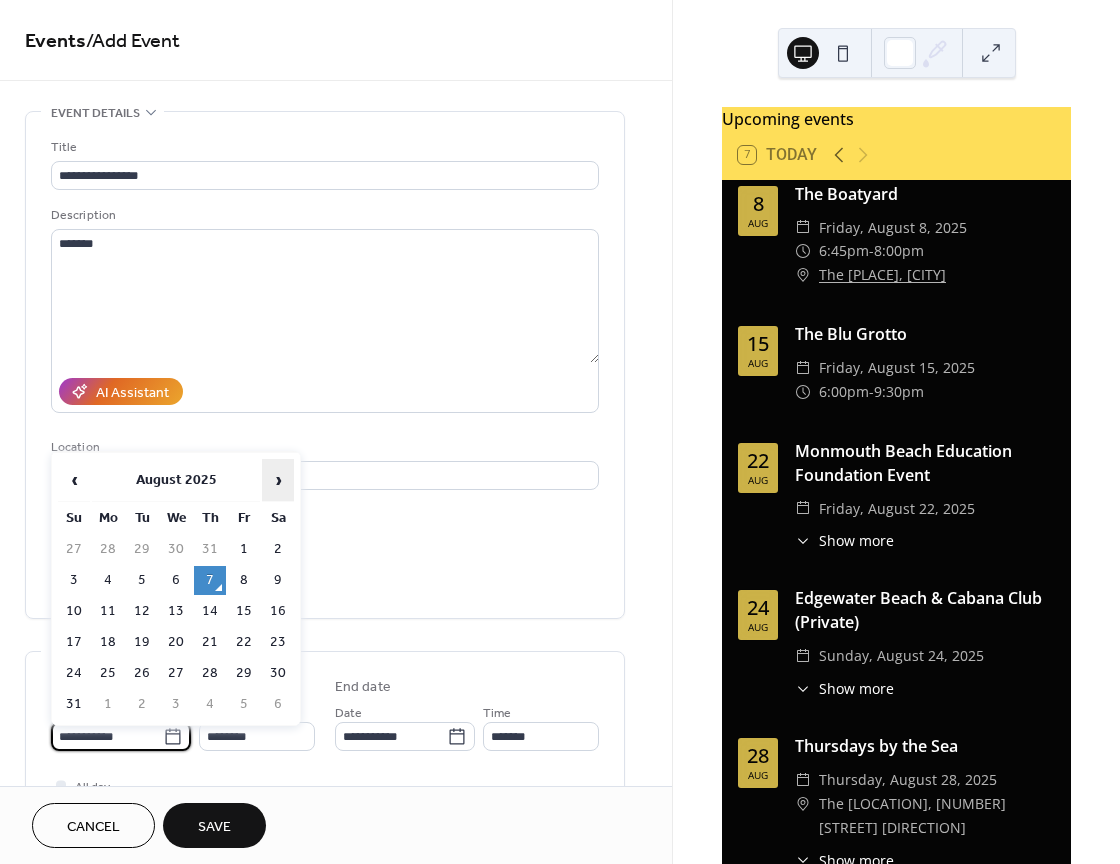 click on "›" at bounding box center (278, 480) 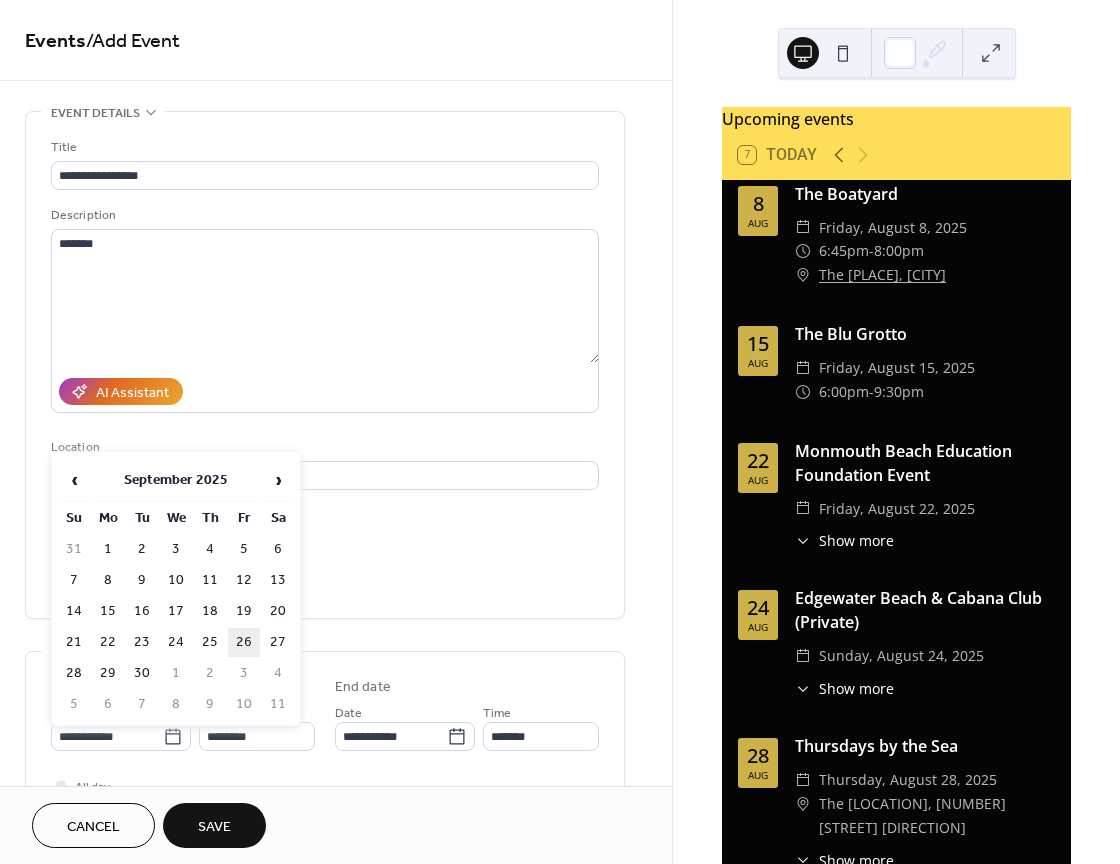 click on "26" at bounding box center (244, 642) 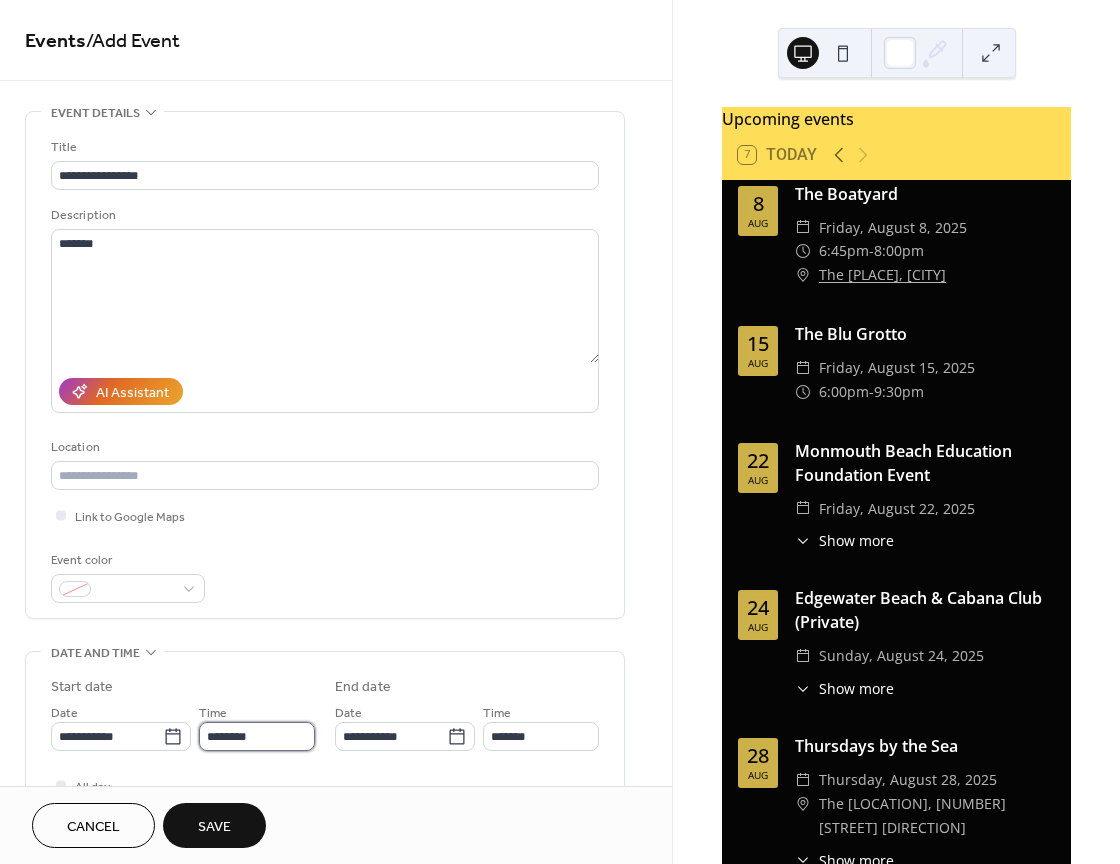 click on "********" at bounding box center [257, 736] 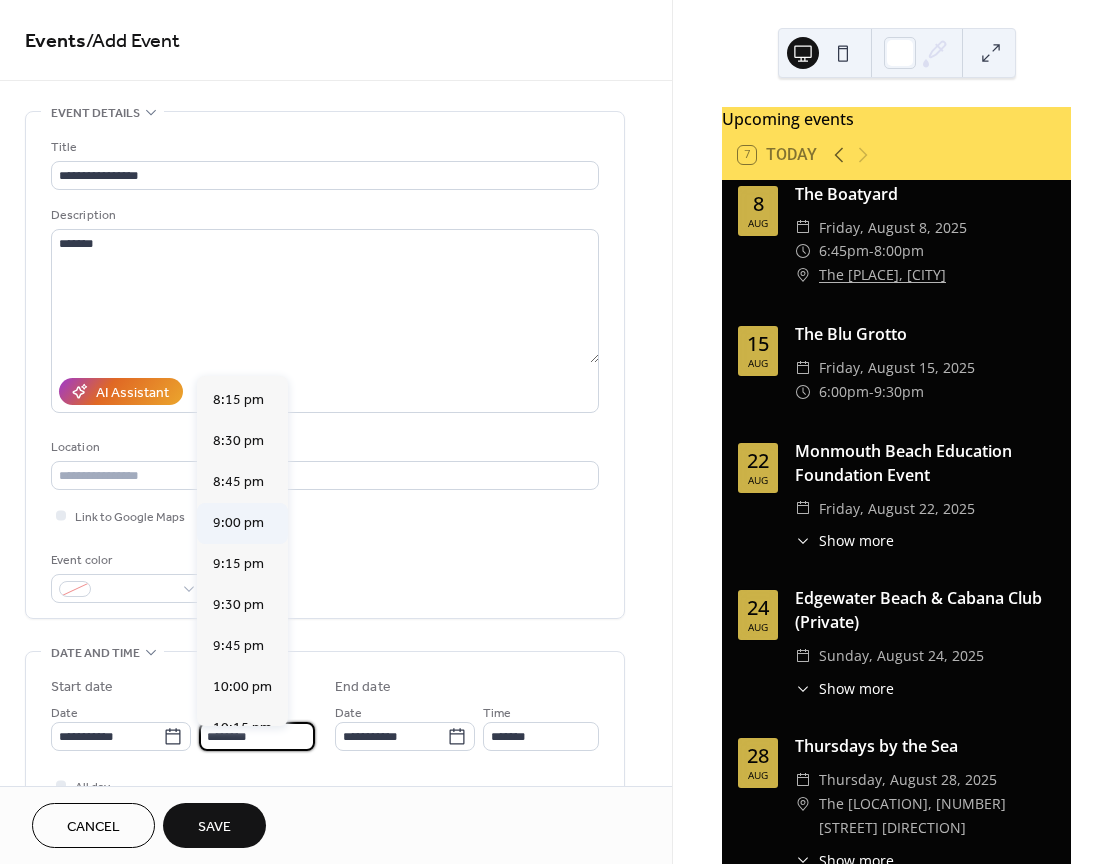 scroll, scrollTop: 3319, scrollLeft: 0, axis: vertical 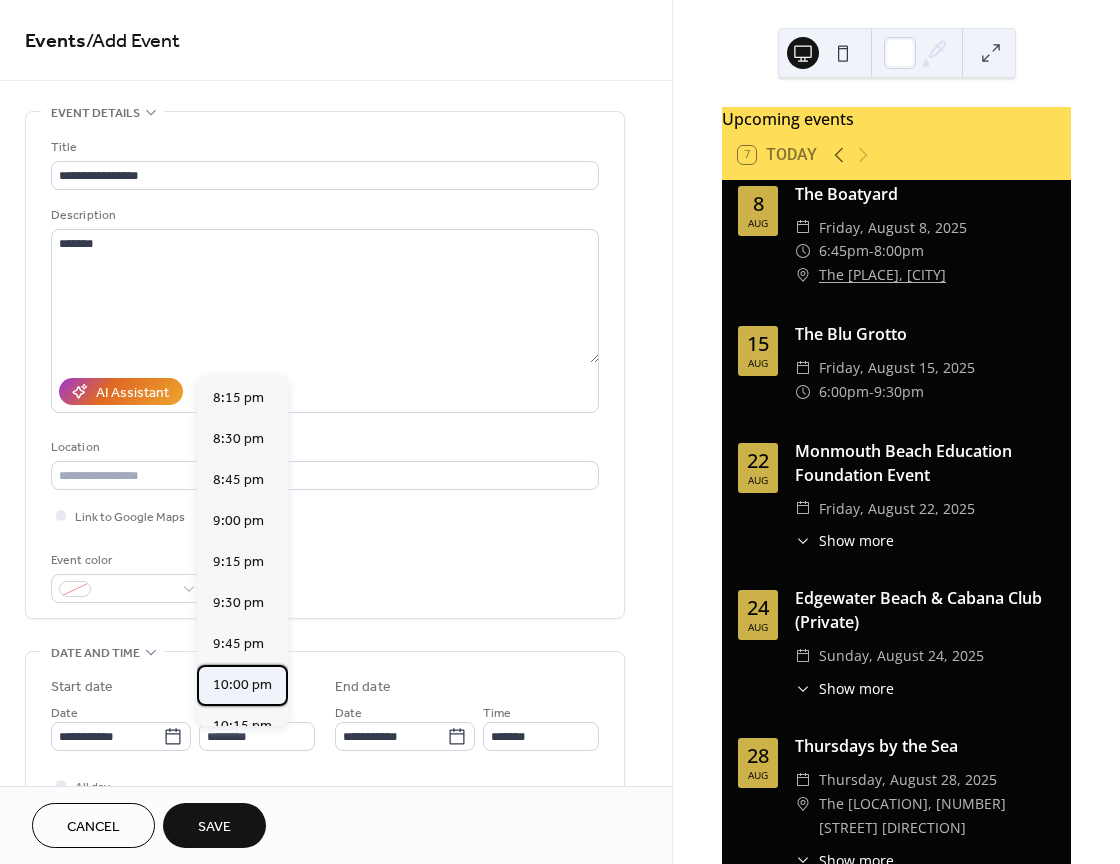 click on "10:00 pm" at bounding box center (242, 685) 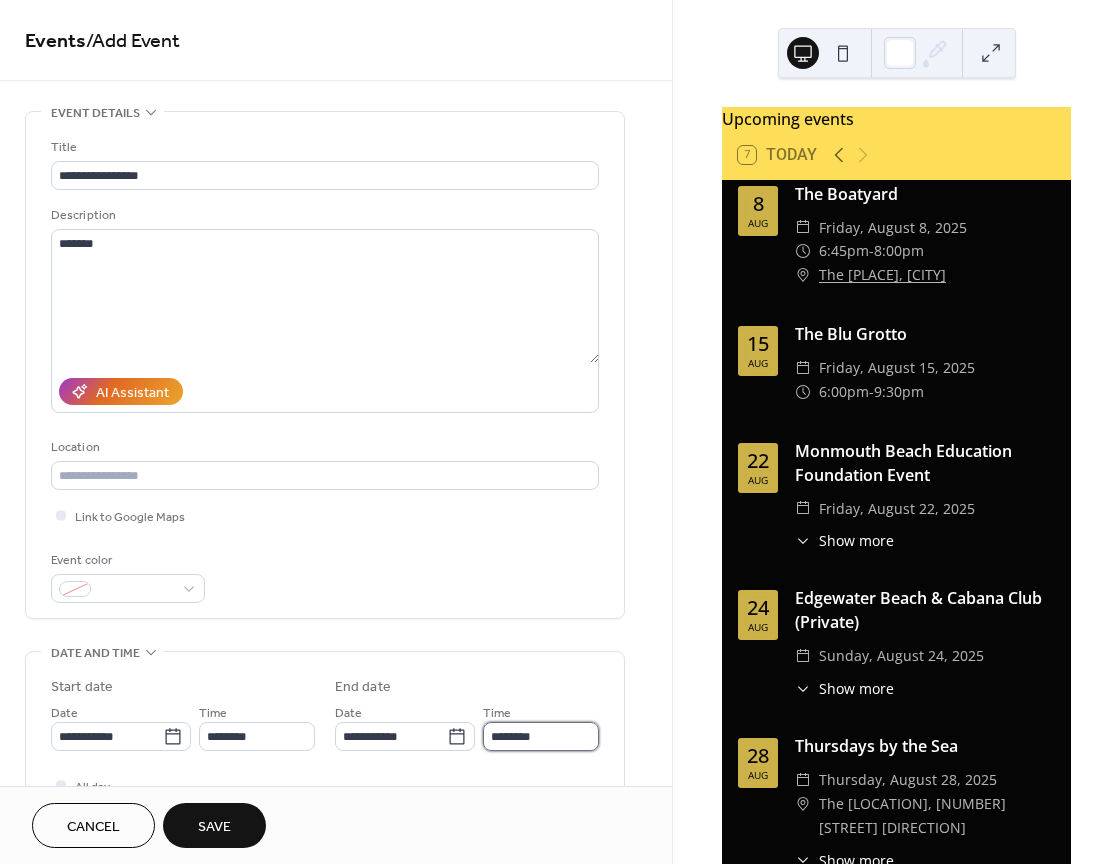 click on "********" at bounding box center [541, 736] 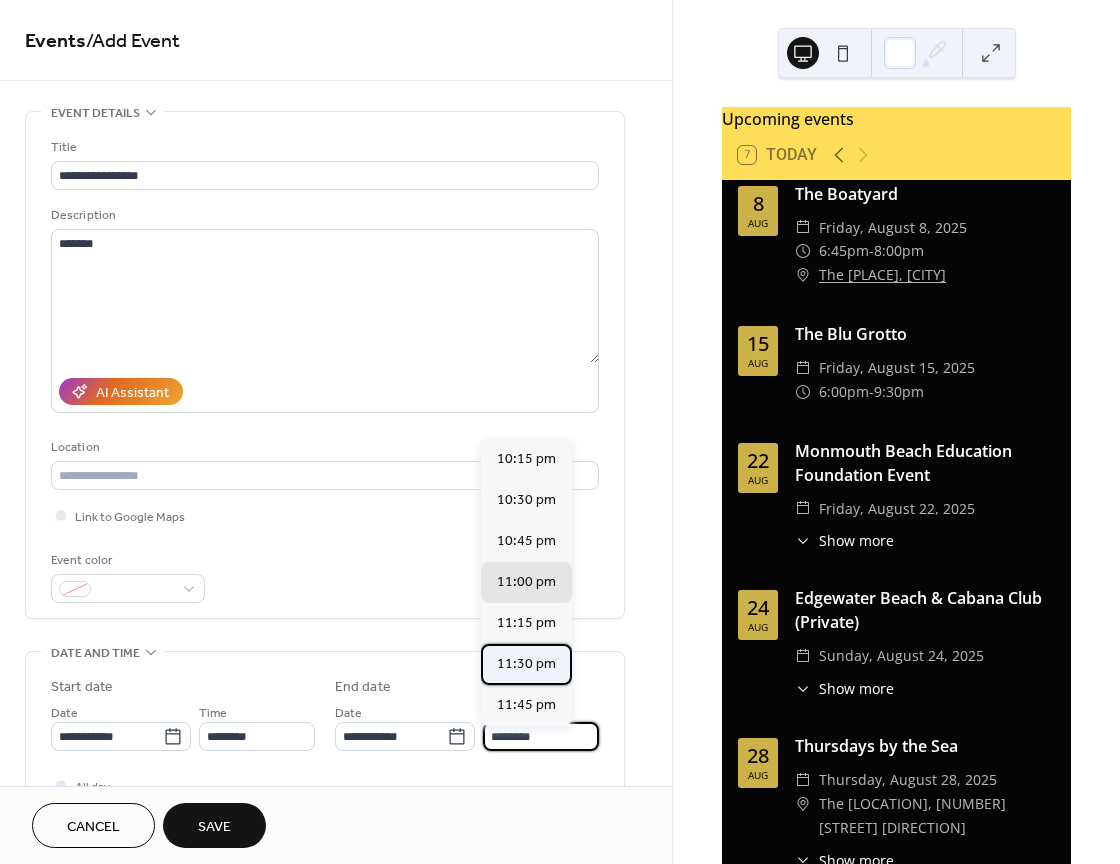 click on "11:30 pm" at bounding box center [526, 664] 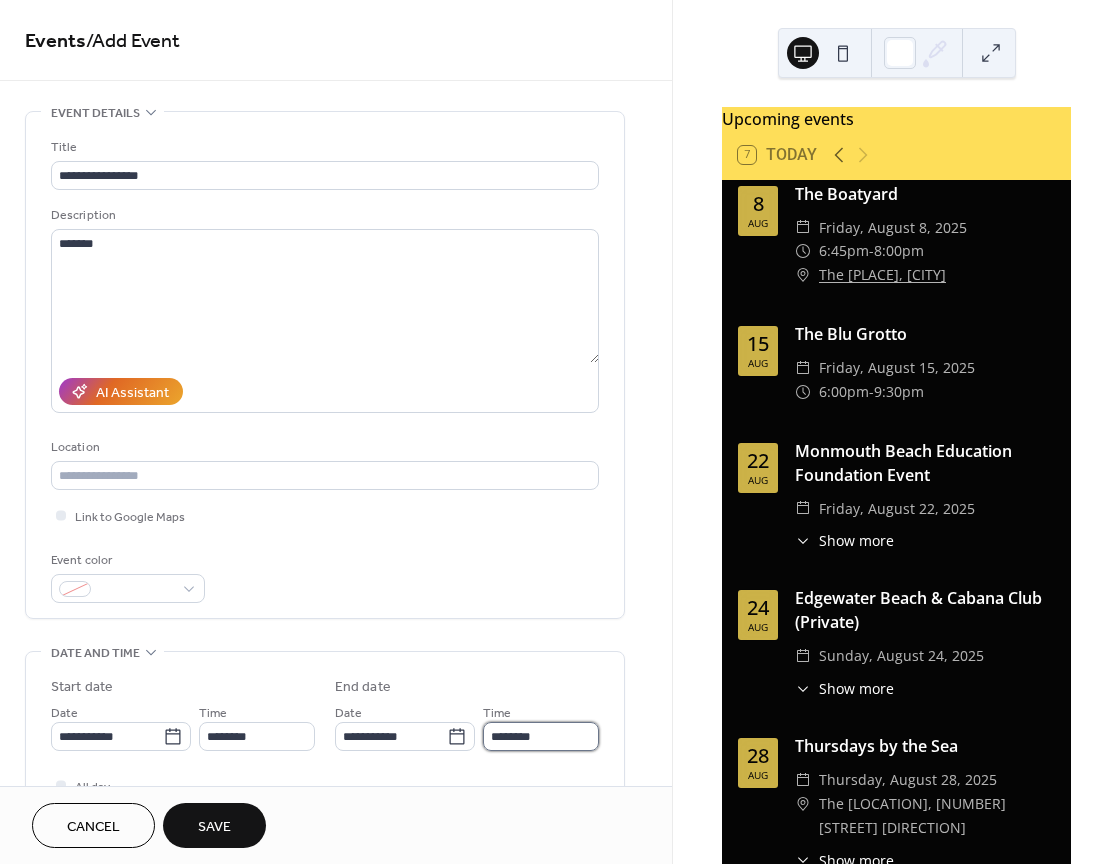 click on "********" at bounding box center [541, 736] 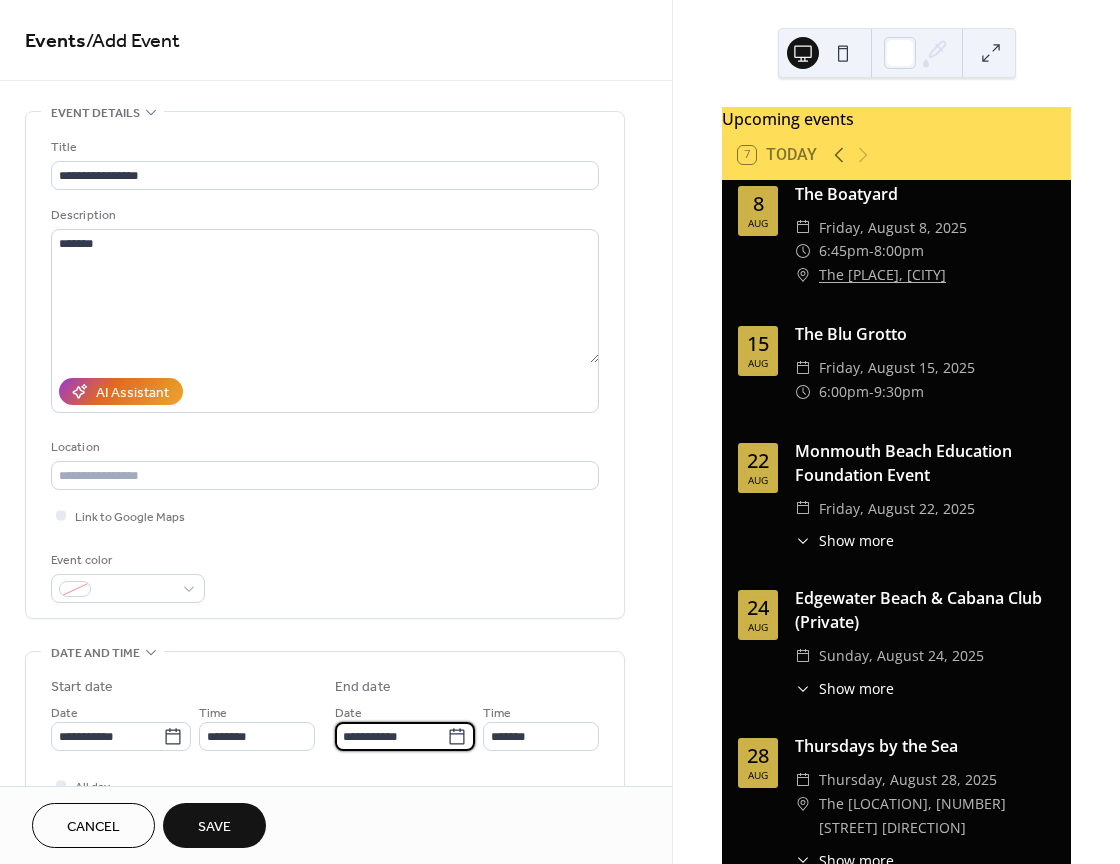 type on "********" 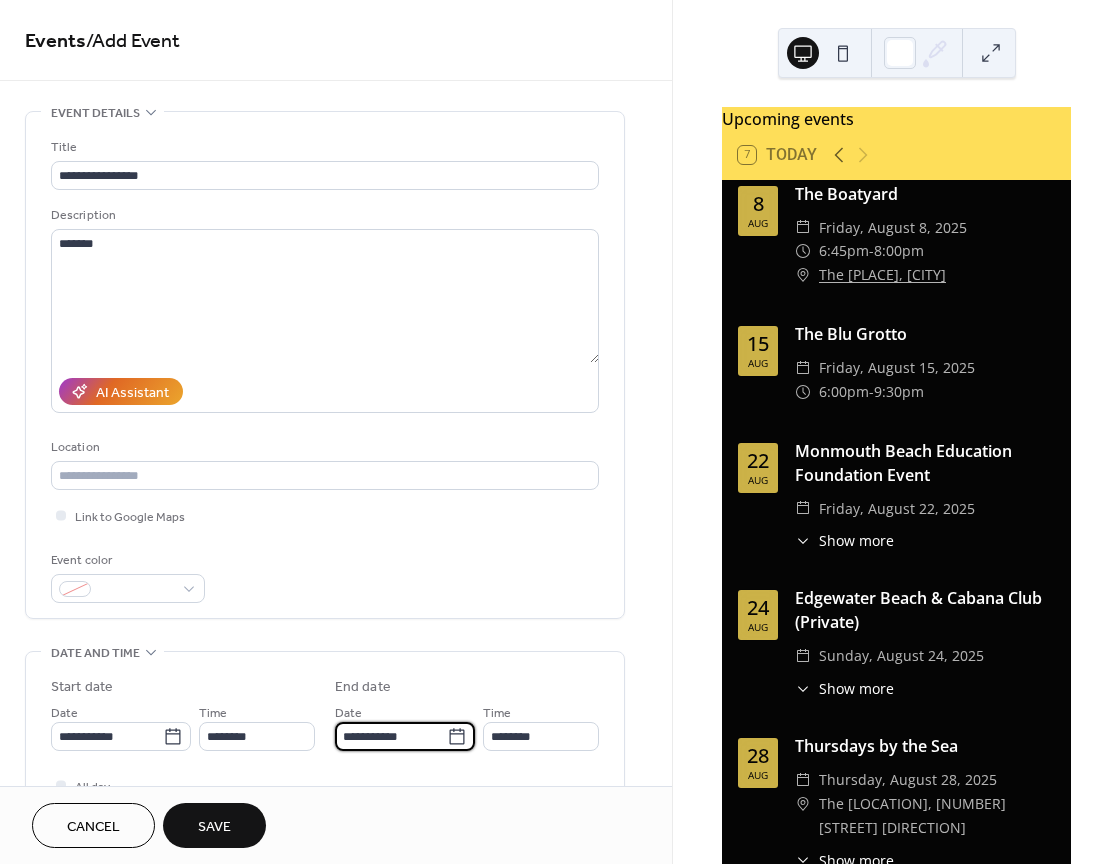 click on "**********" at bounding box center [391, 736] 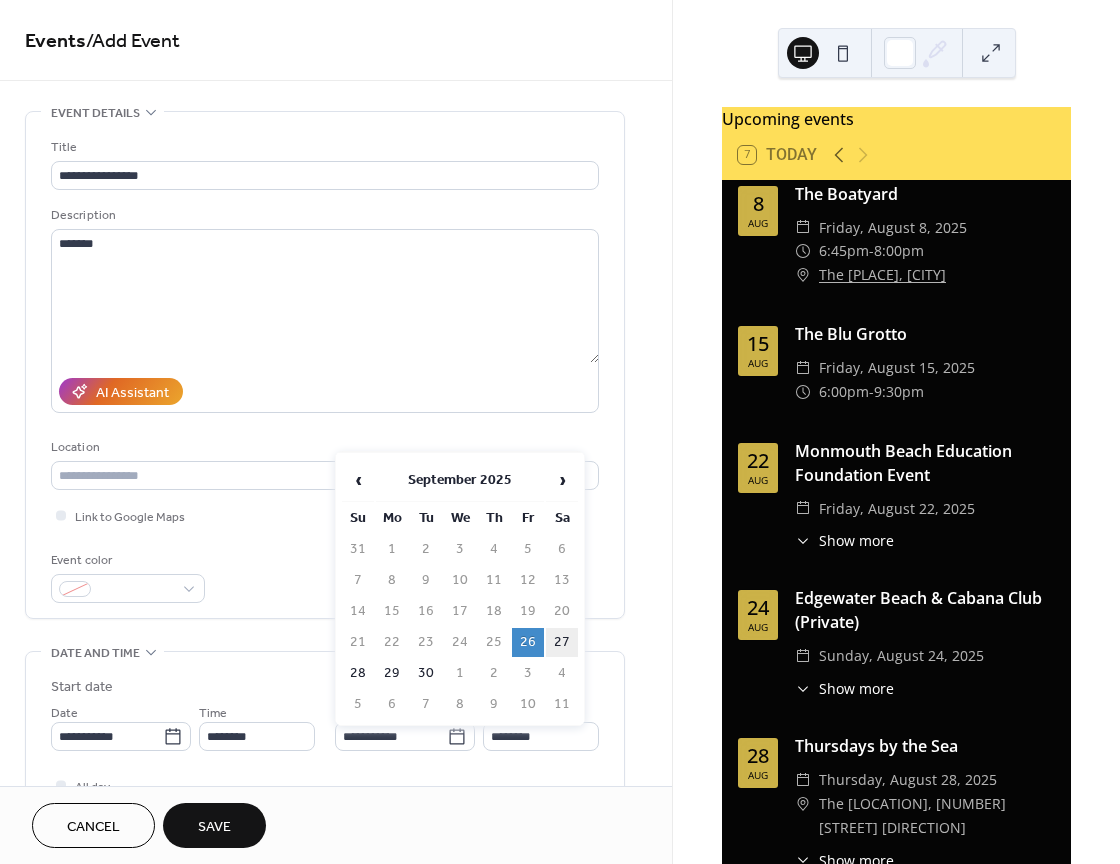 click on "27" at bounding box center (562, 642) 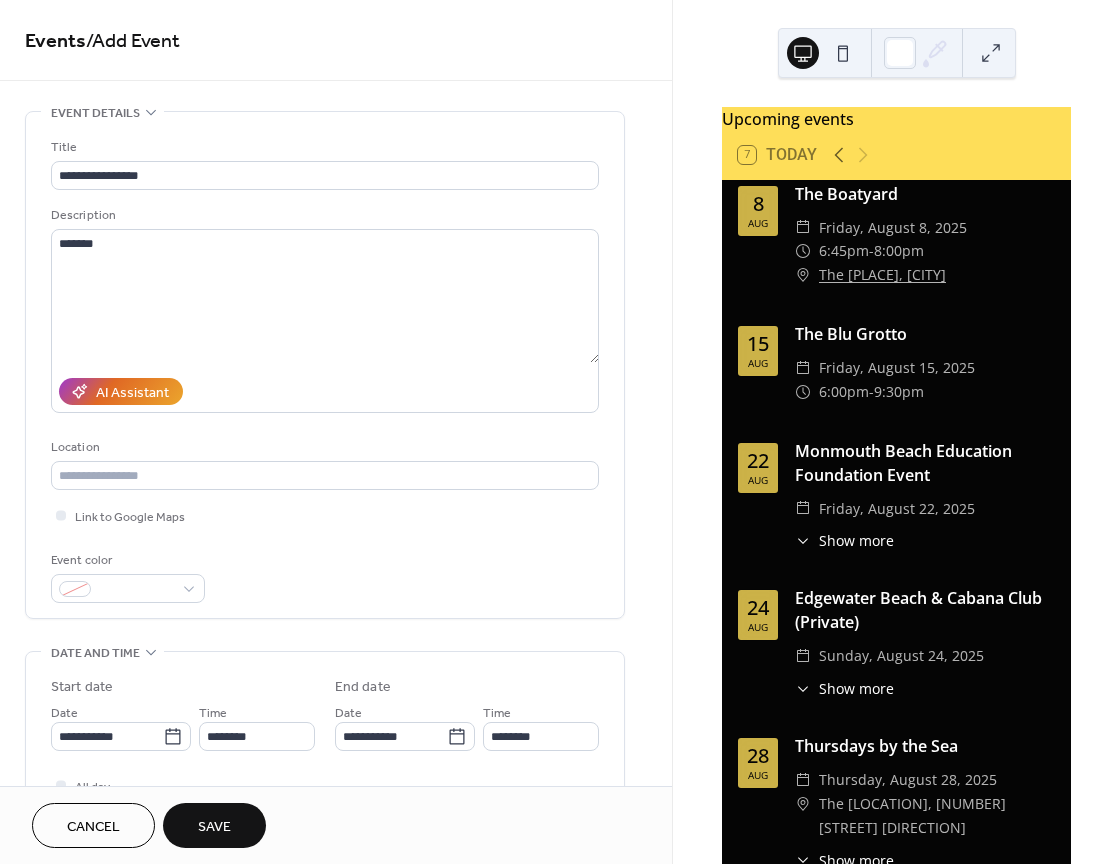 click on "Save" at bounding box center (214, 827) 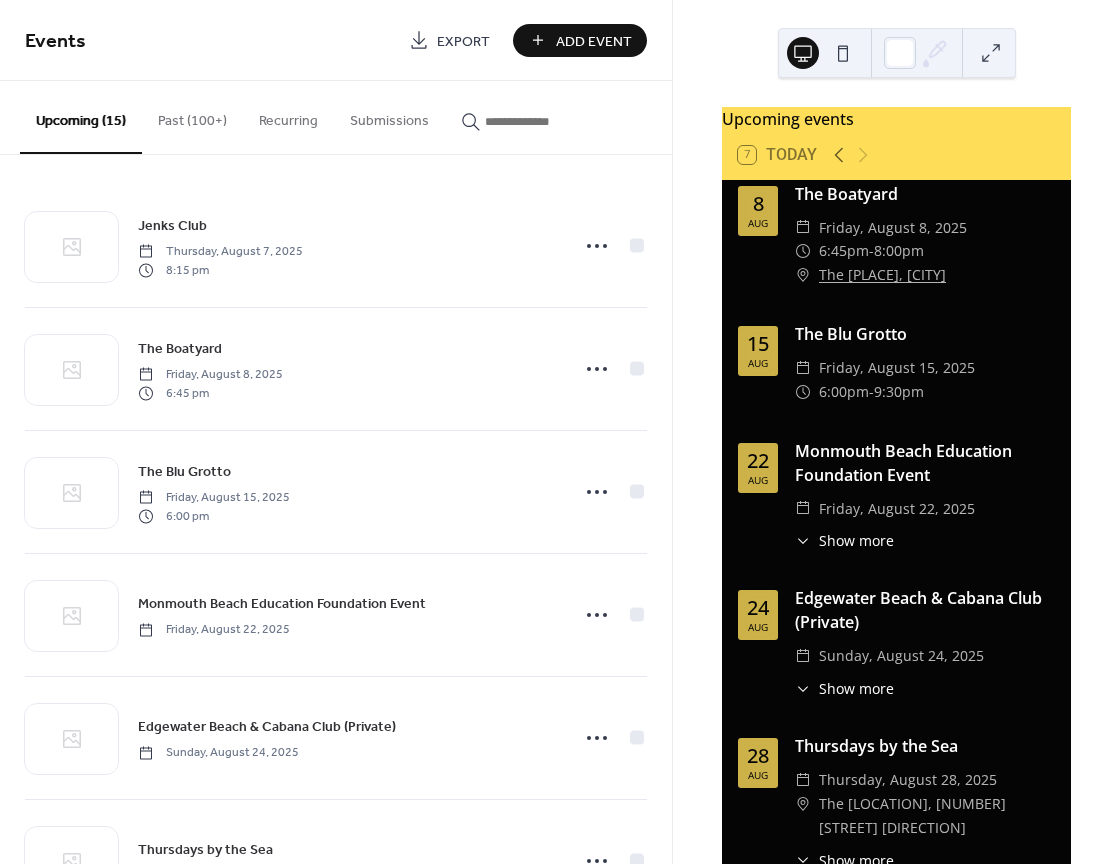 click on "Add Event" at bounding box center [594, 41] 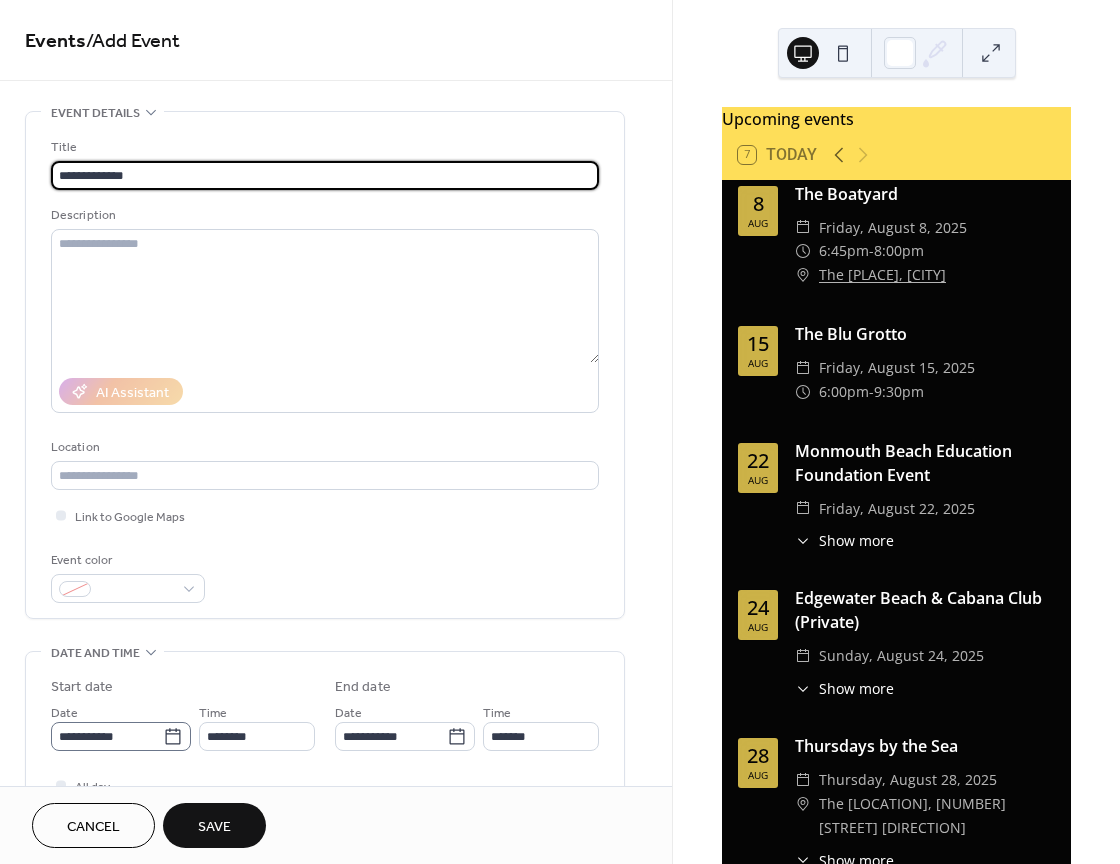 type on "**********" 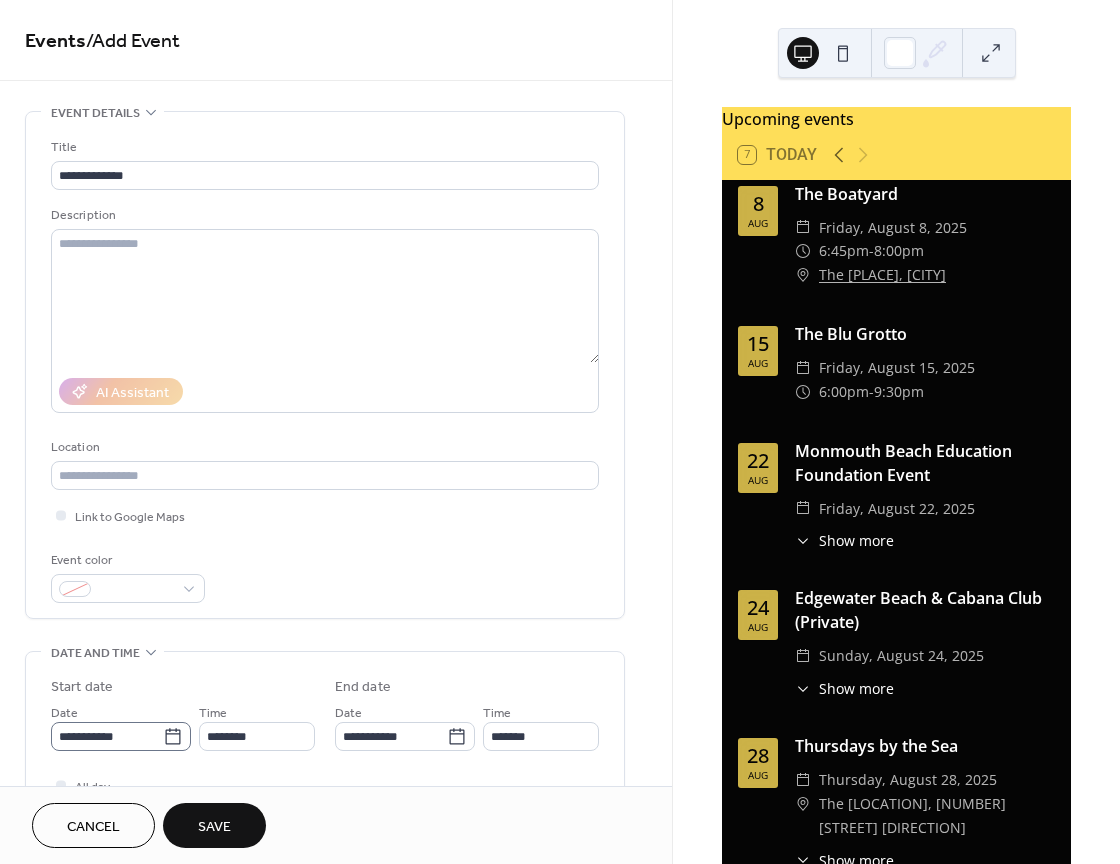 click 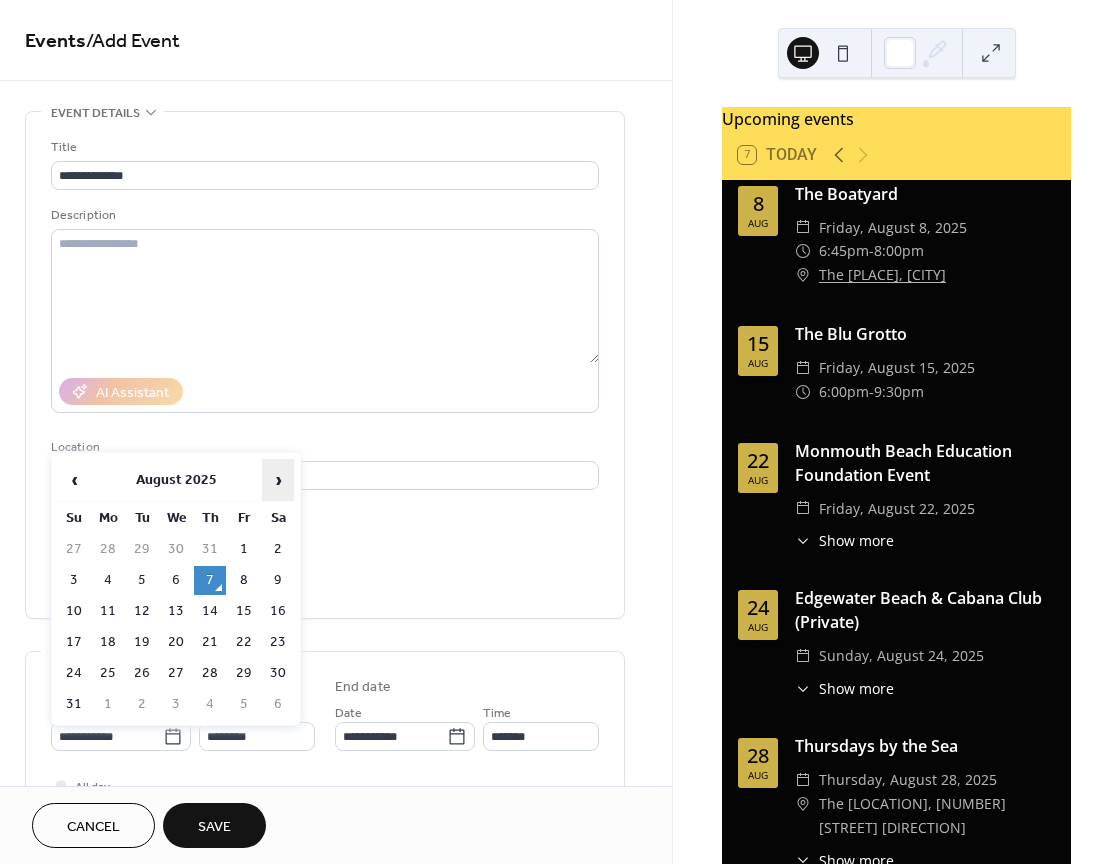 click on "›" at bounding box center [278, 480] 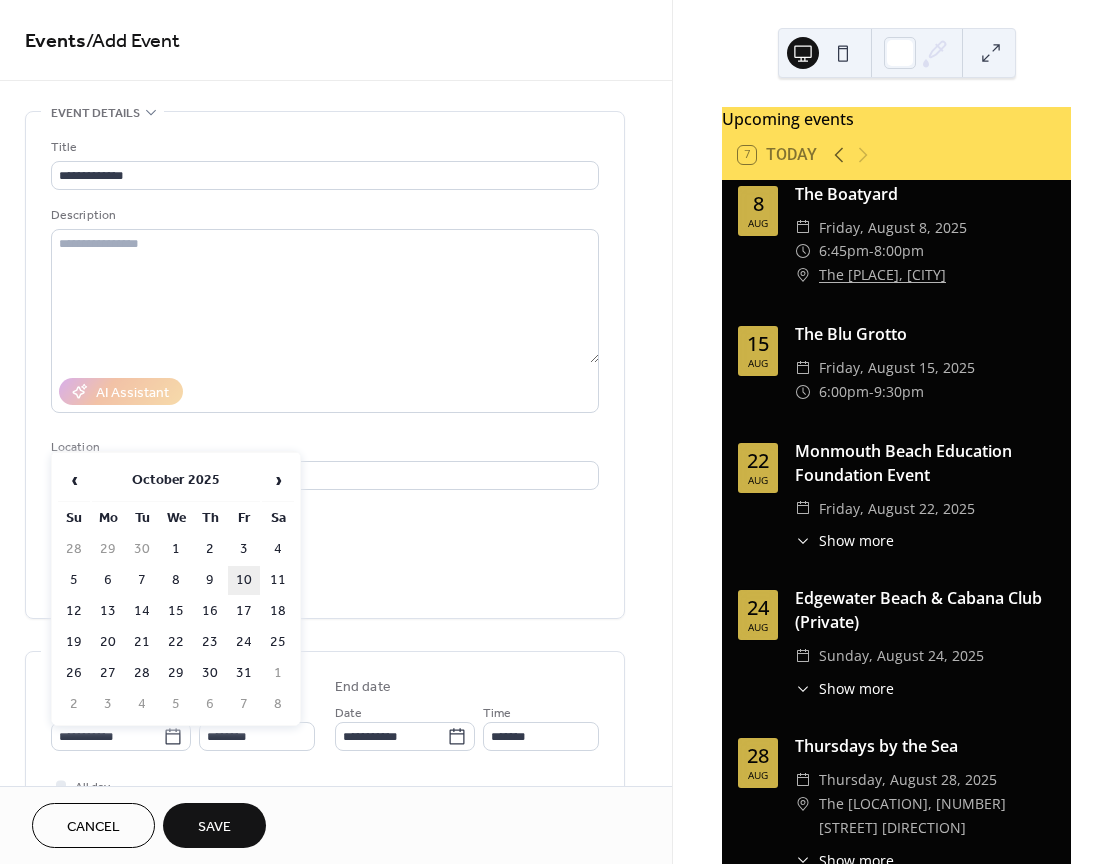 click on "10" at bounding box center (244, 580) 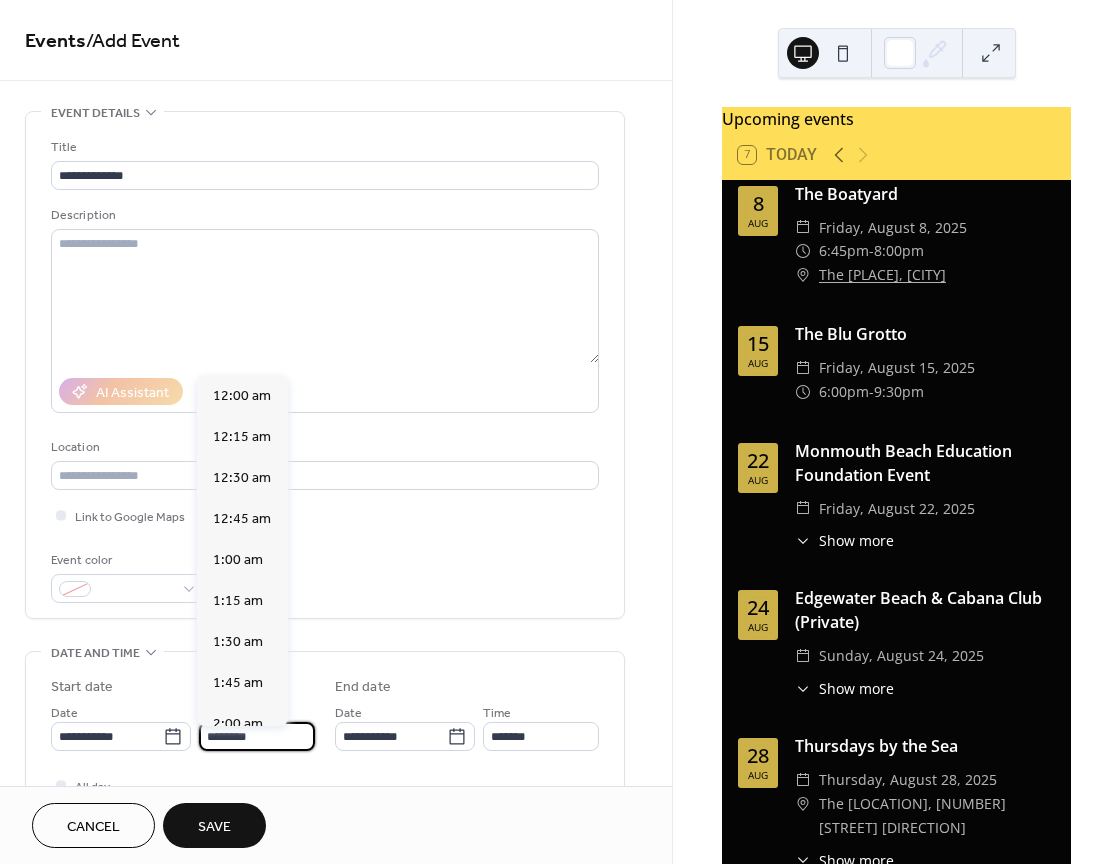 click on "********" at bounding box center (257, 736) 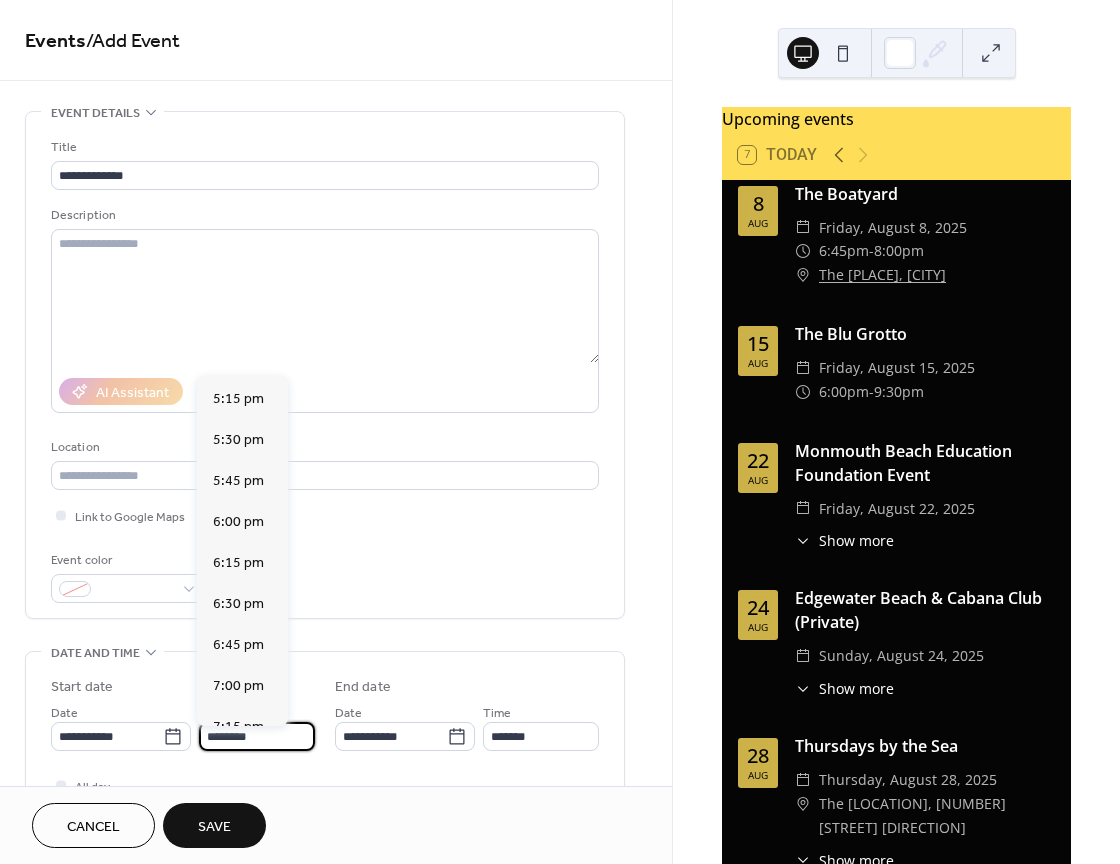 scroll, scrollTop: 2833, scrollLeft: 0, axis: vertical 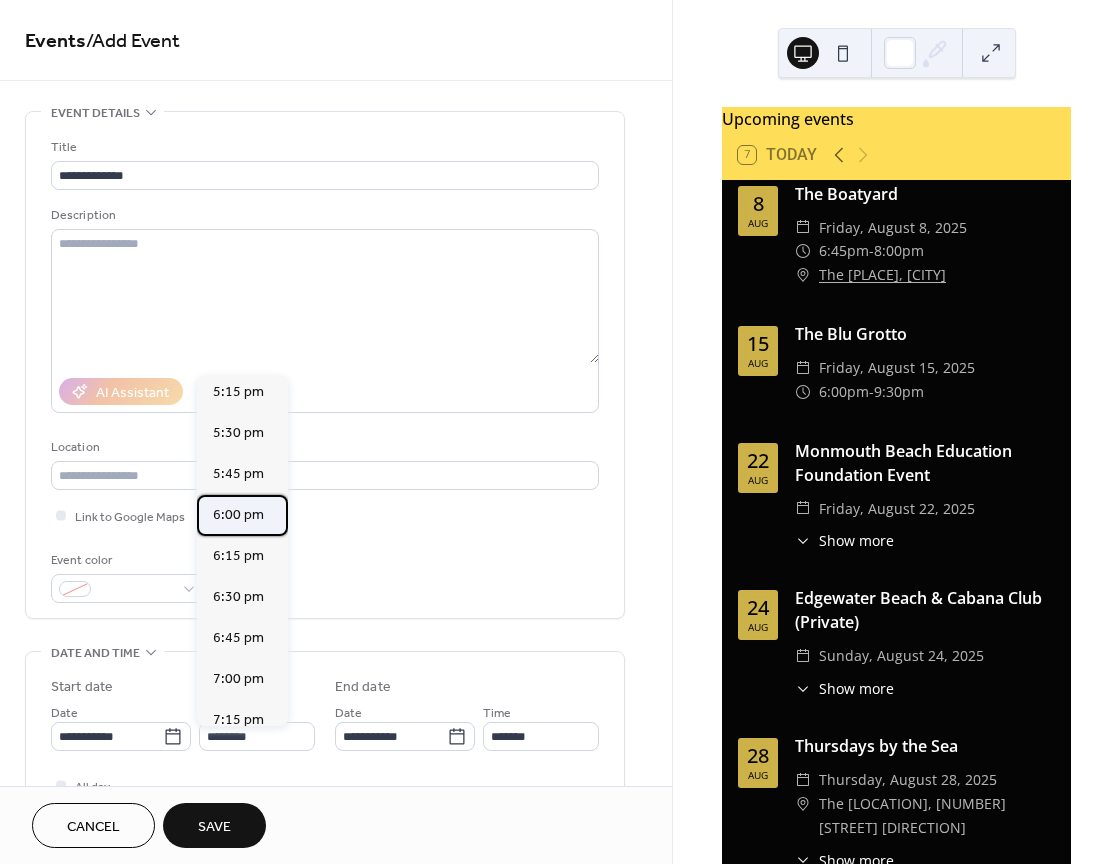 click on "6:00 pm" at bounding box center (238, 515) 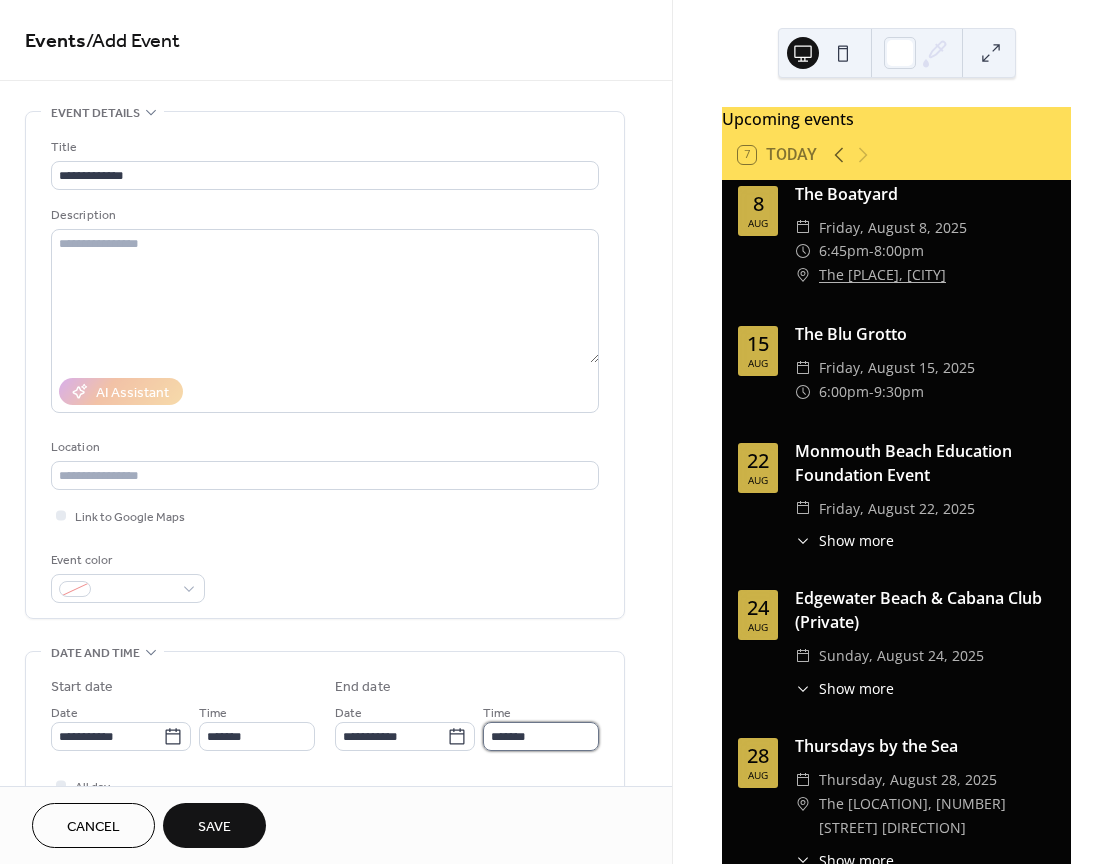 click on "*******" at bounding box center [541, 736] 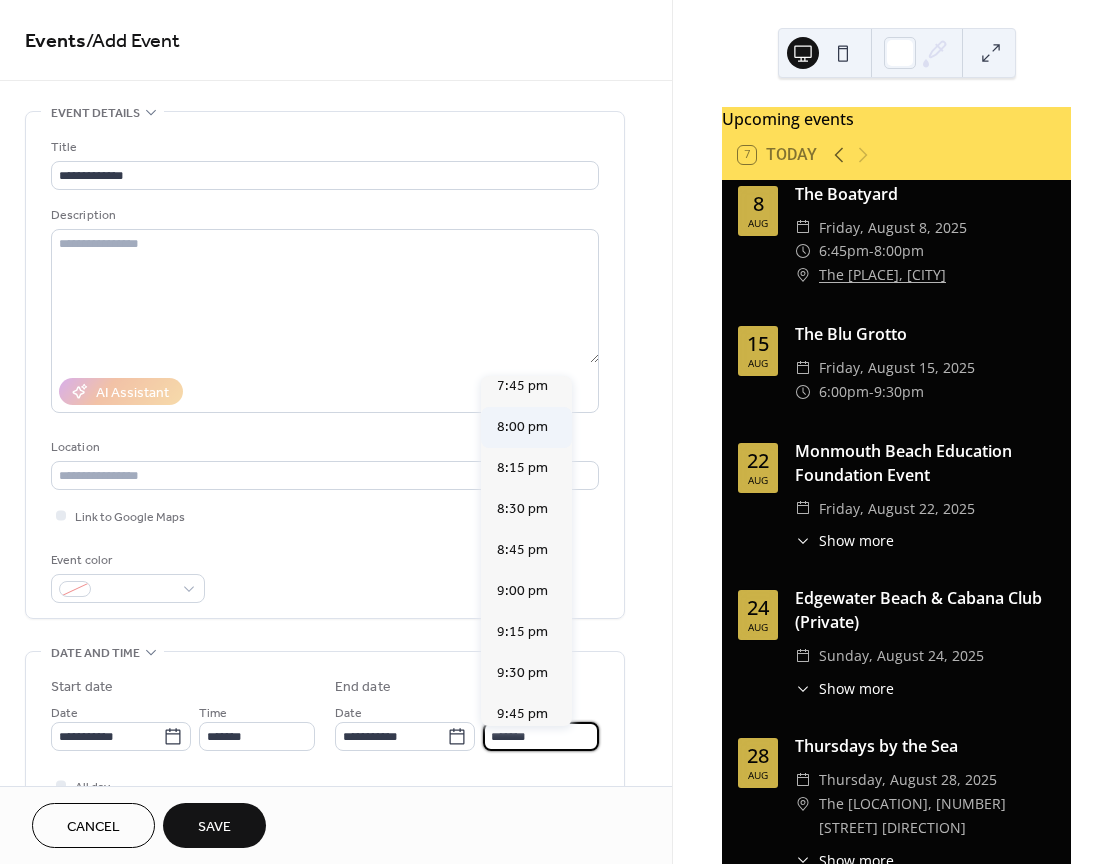 scroll, scrollTop: 271, scrollLeft: 0, axis: vertical 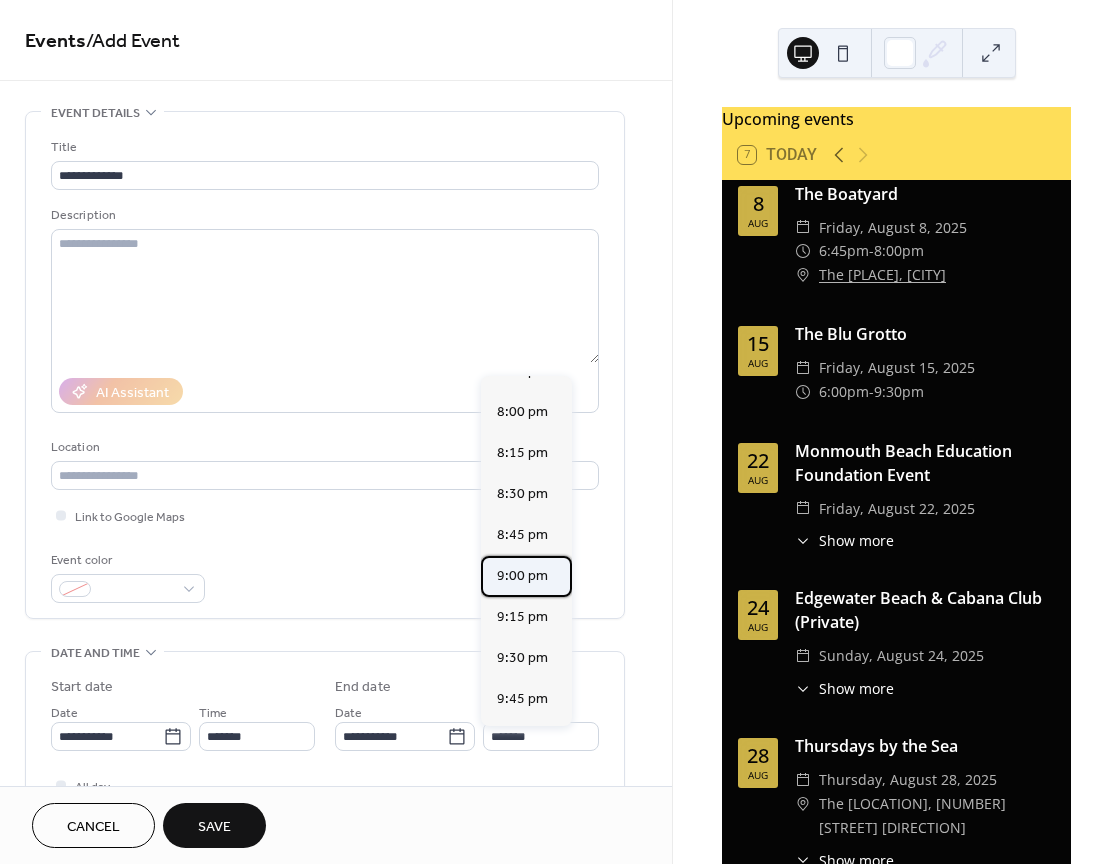 click on "9:00 pm" at bounding box center (522, 576) 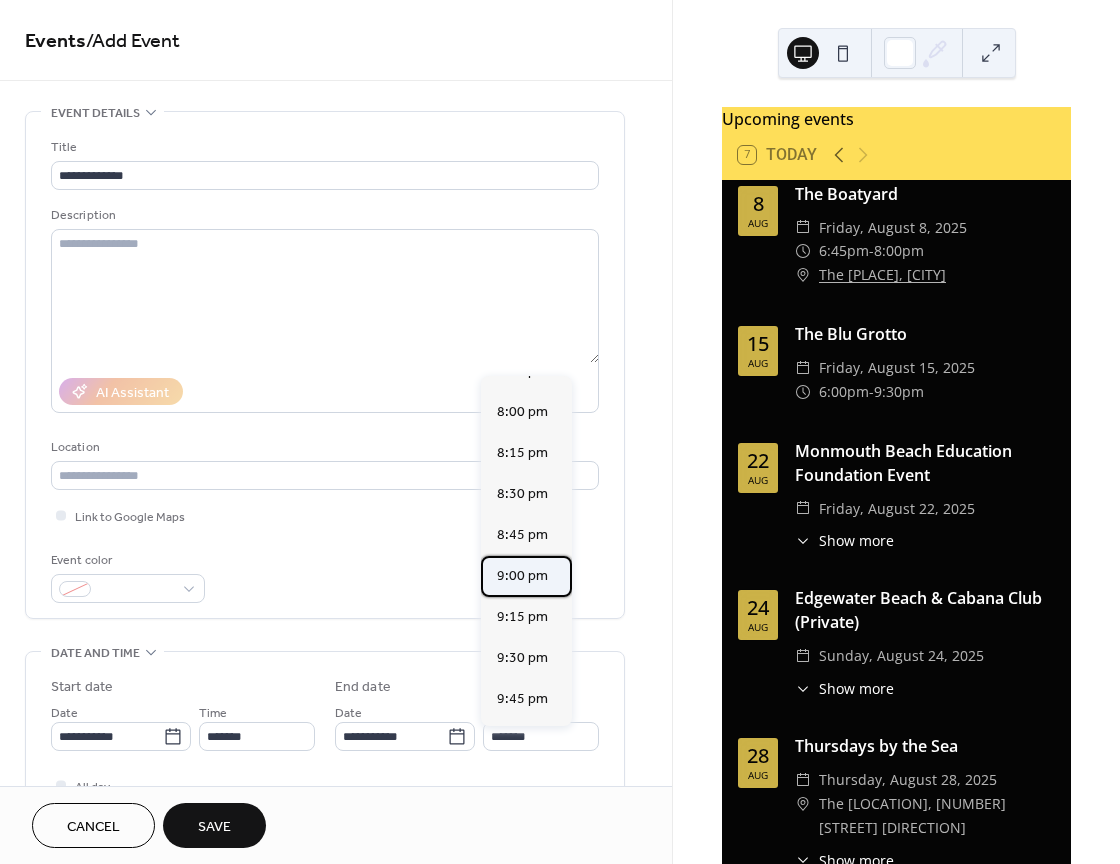 type on "*******" 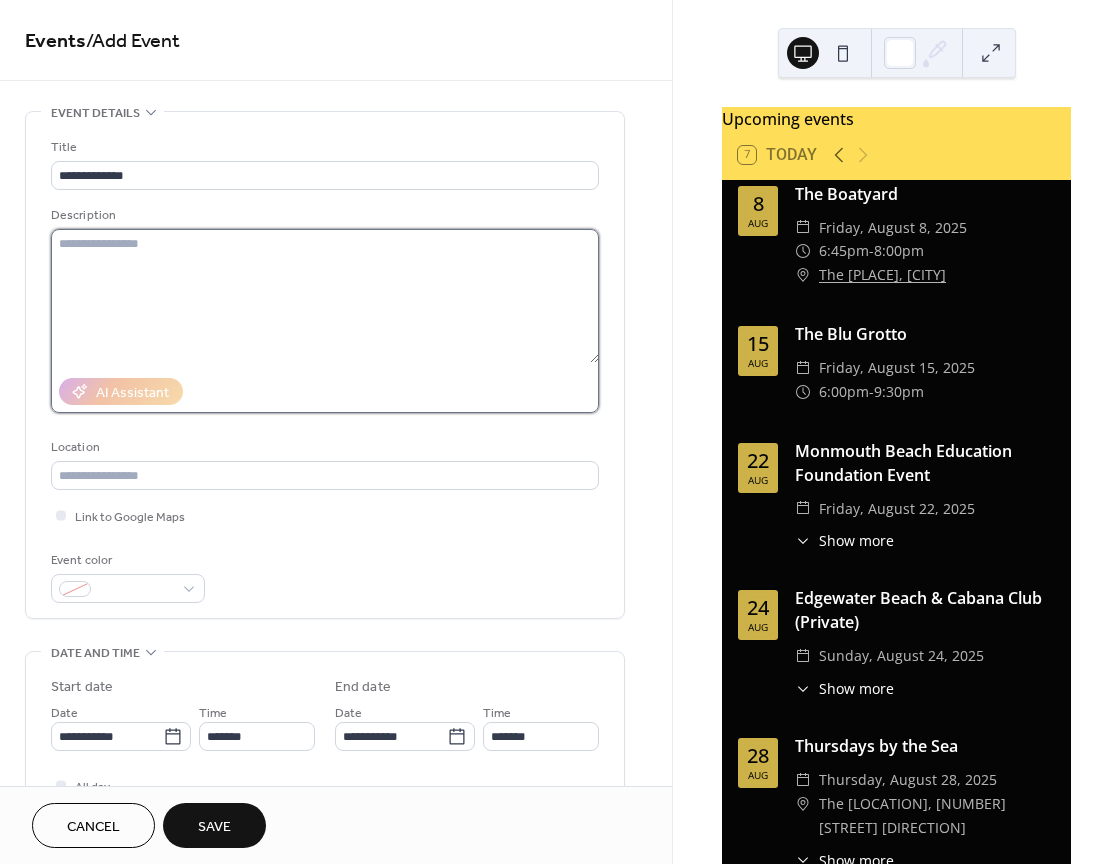 click at bounding box center (325, 296) 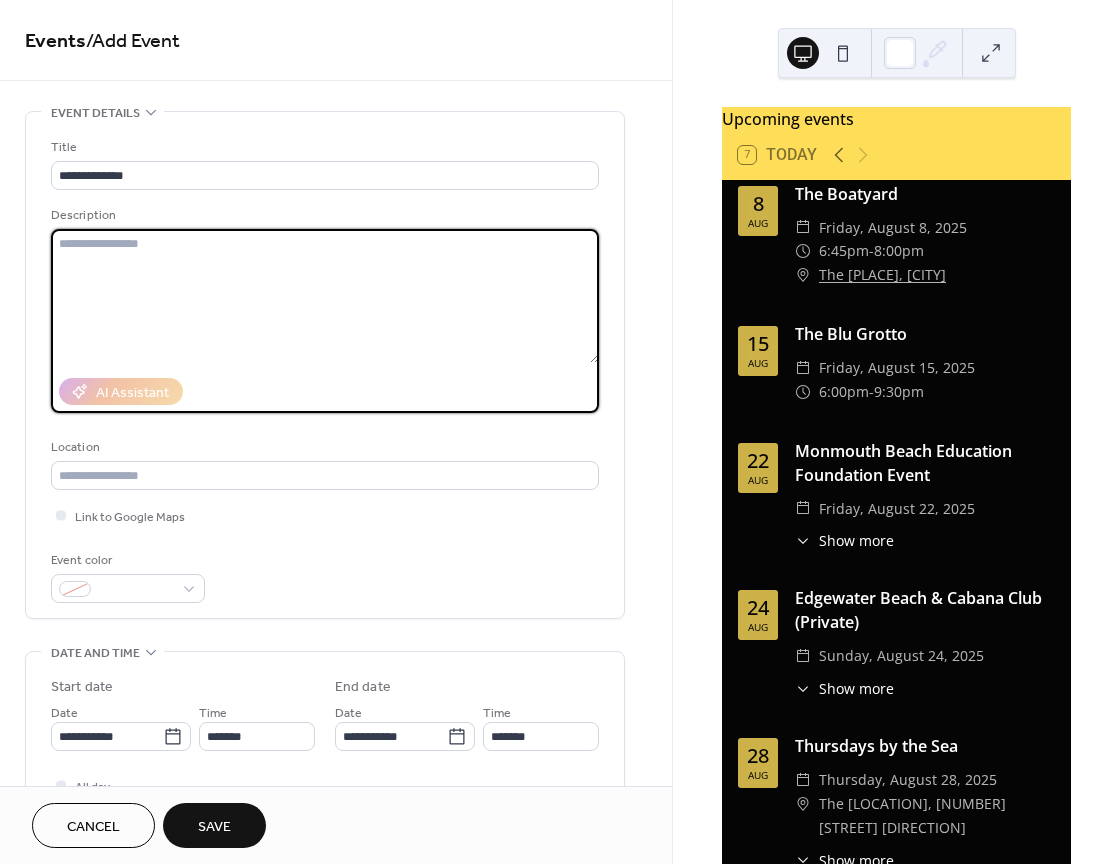 click on "Save" at bounding box center [214, 827] 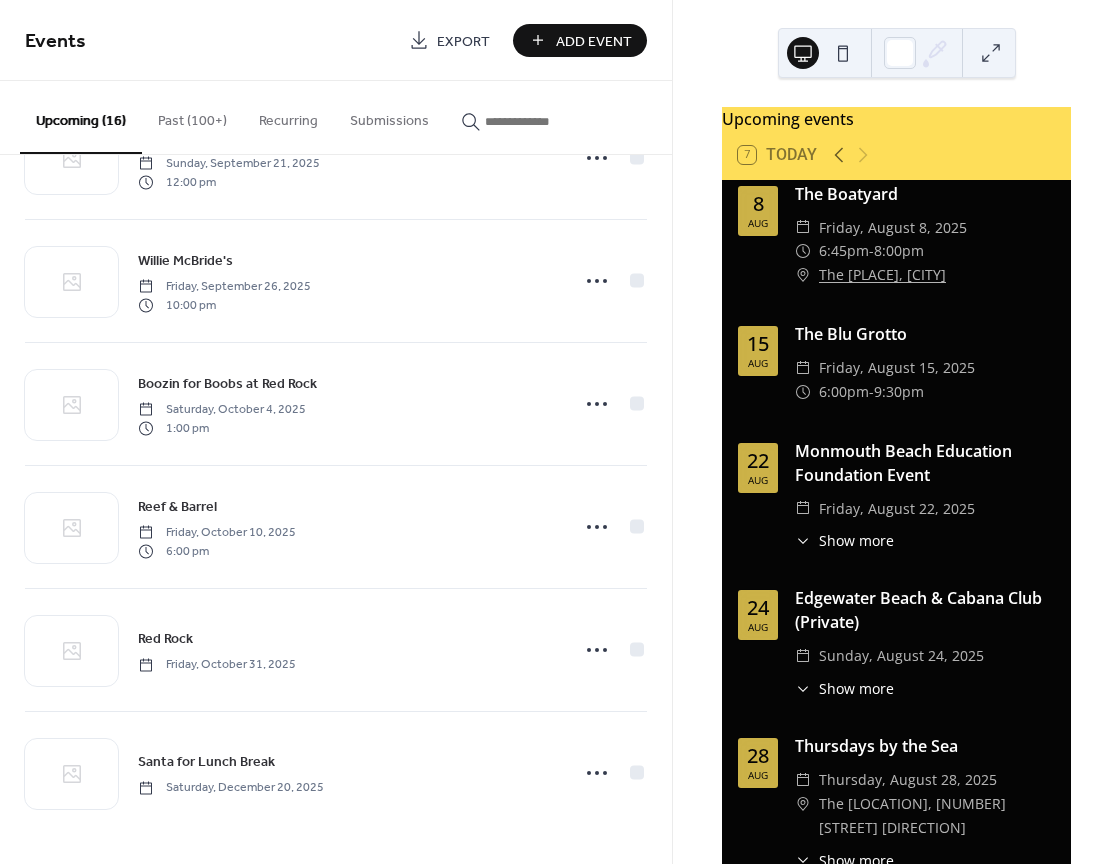 scroll, scrollTop: 1318, scrollLeft: 0, axis: vertical 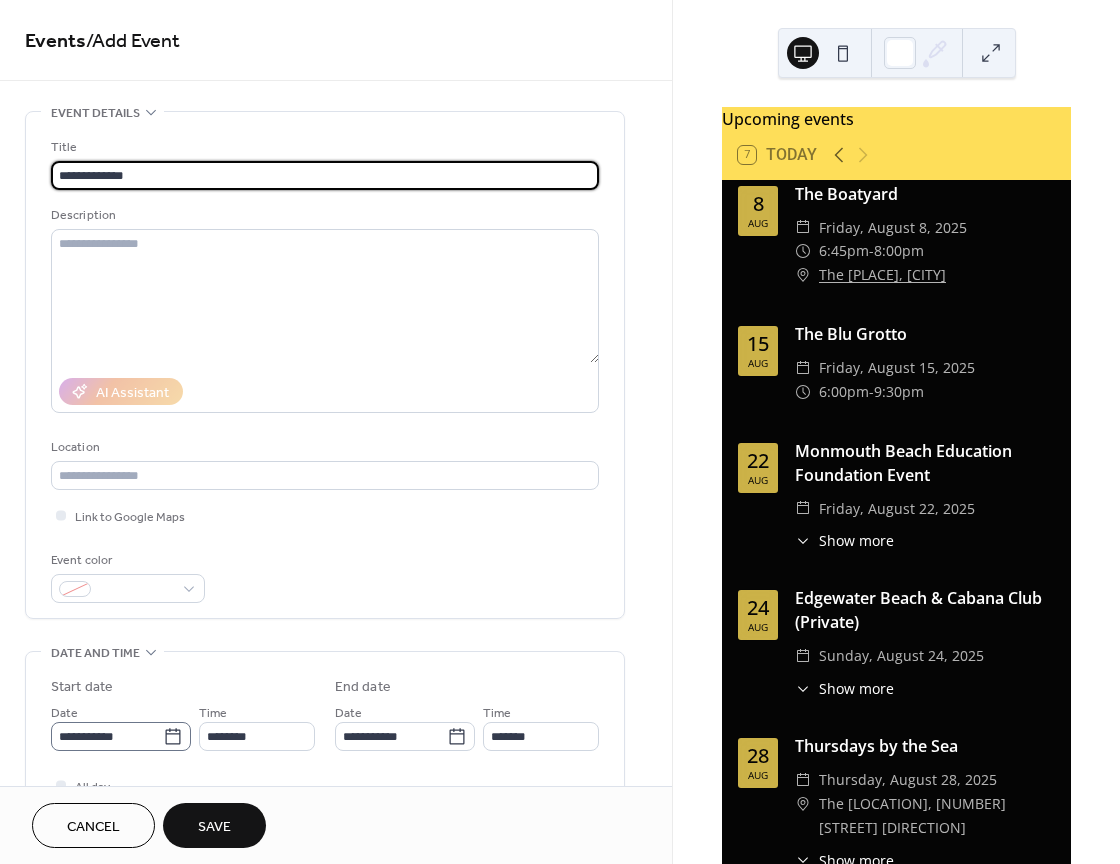 type on "**********" 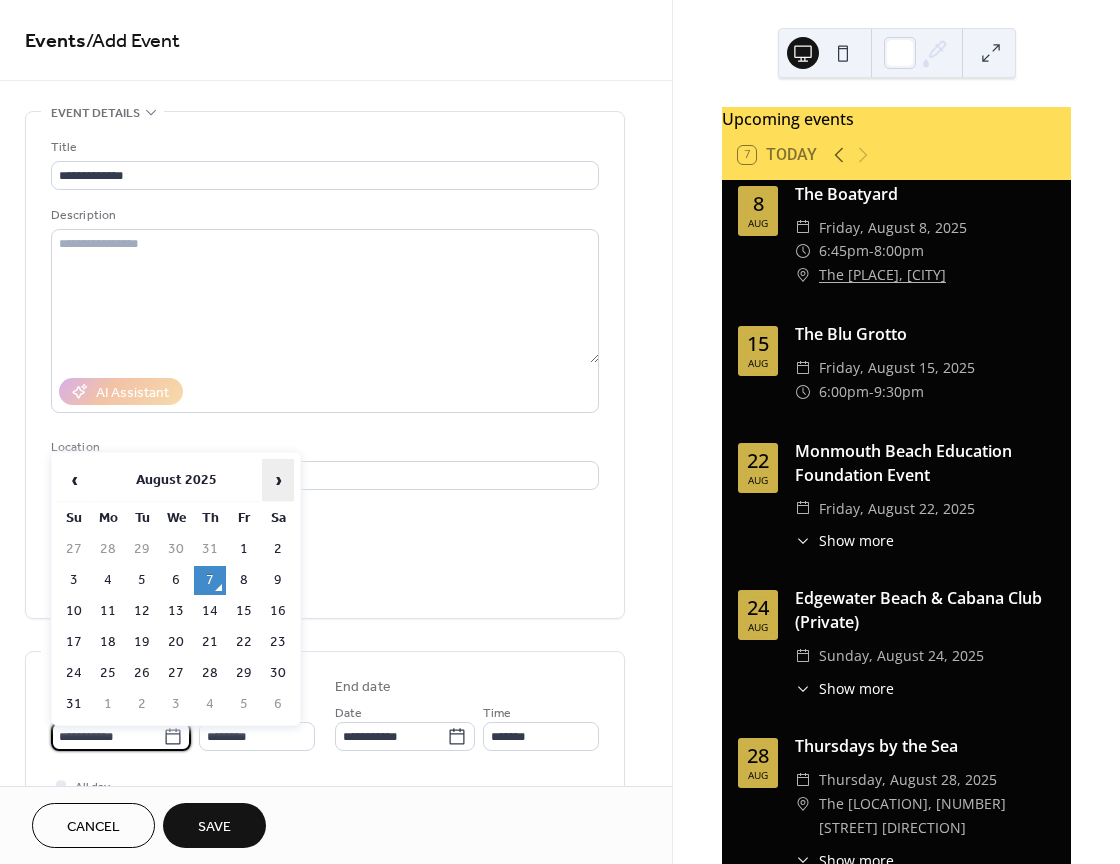 click on "›" at bounding box center (278, 480) 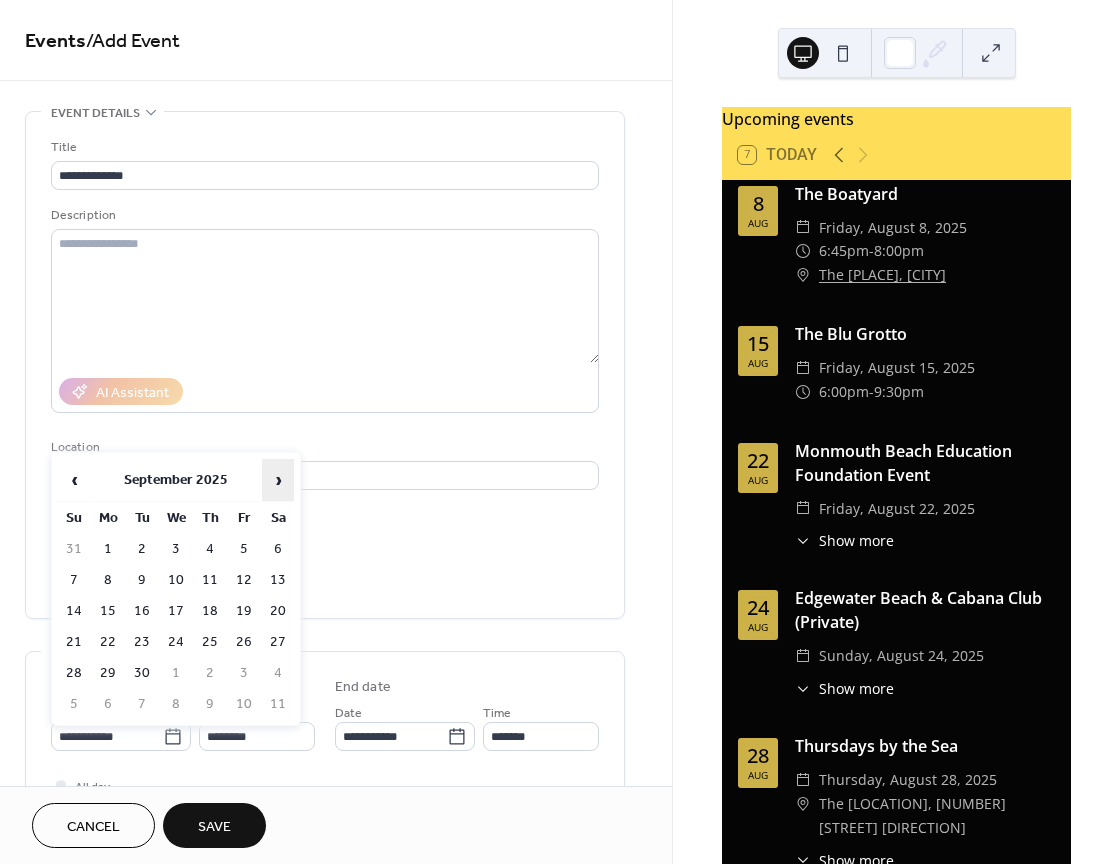 click on "›" at bounding box center (278, 480) 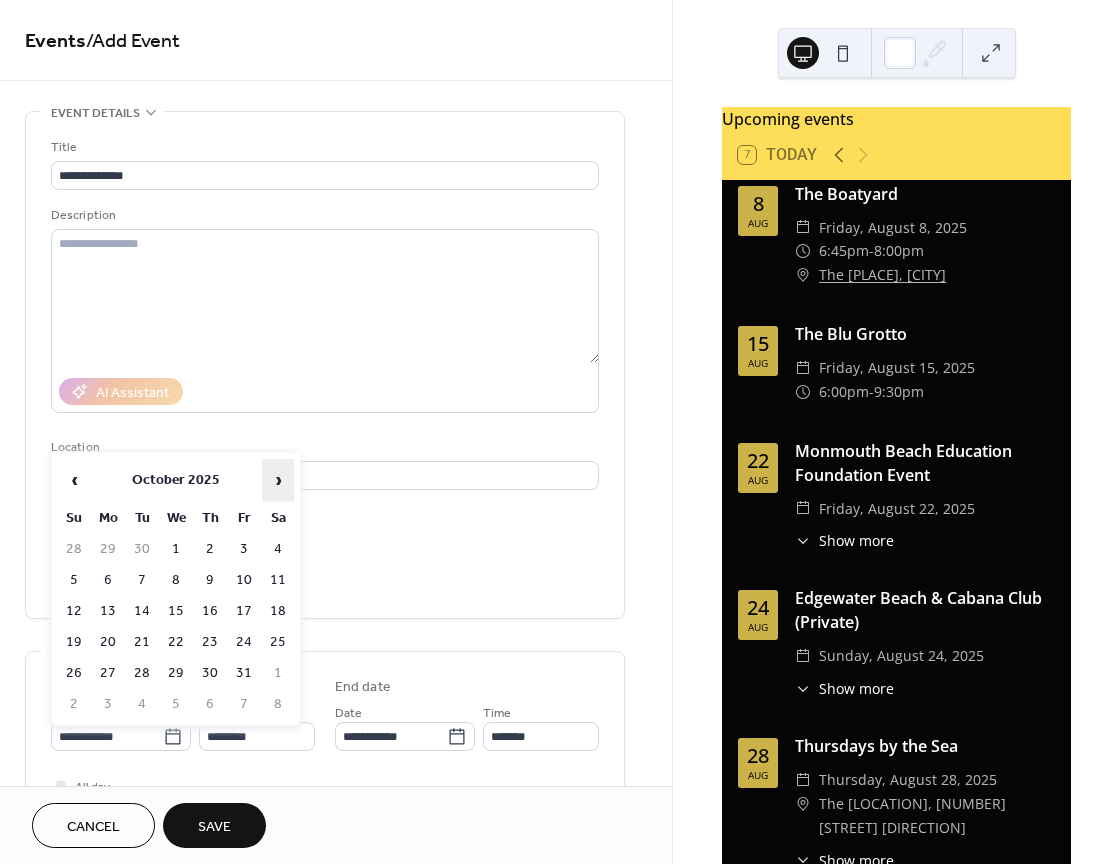 click on "›" at bounding box center [278, 480] 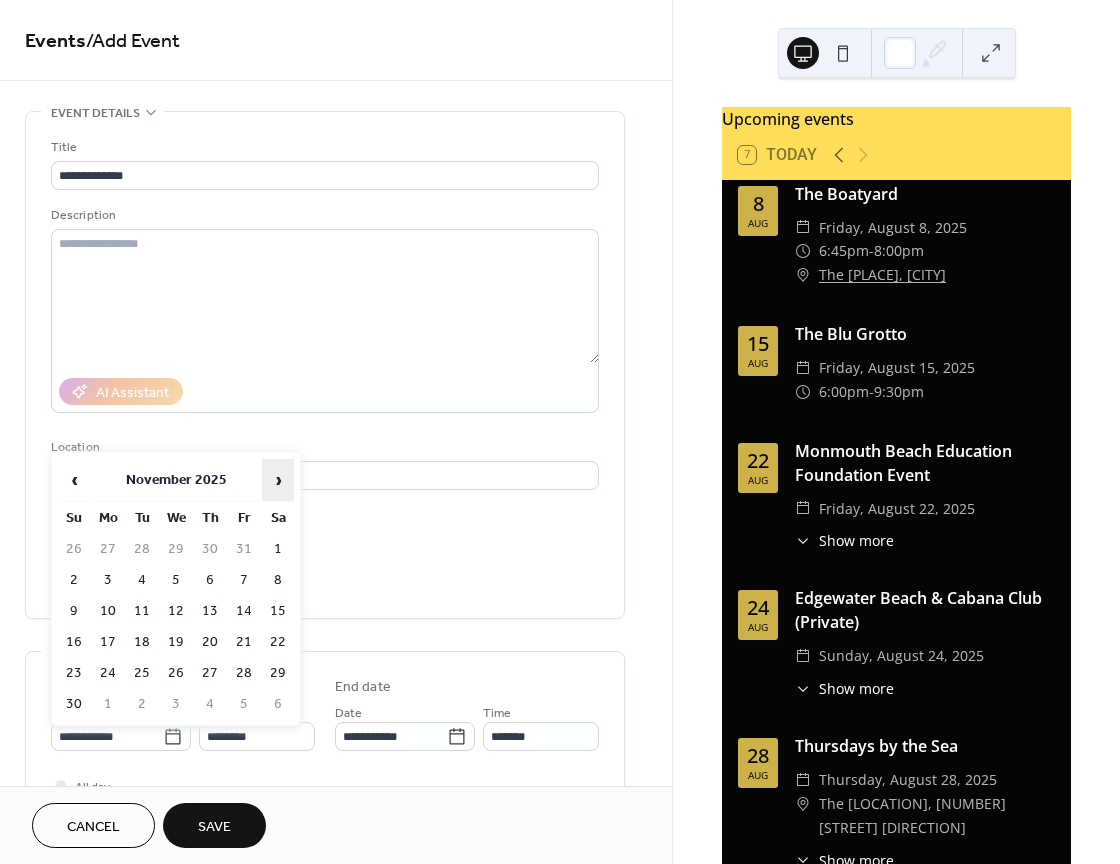 click on "›" at bounding box center (278, 480) 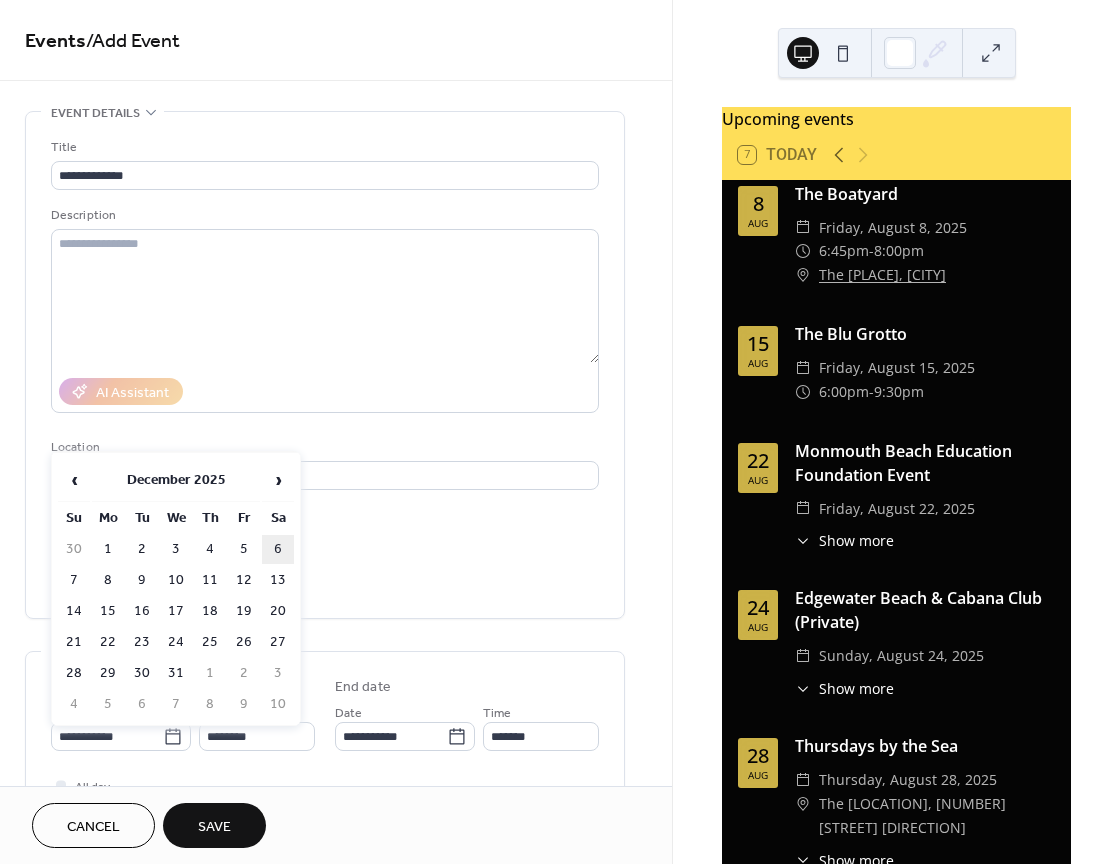 click on "6" at bounding box center [278, 549] 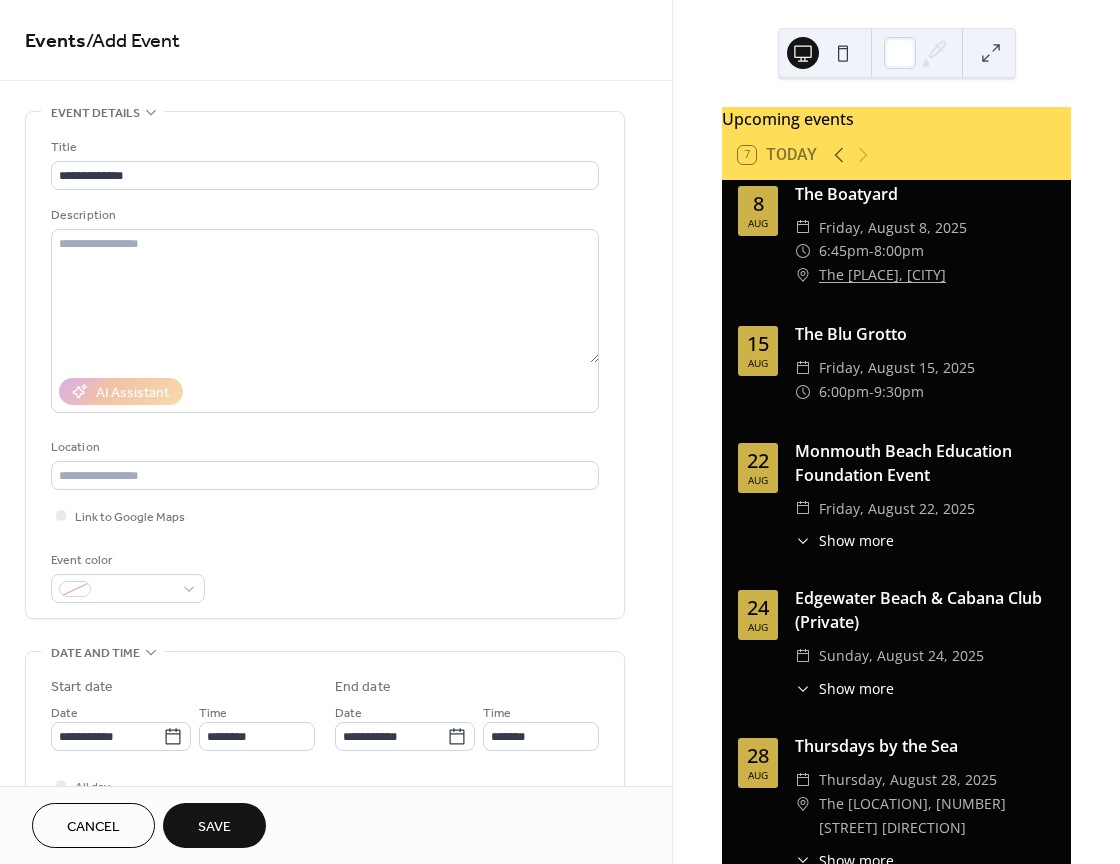 type on "**********" 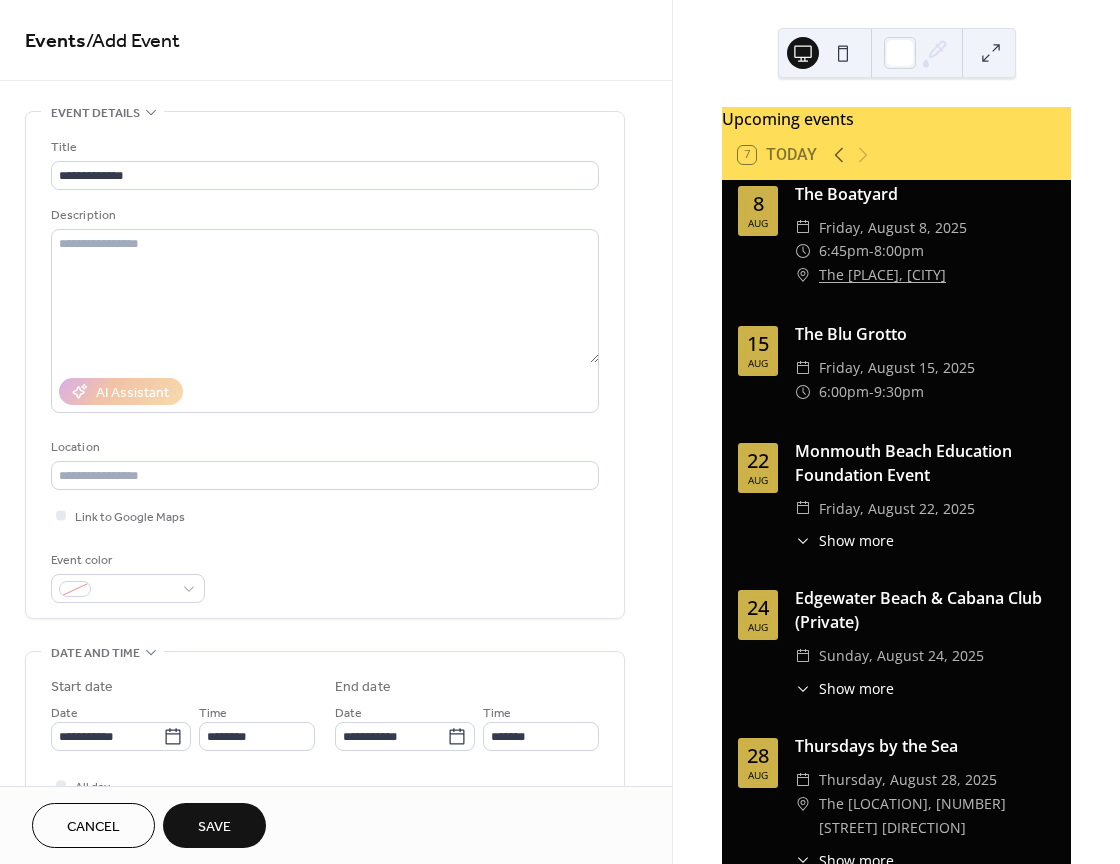 type on "**********" 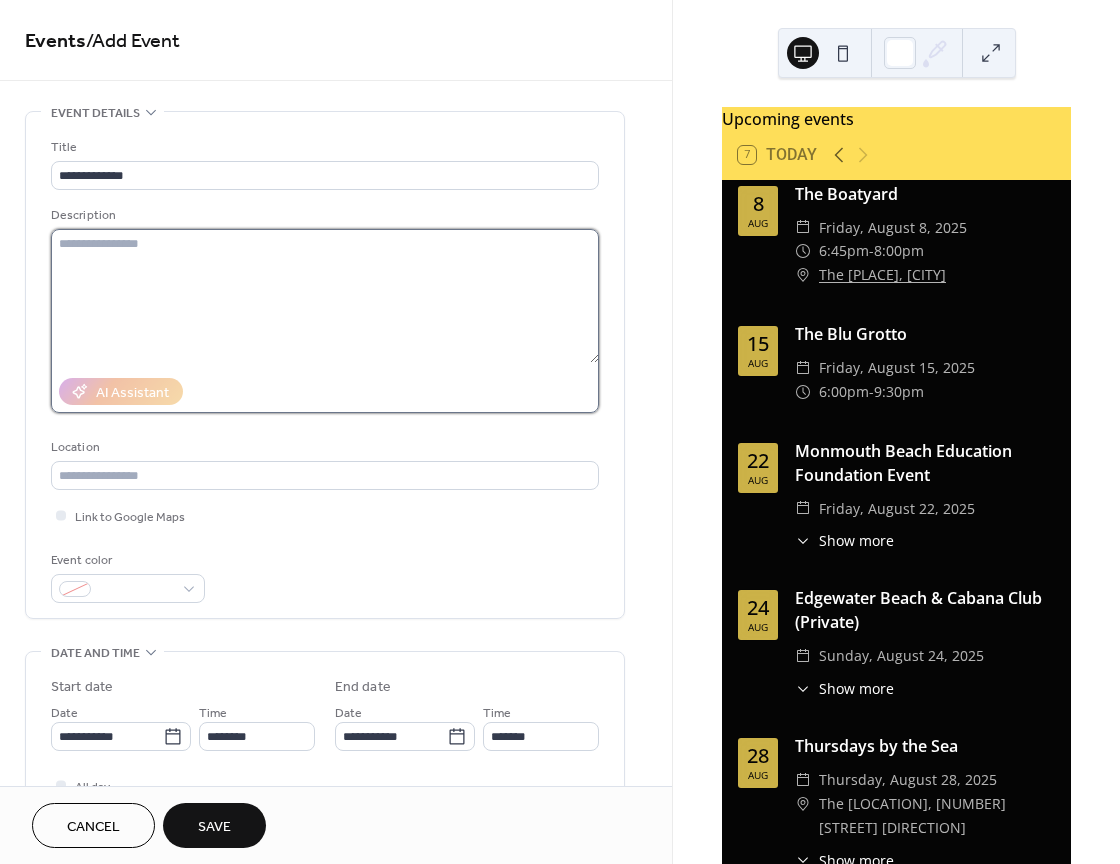 click at bounding box center [325, 296] 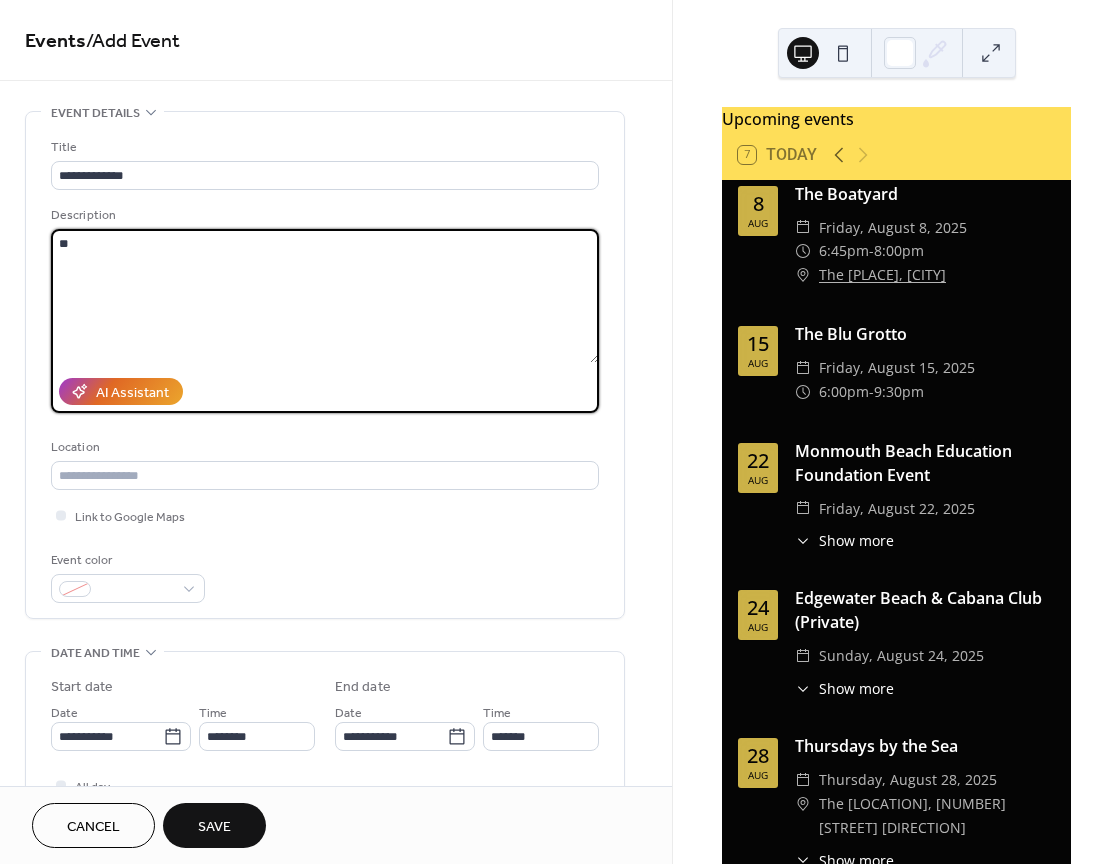 type on "*" 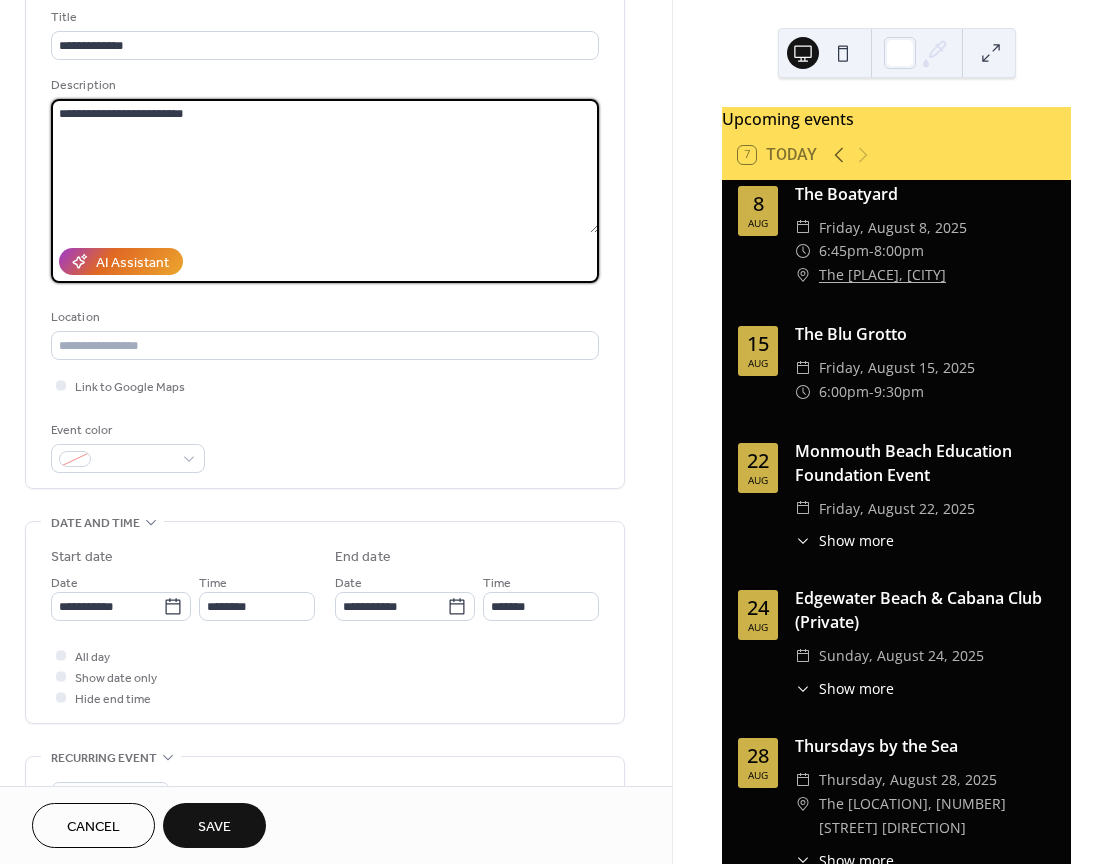 scroll, scrollTop: 141, scrollLeft: 0, axis: vertical 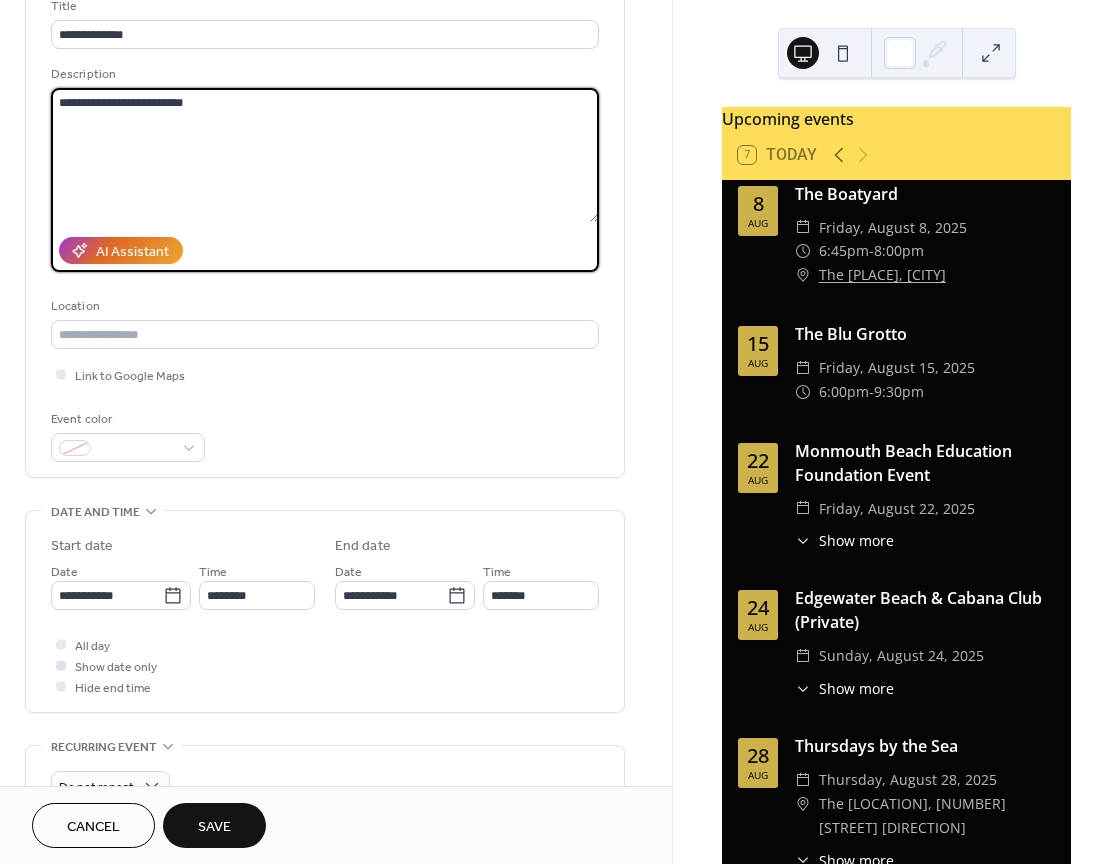 type on "**********" 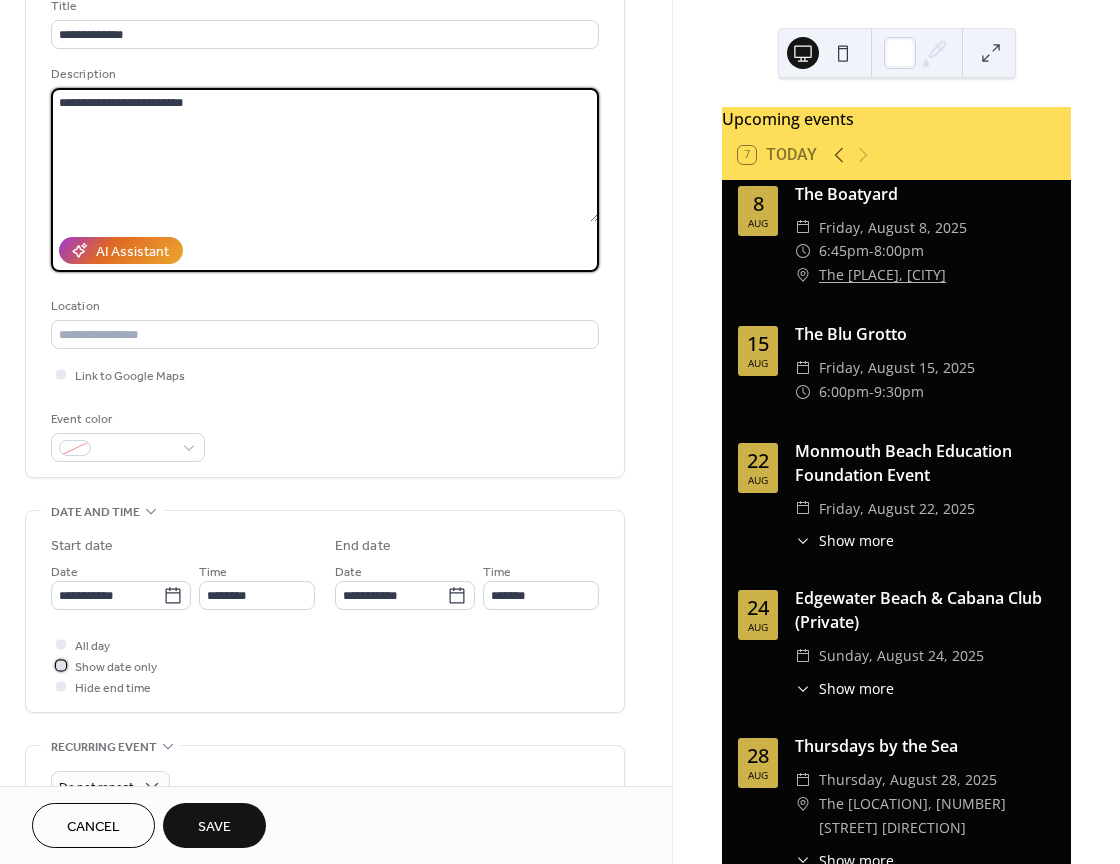 click at bounding box center (61, 665) 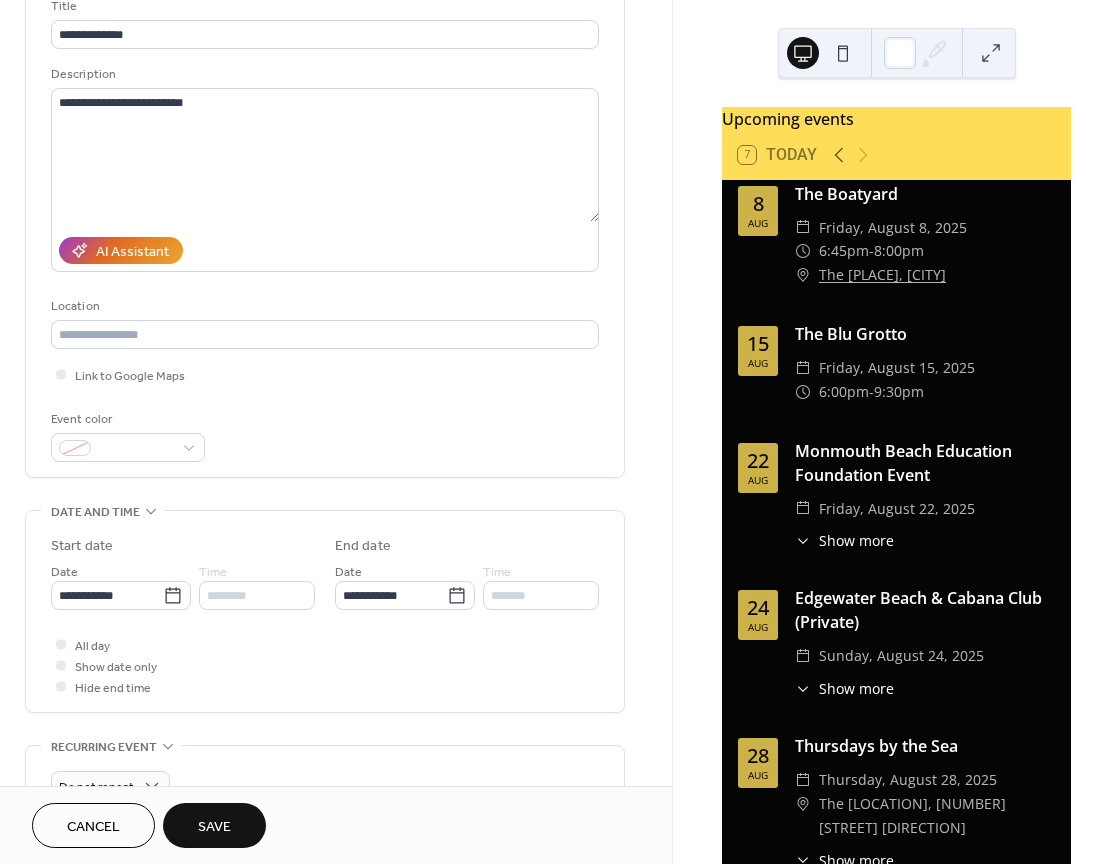 click on "Save" at bounding box center [214, 827] 